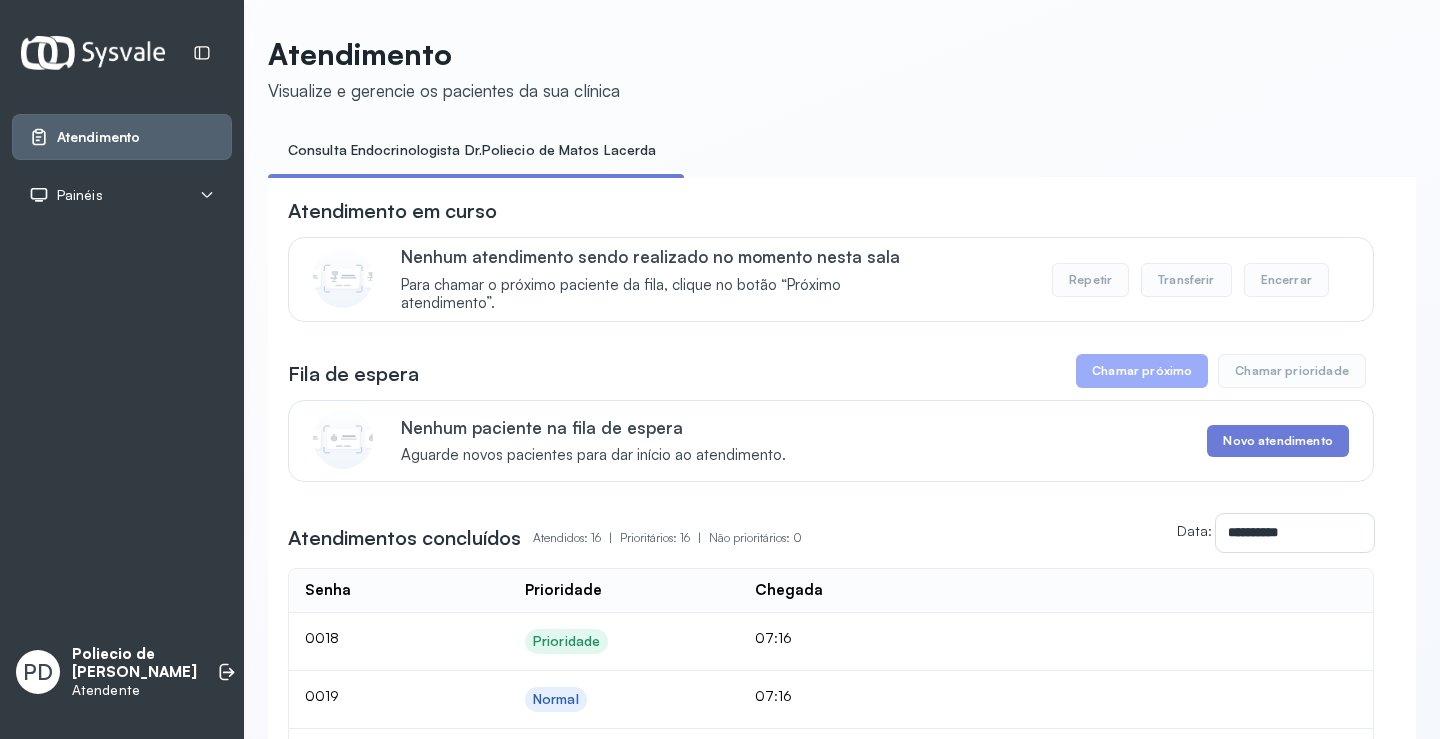 scroll, scrollTop: 0, scrollLeft: 0, axis: both 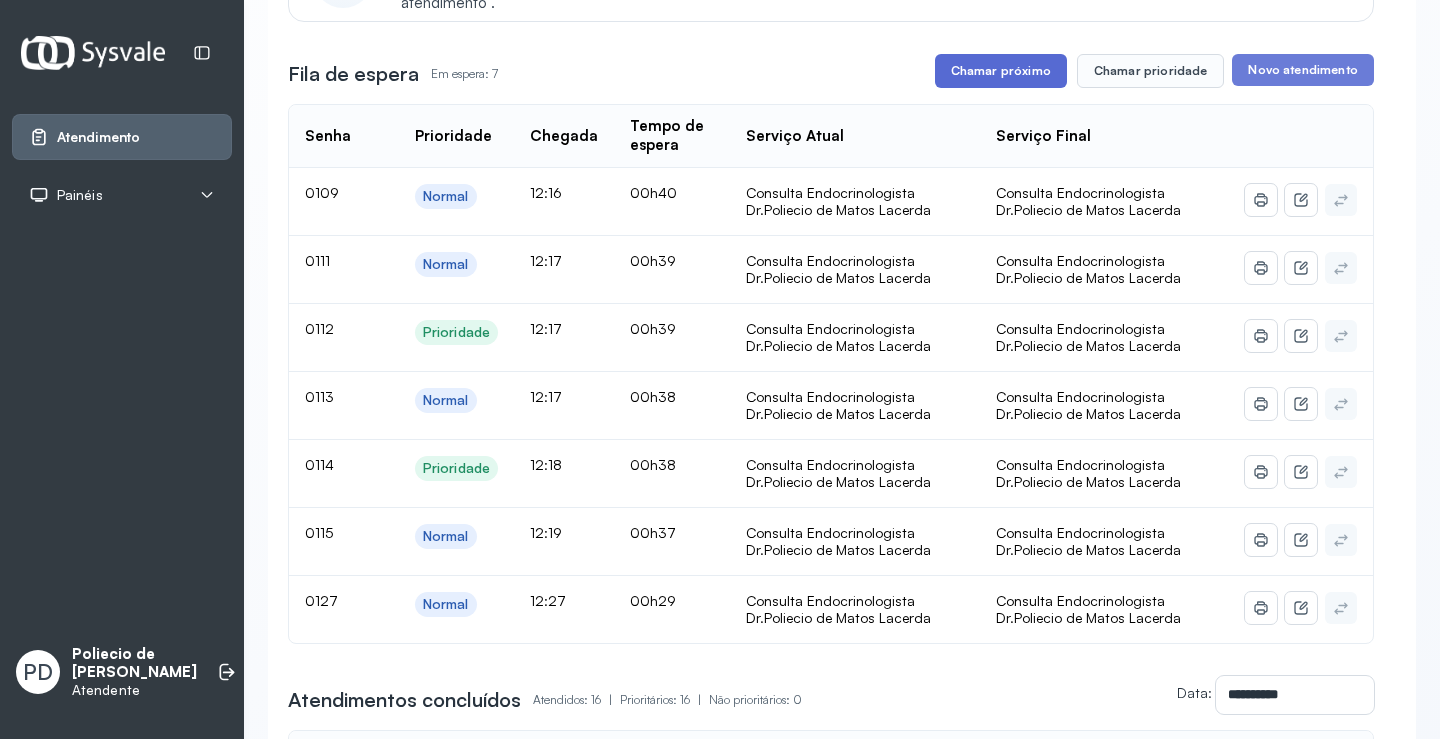 click on "Chamar próximo" at bounding box center (1001, 71) 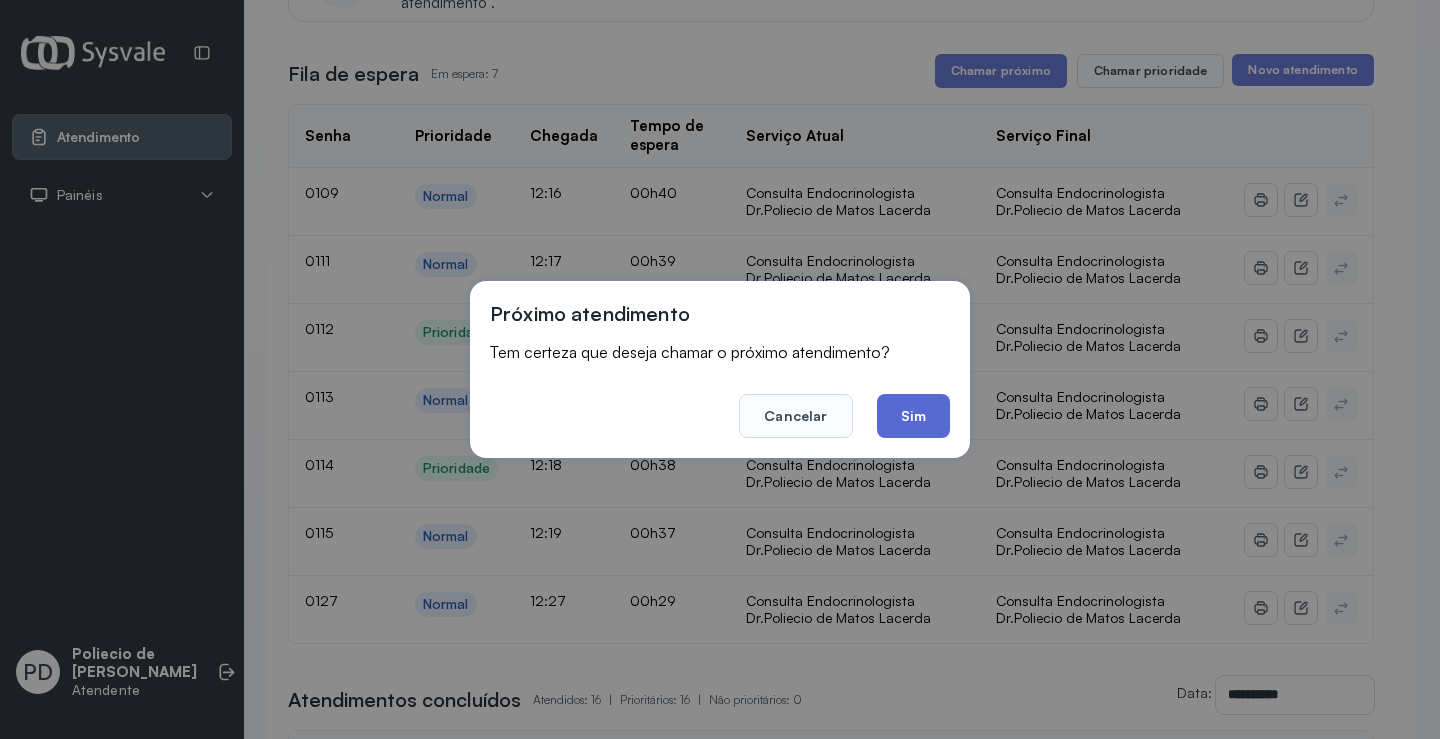 click on "Sim" 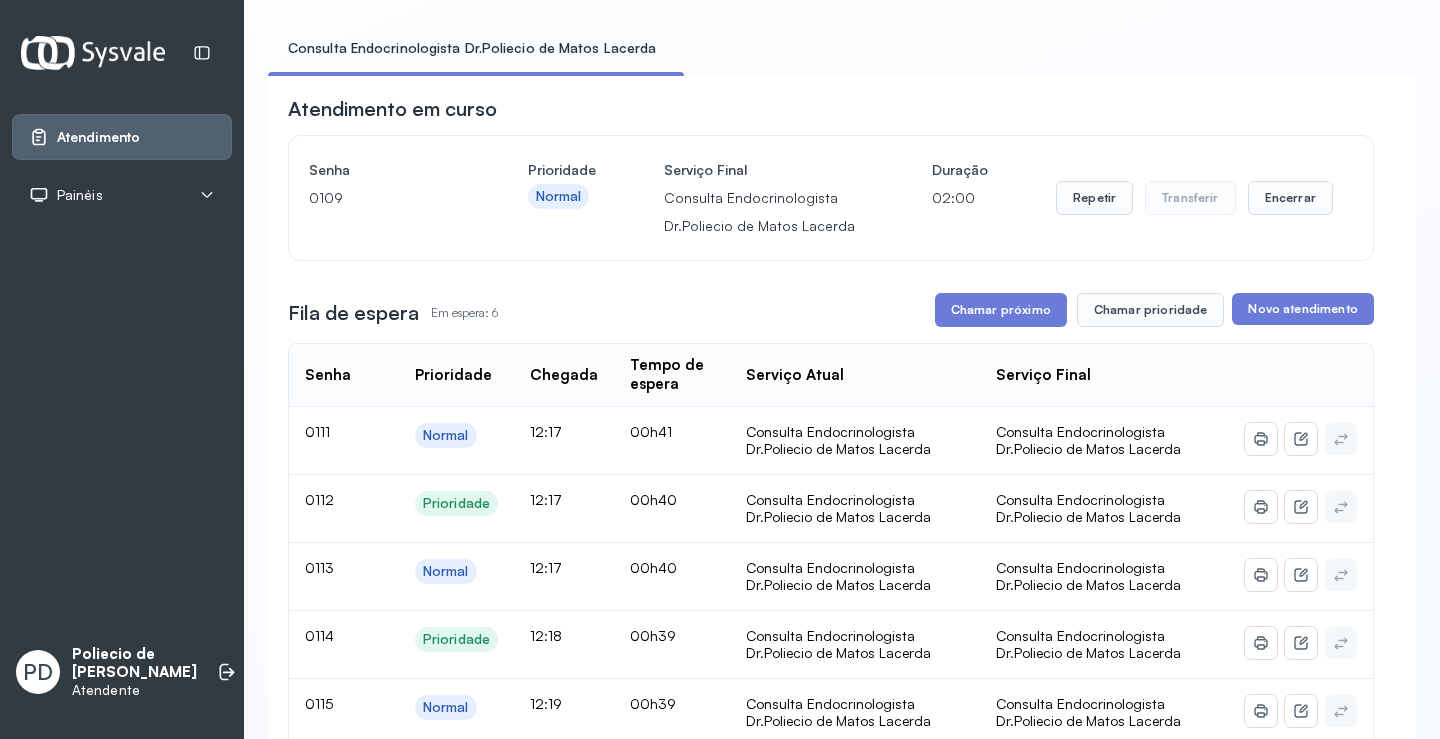 scroll, scrollTop: 100, scrollLeft: 0, axis: vertical 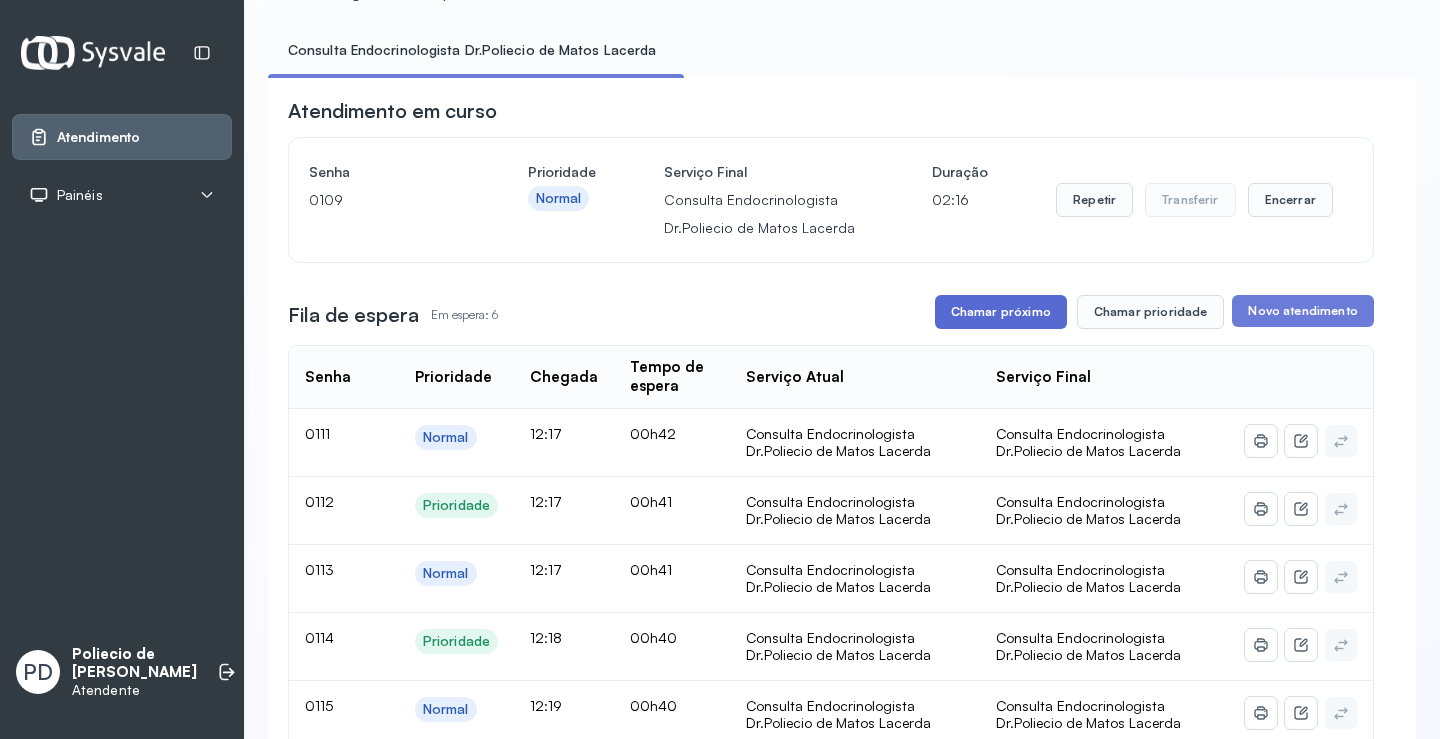 click on "Chamar próximo" at bounding box center [1001, 312] 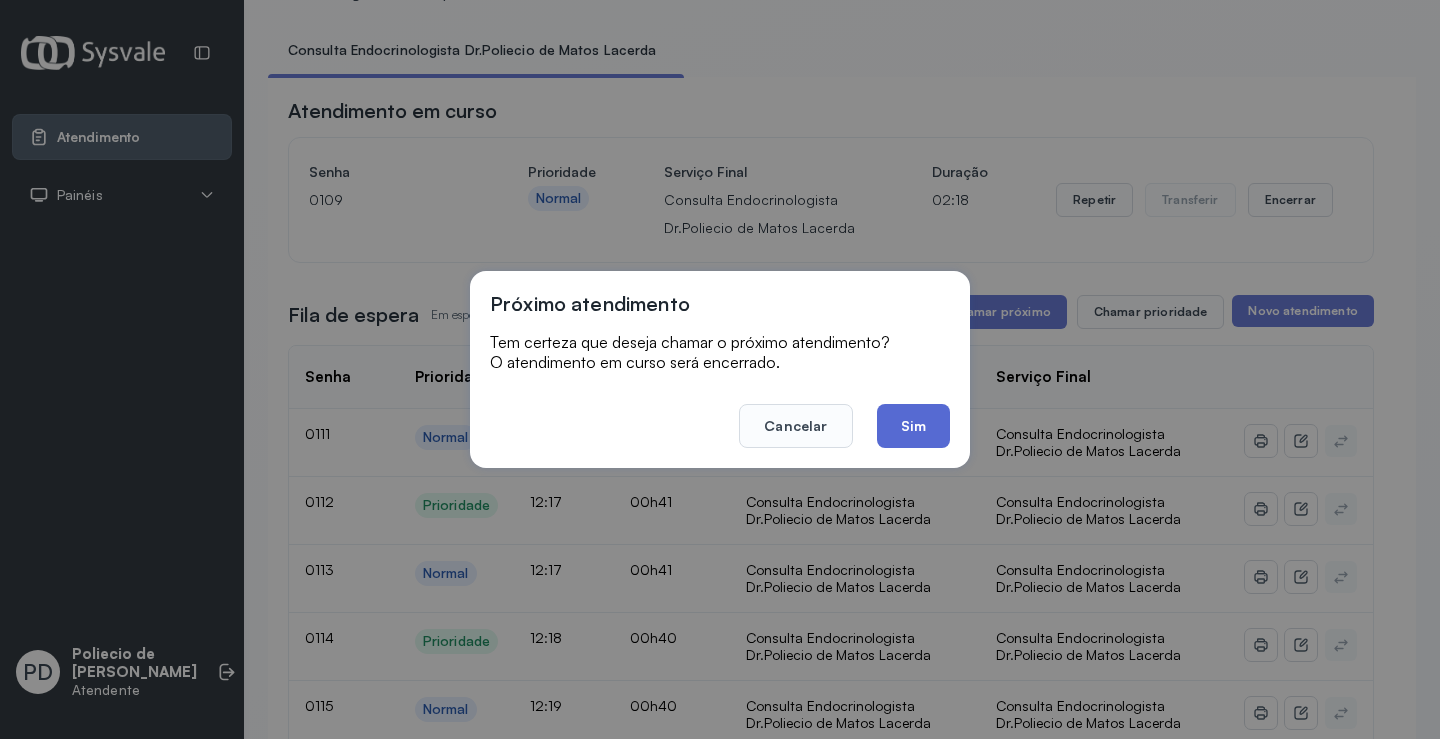 click on "Sim" 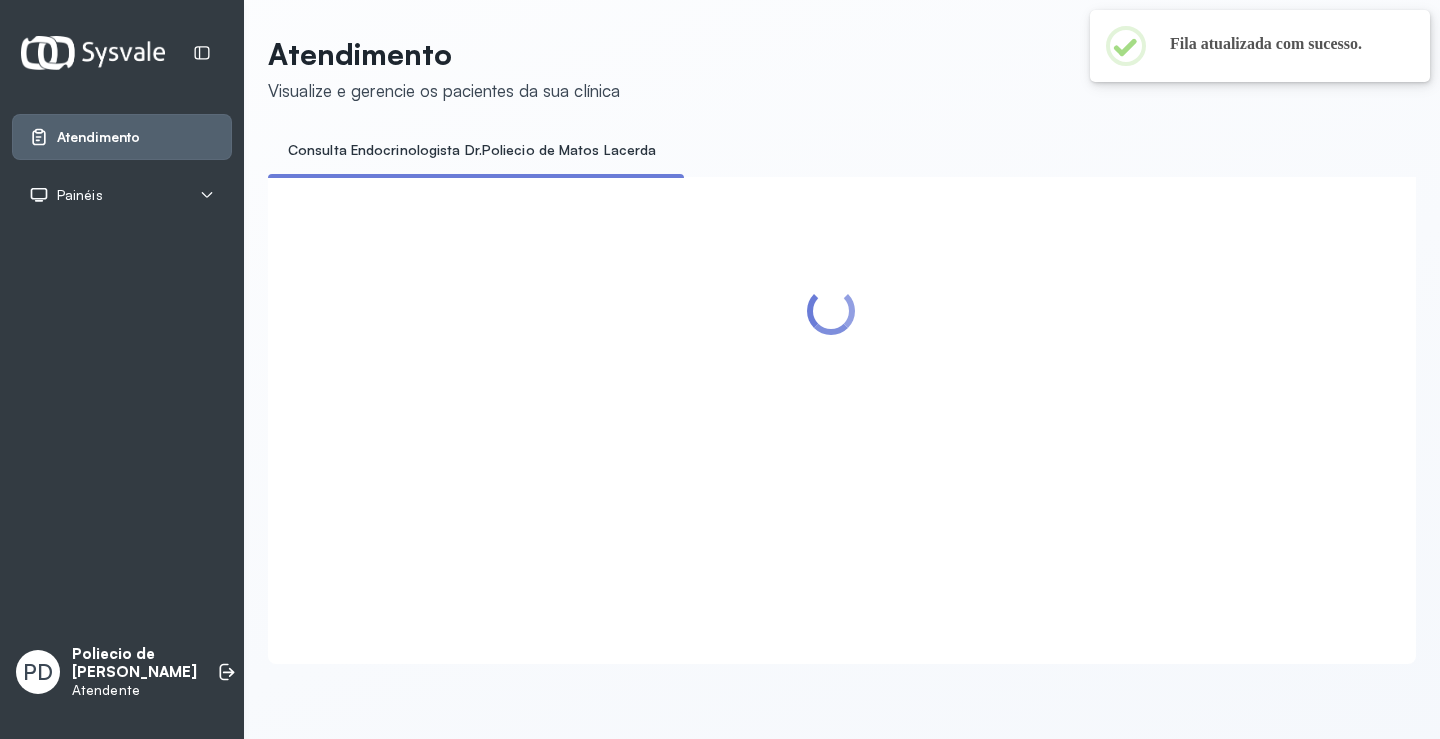 scroll, scrollTop: 100, scrollLeft: 0, axis: vertical 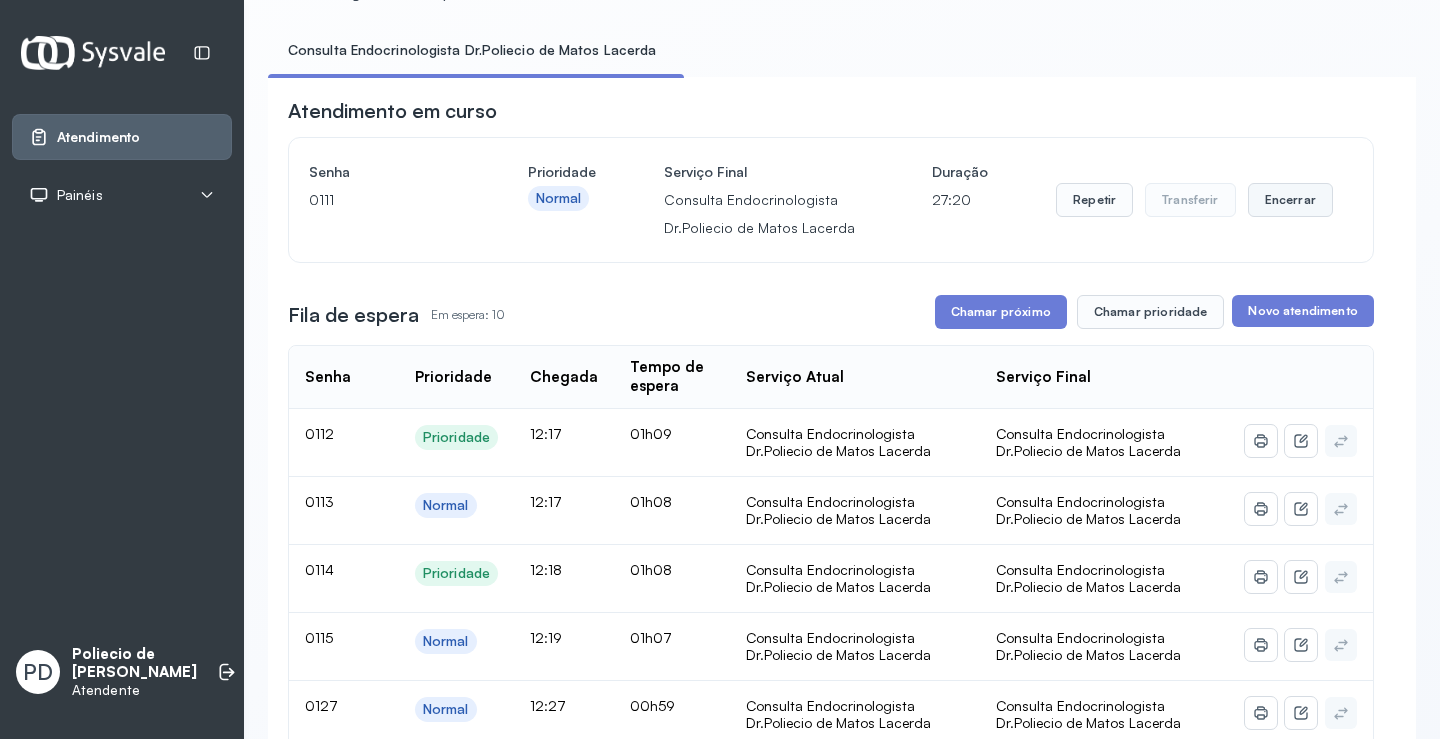 click on "Encerrar" at bounding box center (1290, 200) 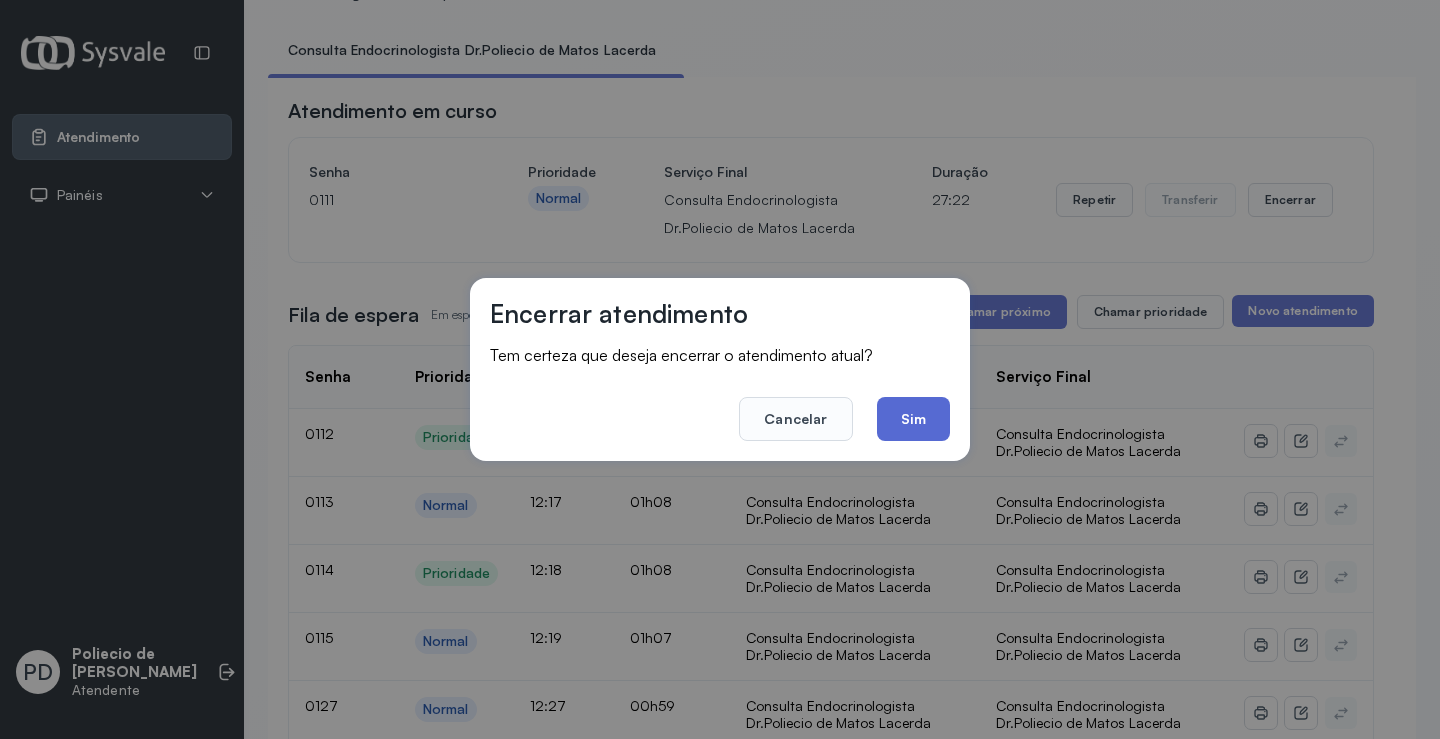 click on "Sim" 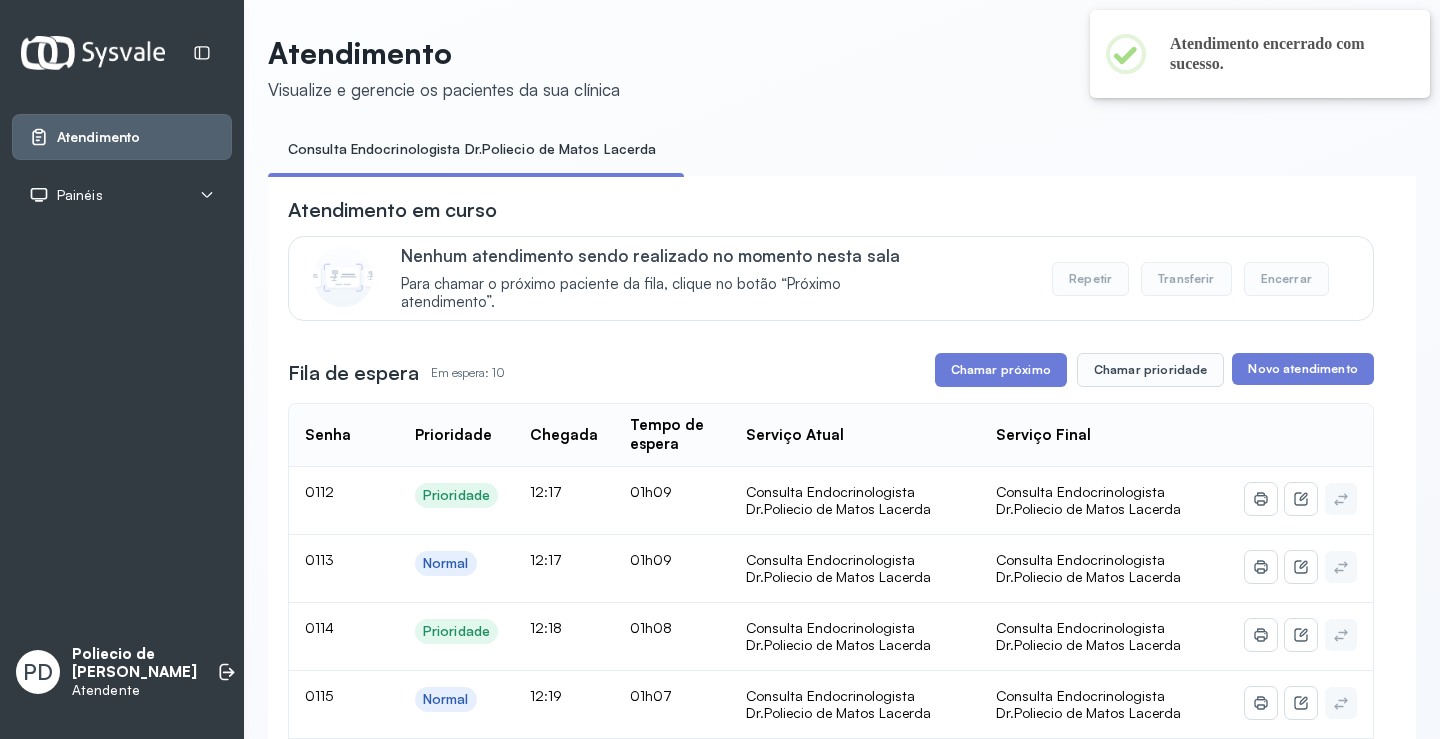 scroll, scrollTop: 100, scrollLeft: 0, axis: vertical 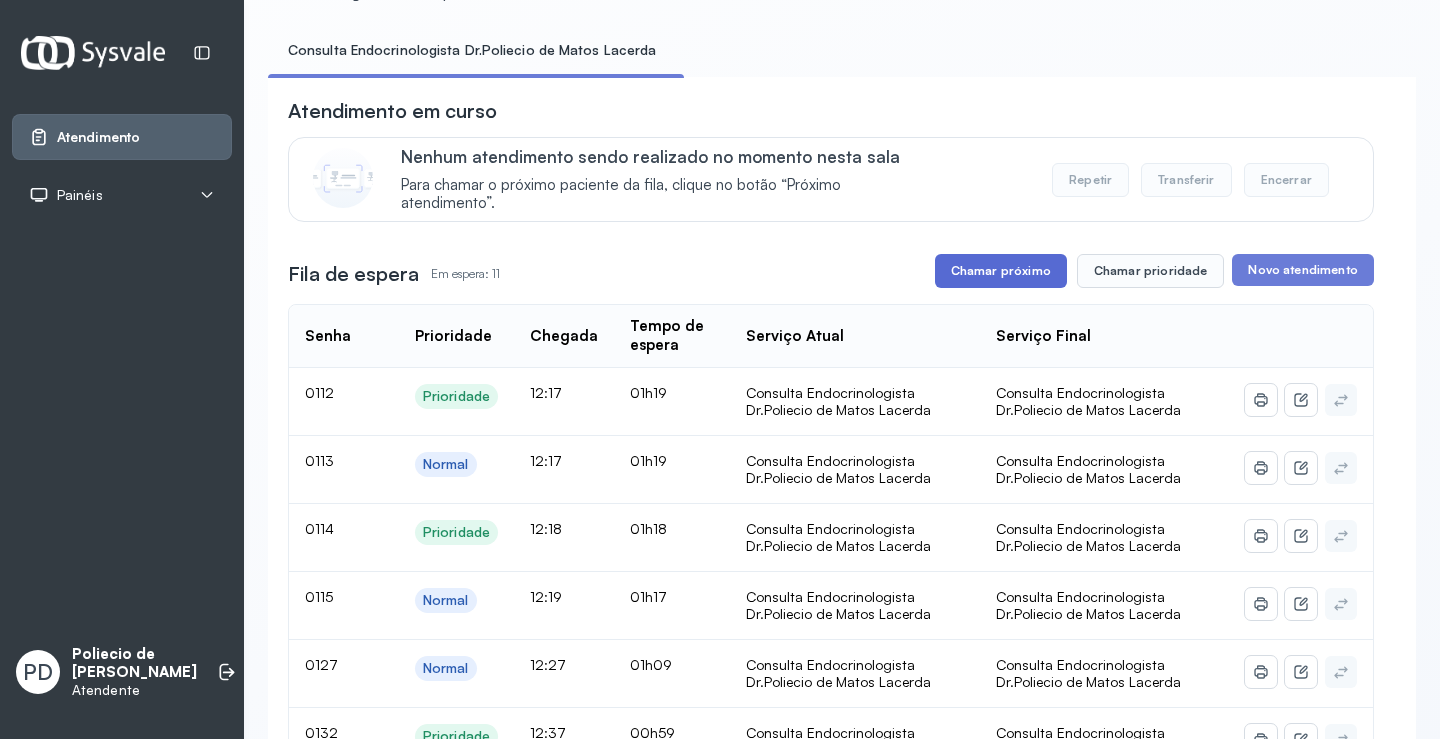 click on "Chamar próximo" at bounding box center [1001, 271] 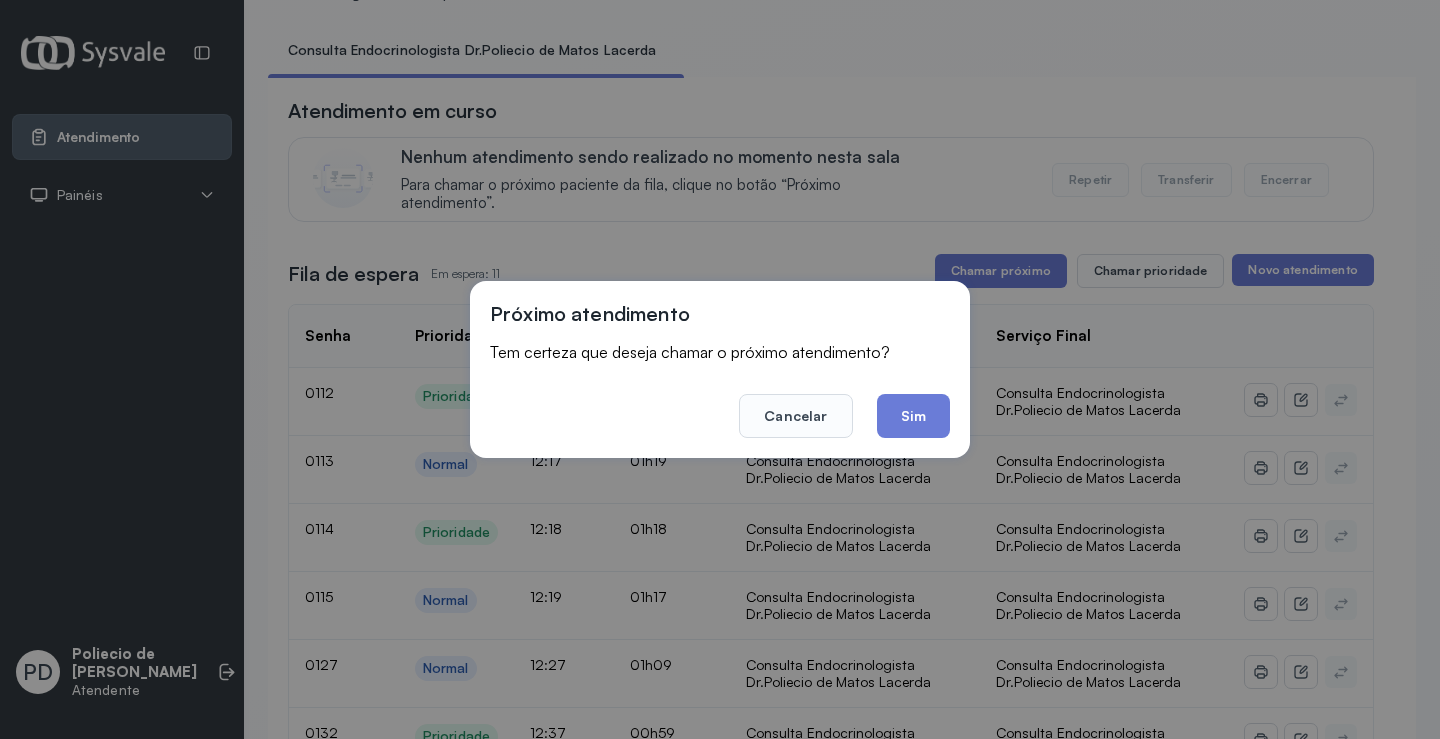 click on "Sim" 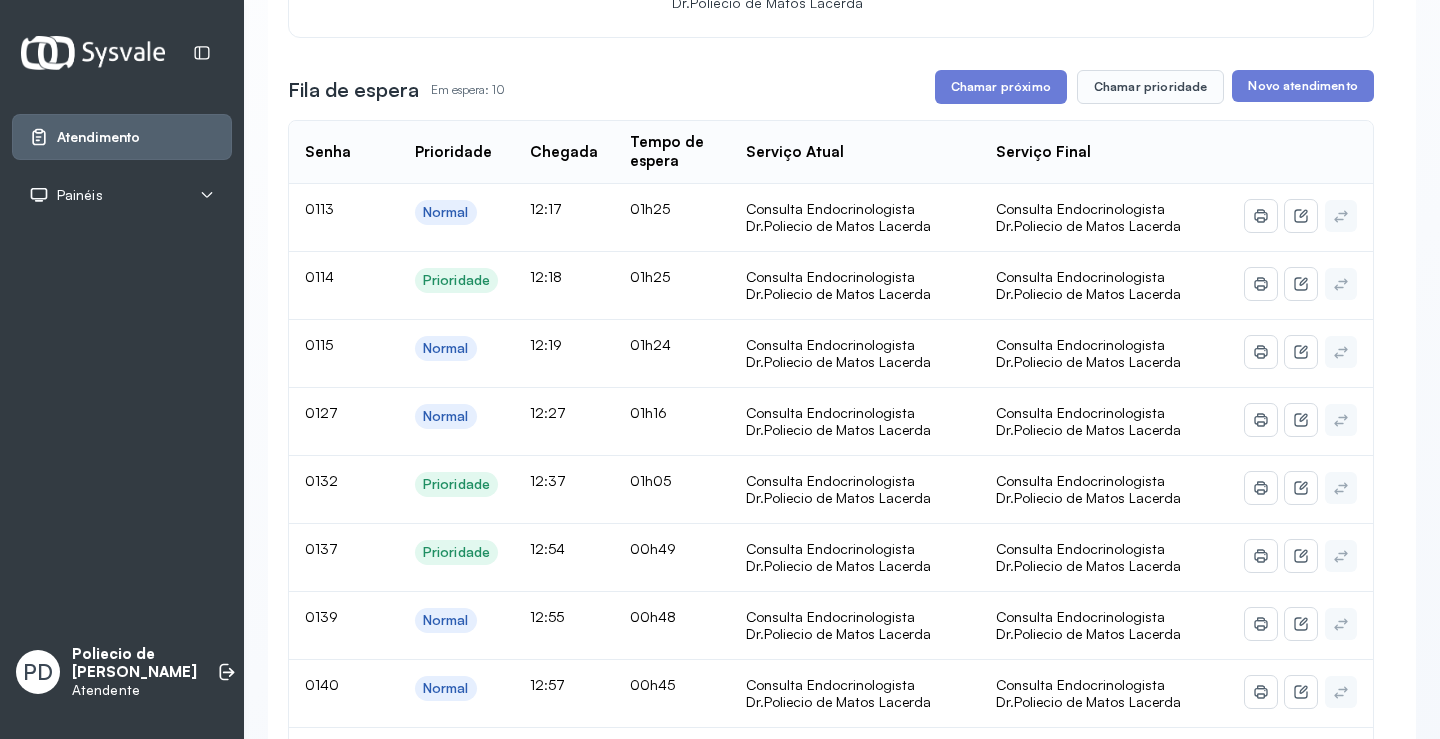 scroll, scrollTop: 200, scrollLeft: 0, axis: vertical 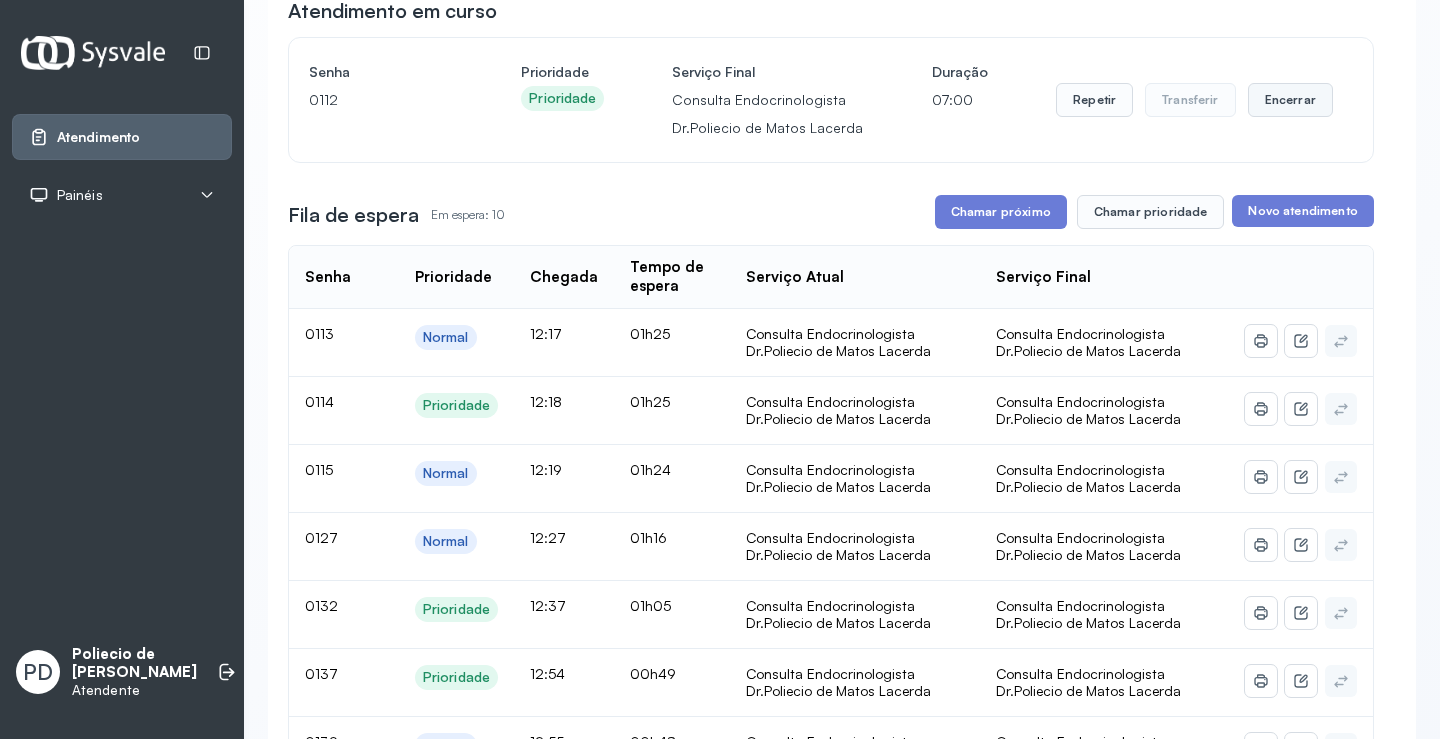 click on "Encerrar" at bounding box center [1290, 100] 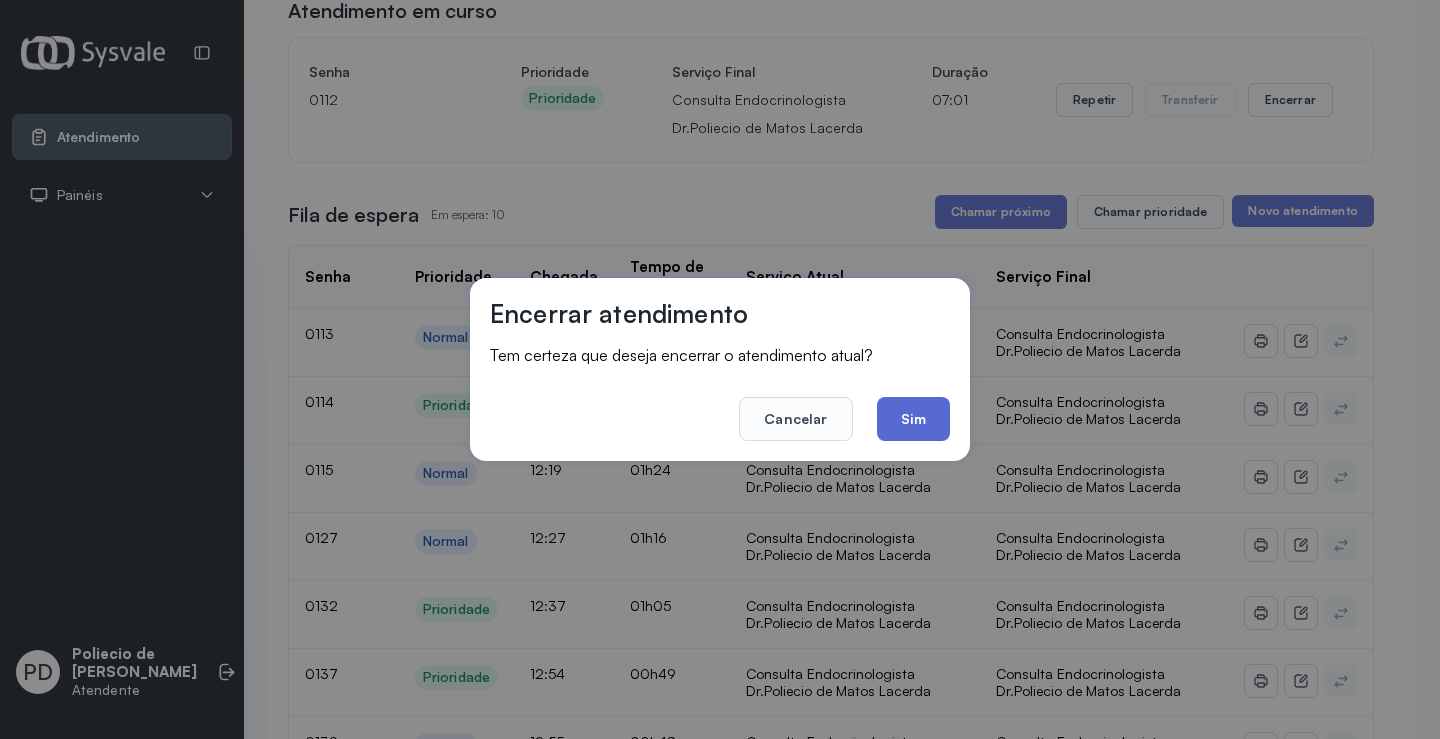 click on "Sim" 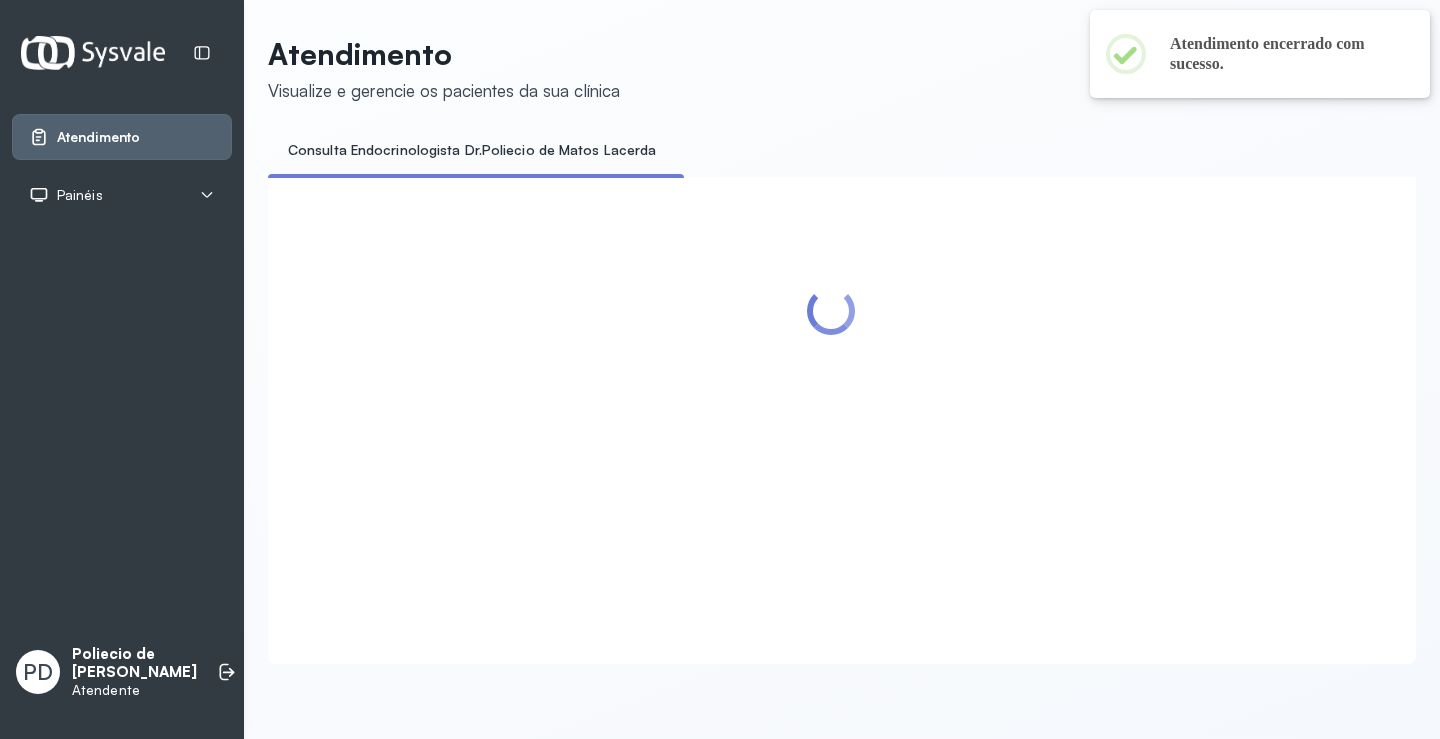scroll, scrollTop: 200, scrollLeft: 0, axis: vertical 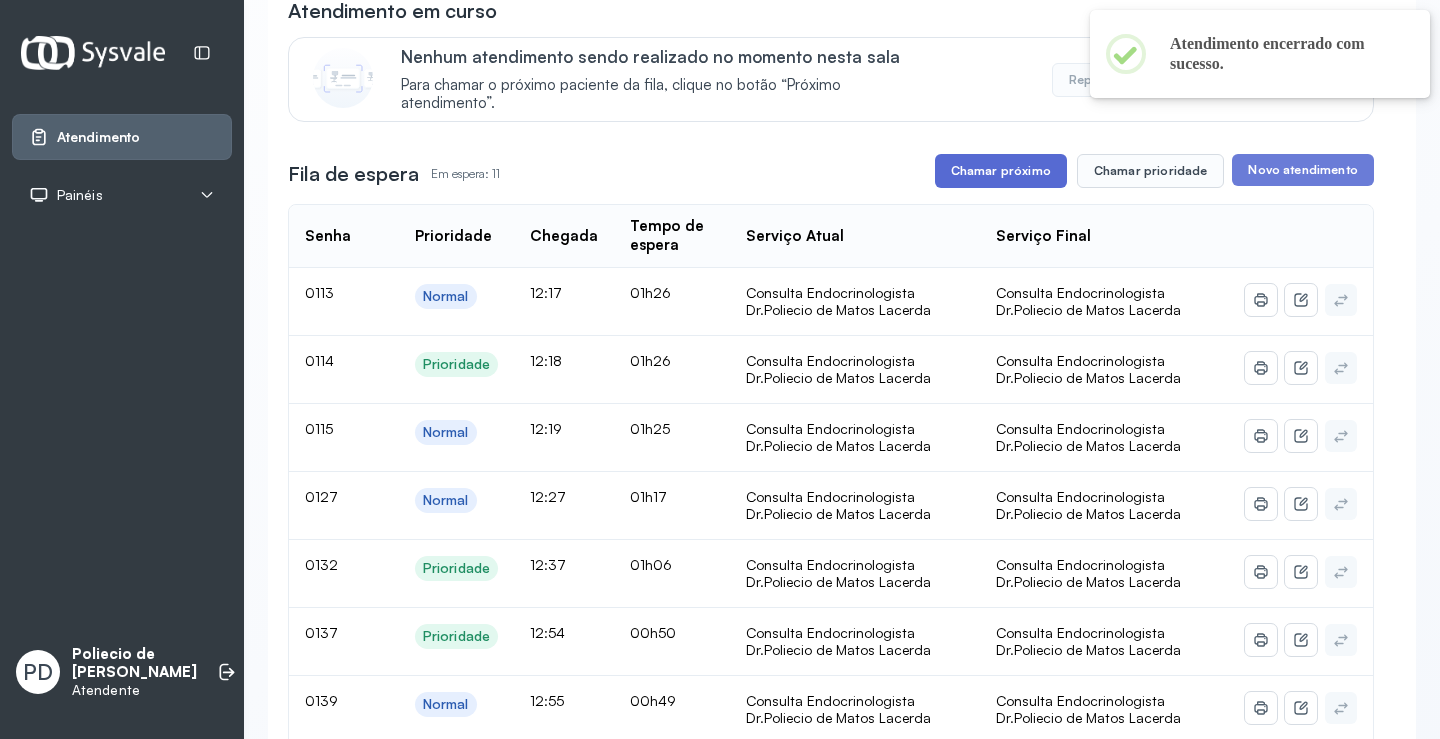 click on "Chamar próximo" at bounding box center [1001, 171] 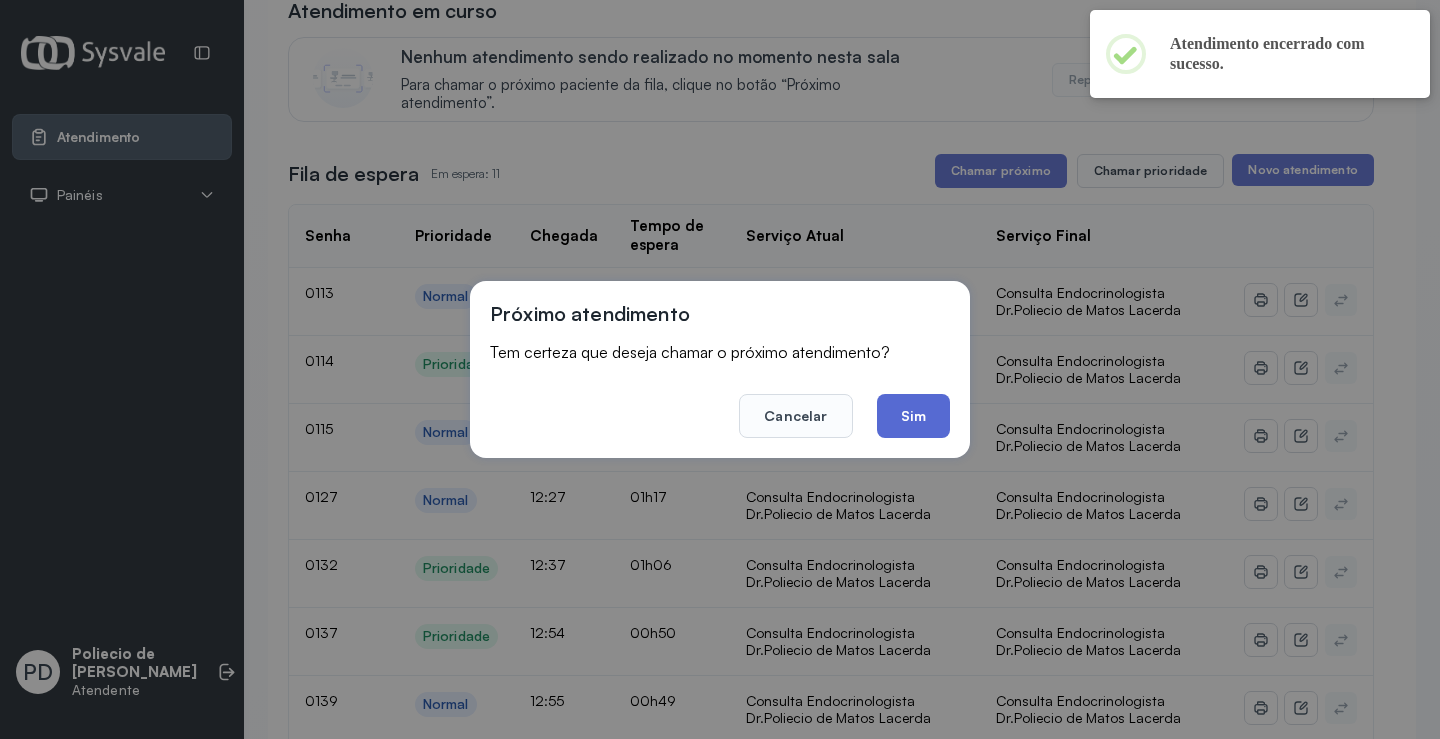 click on "Sim" 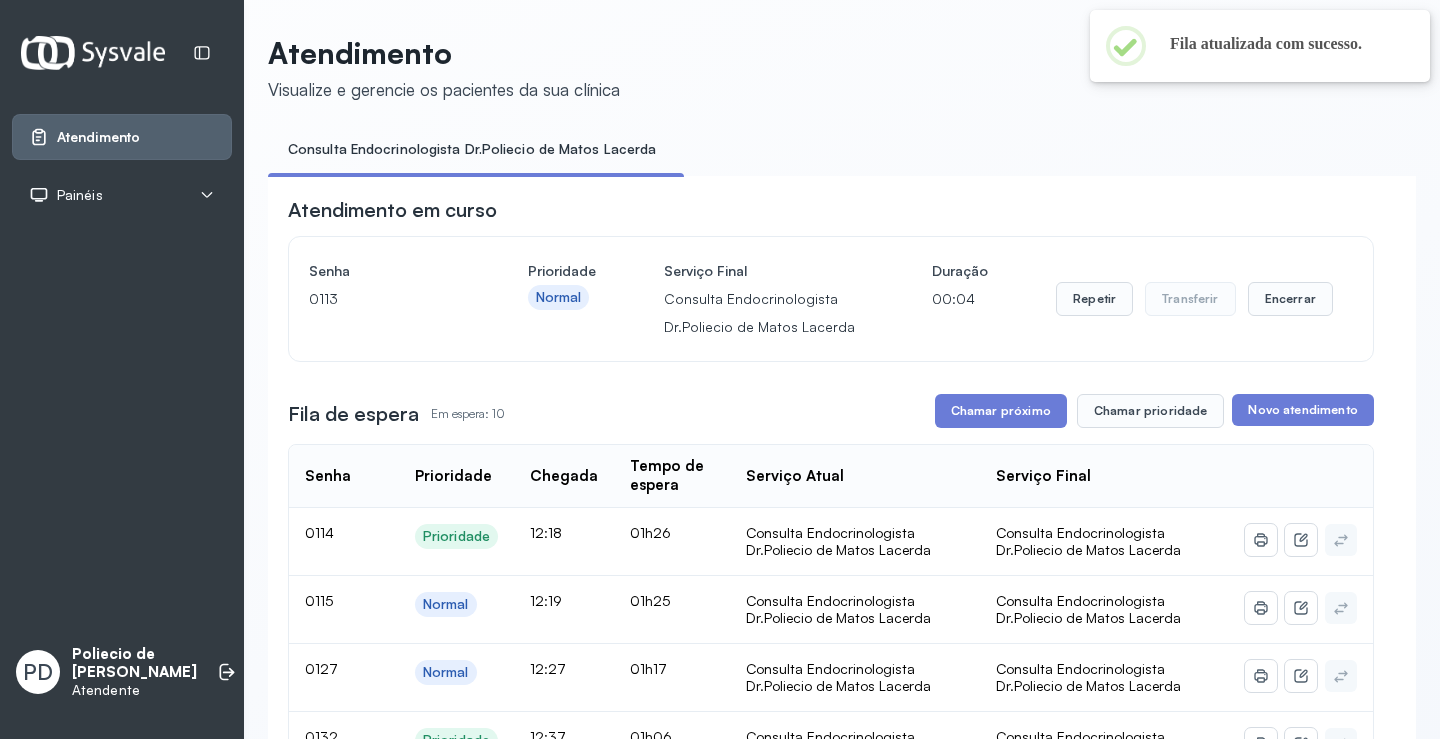 scroll, scrollTop: 200, scrollLeft: 0, axis: vertical 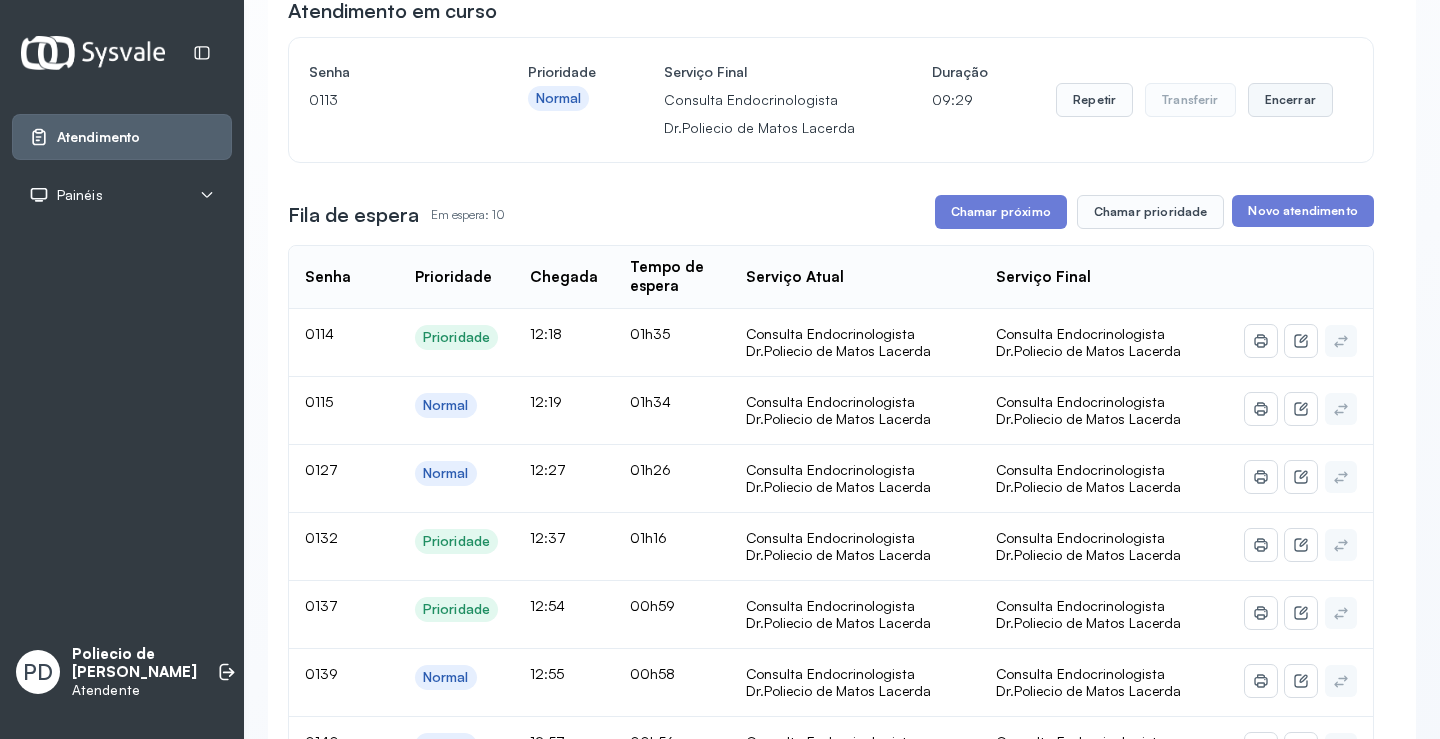 click on "Encerrar" at bounding box center [1290, 100] 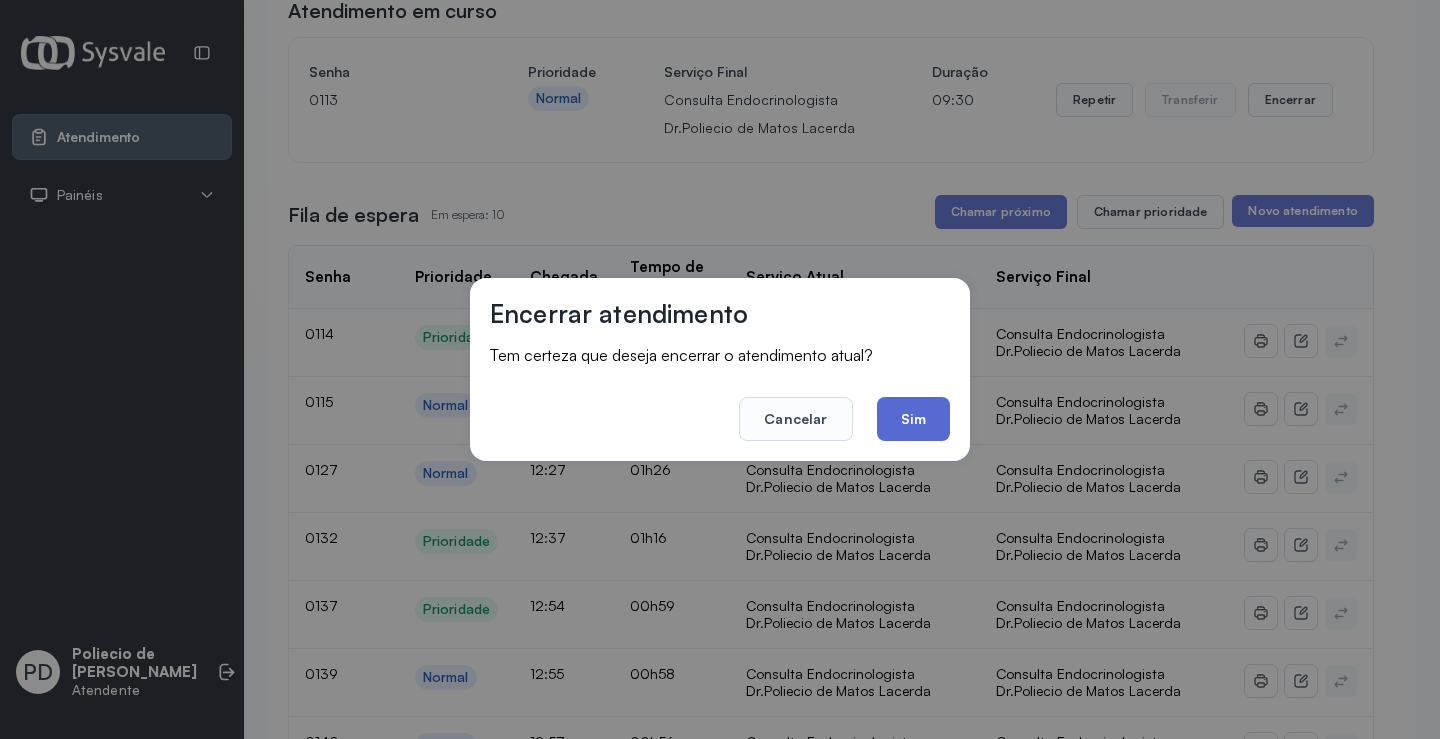 click on "Sim" 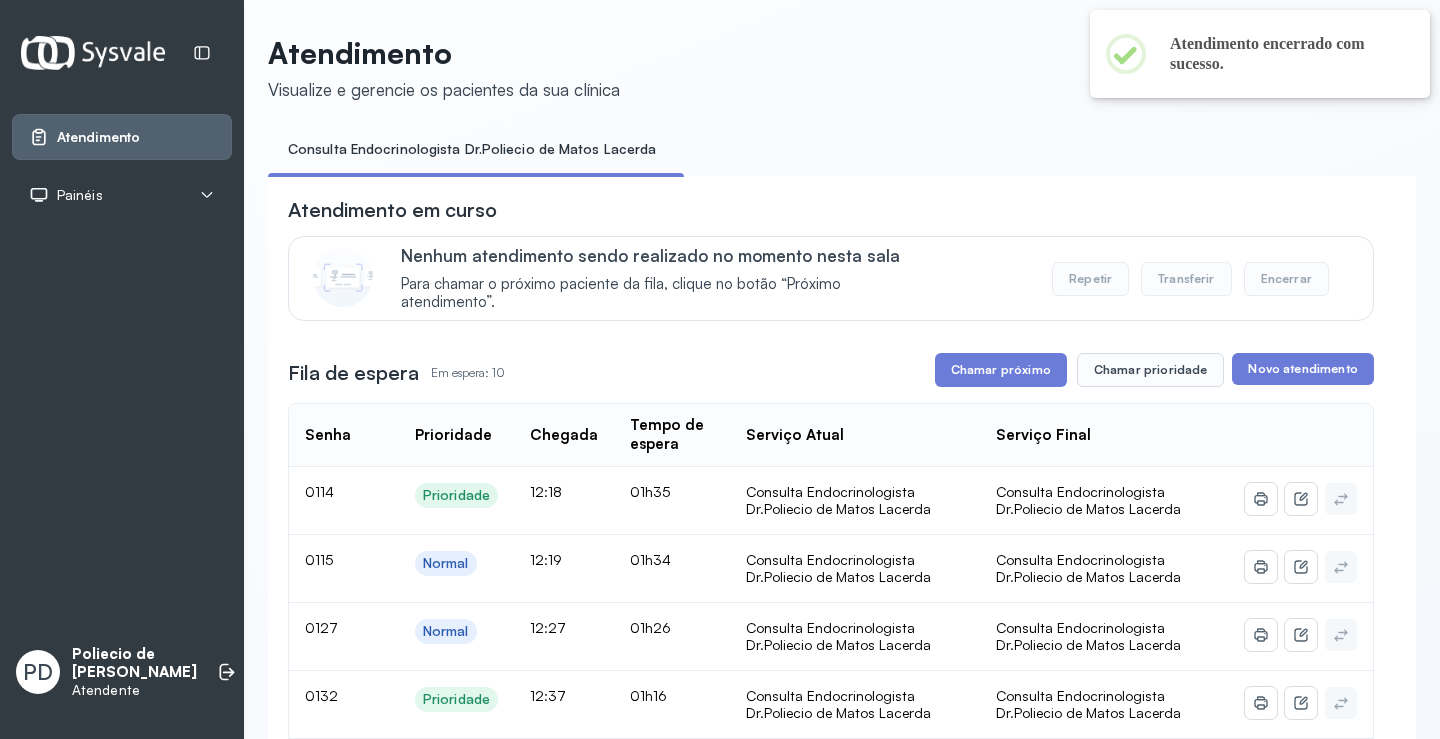 scroll, scrollTop: 200, scrollLeft: 0, axis: vertical 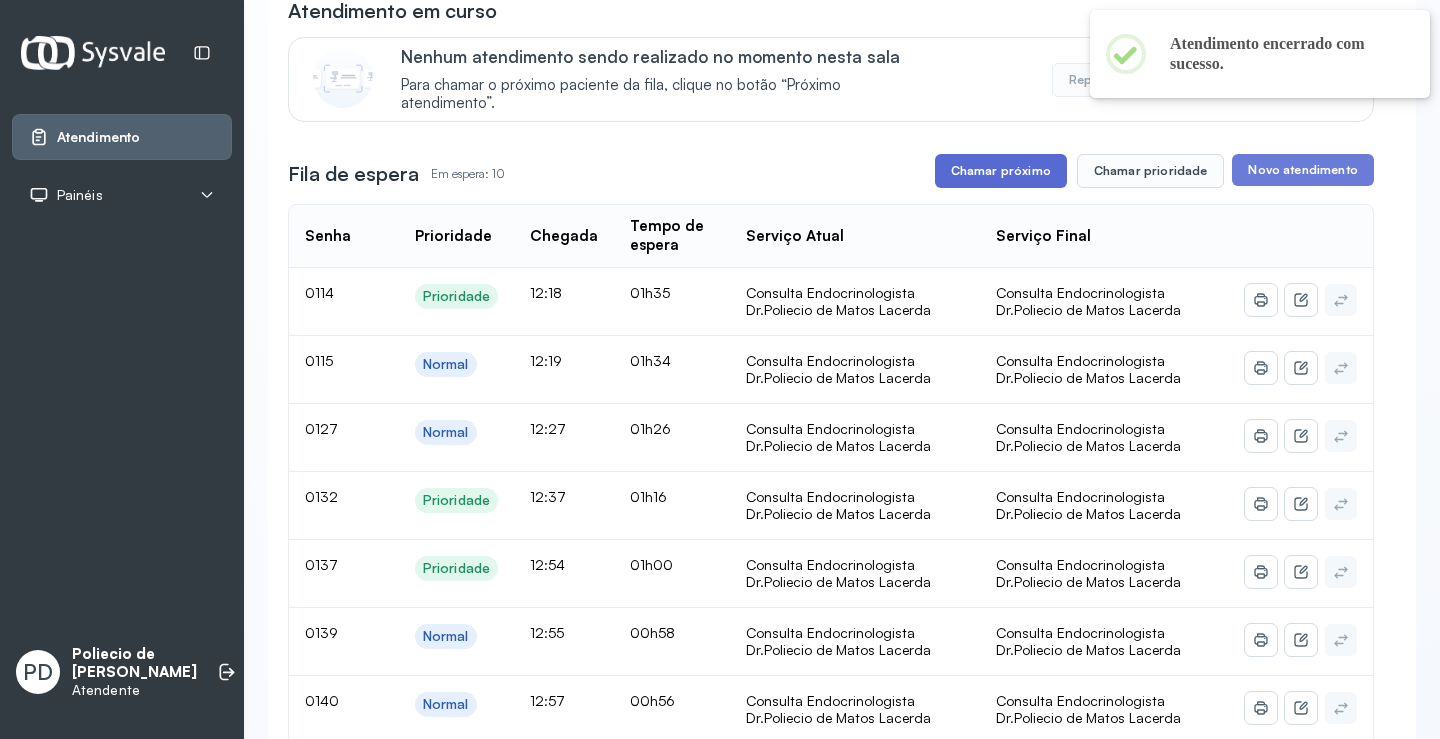 click on "Chamar próximo" at bounding box center [1001, 171] 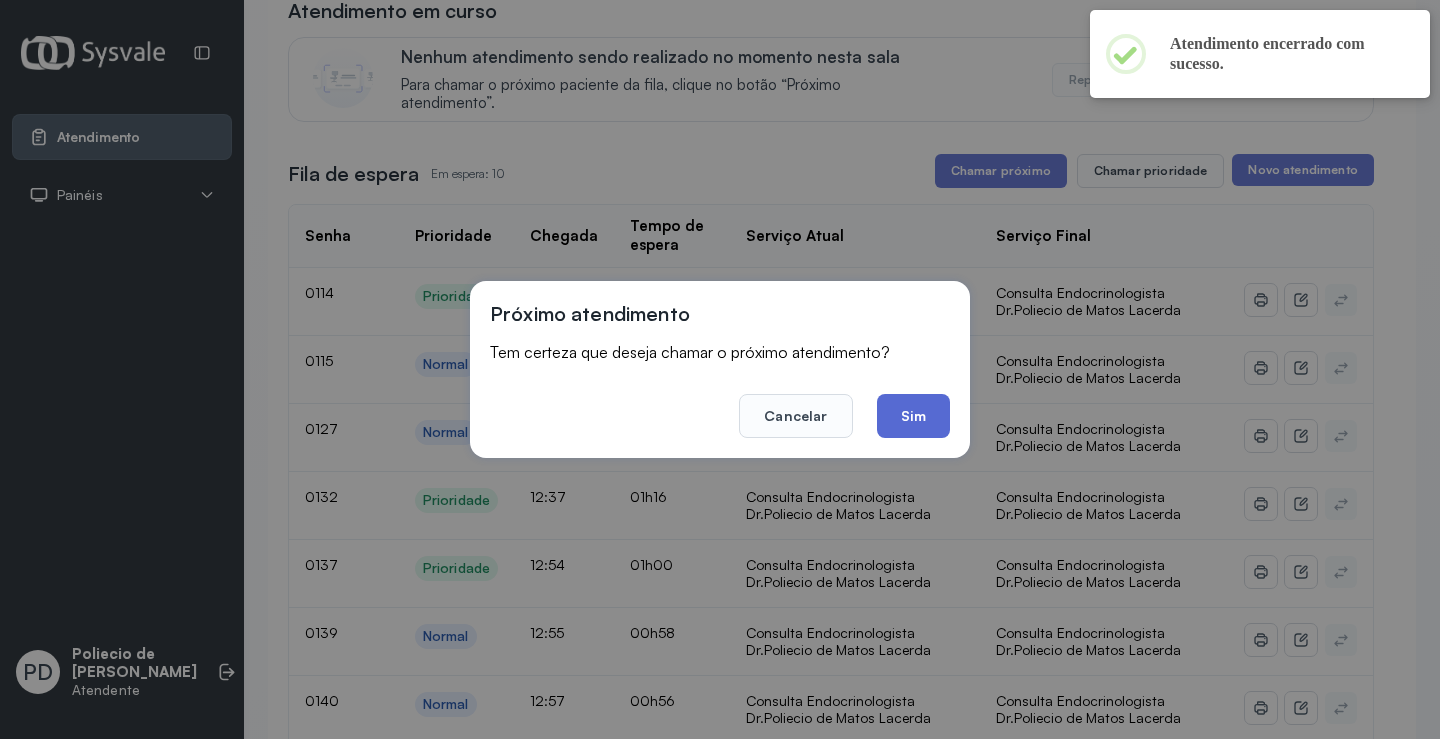 click on "Sim" 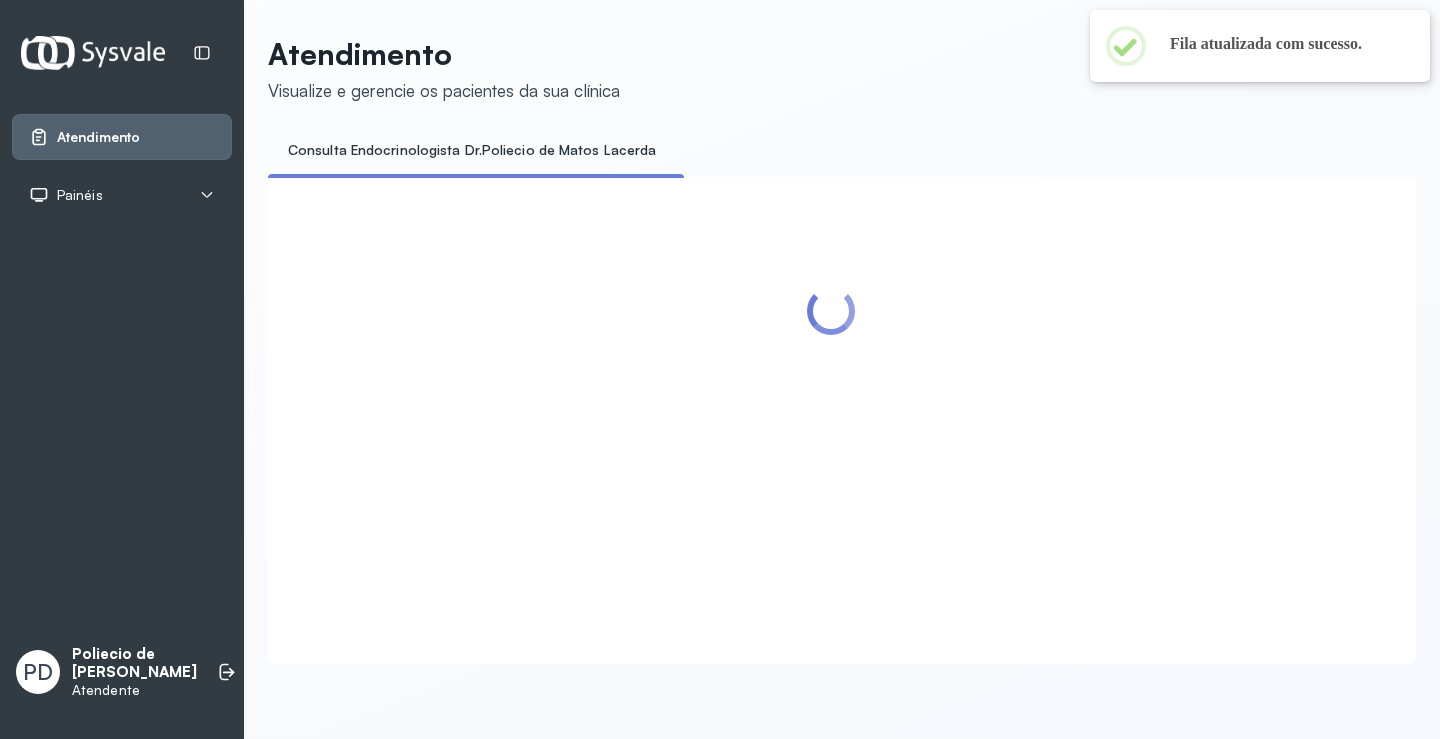 scroll, scrollTop: 200, scrollLeft: 0, axis: vertical 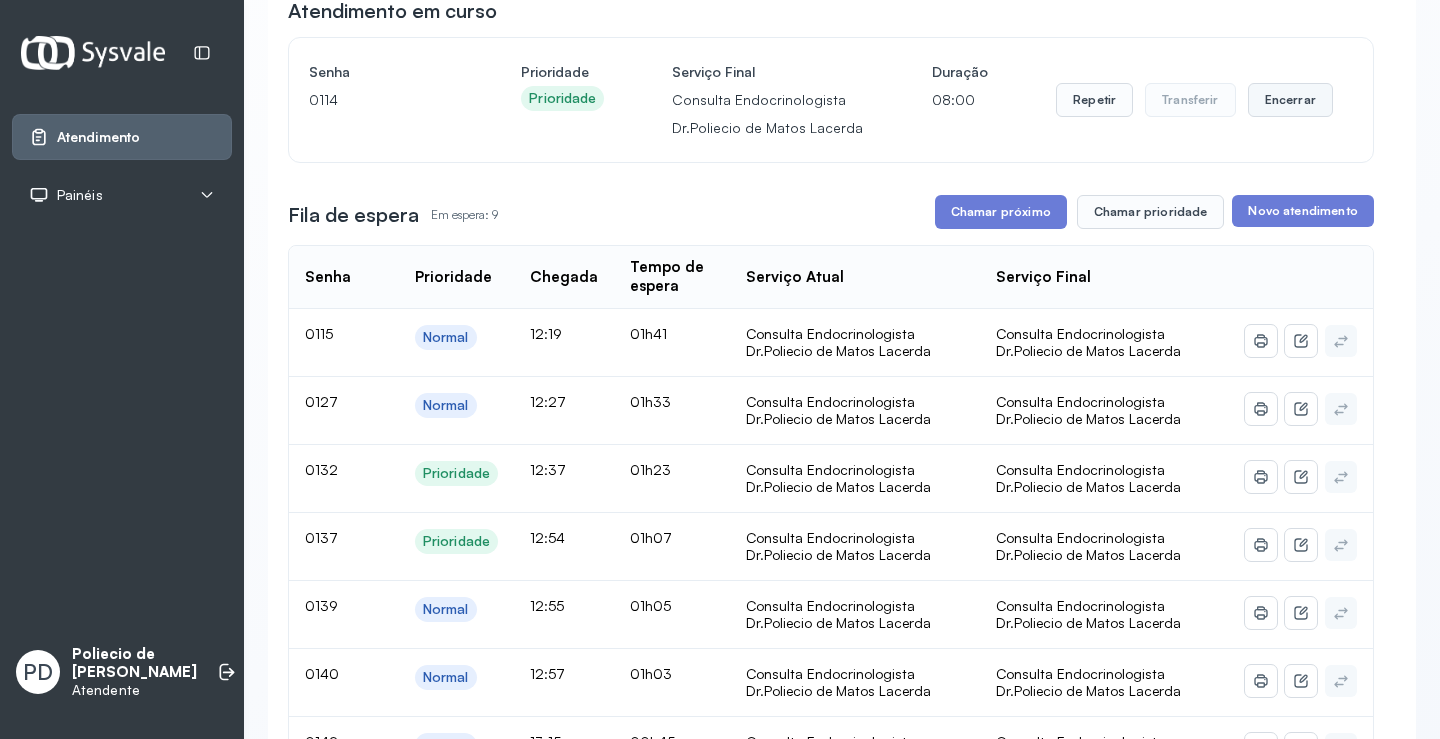 click on "Encerrar" at bounding box center [1290, 100] 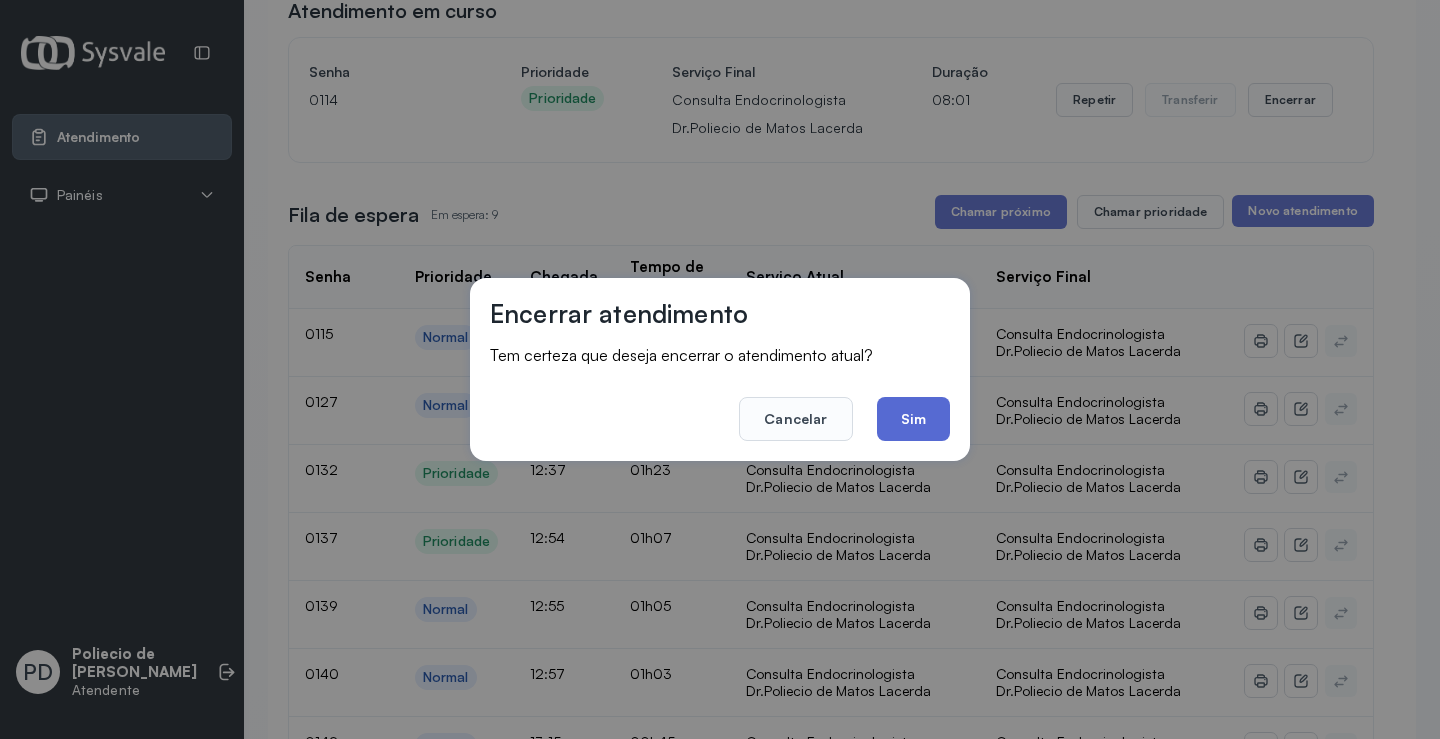 click on "Sim" 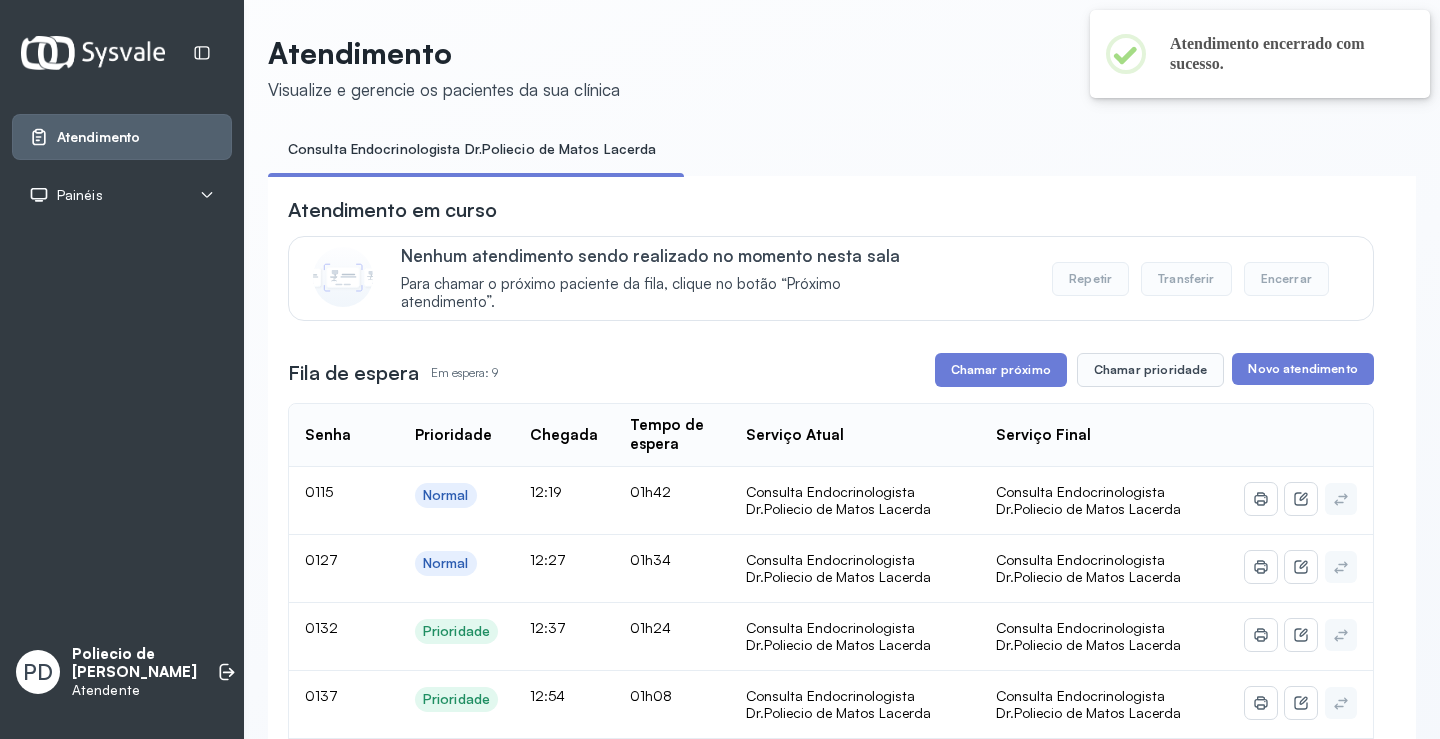 scroll, scrollTop: 200, scrollLeft: 0, axis: vertical 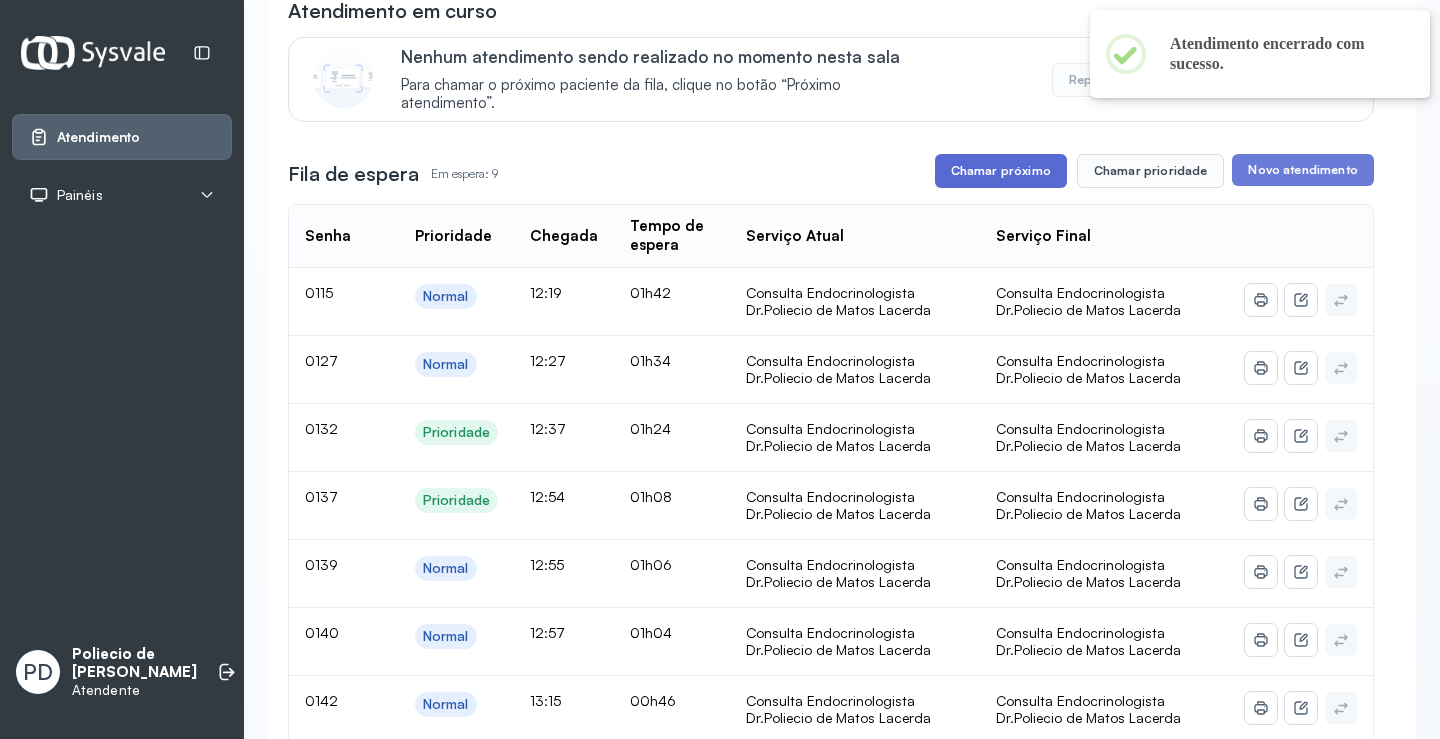 click on "Chamar próximo" at bounding box center [1001, 171] 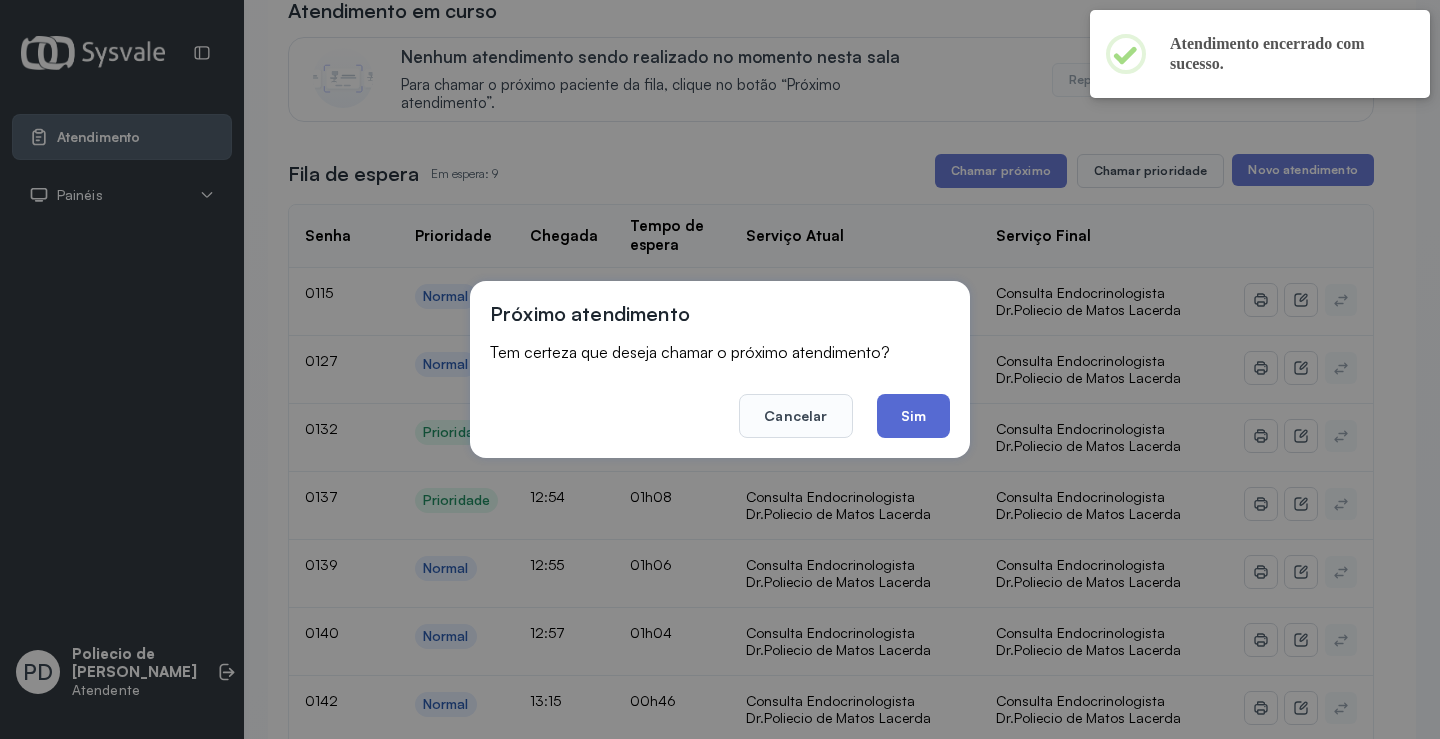 click on "Sim" 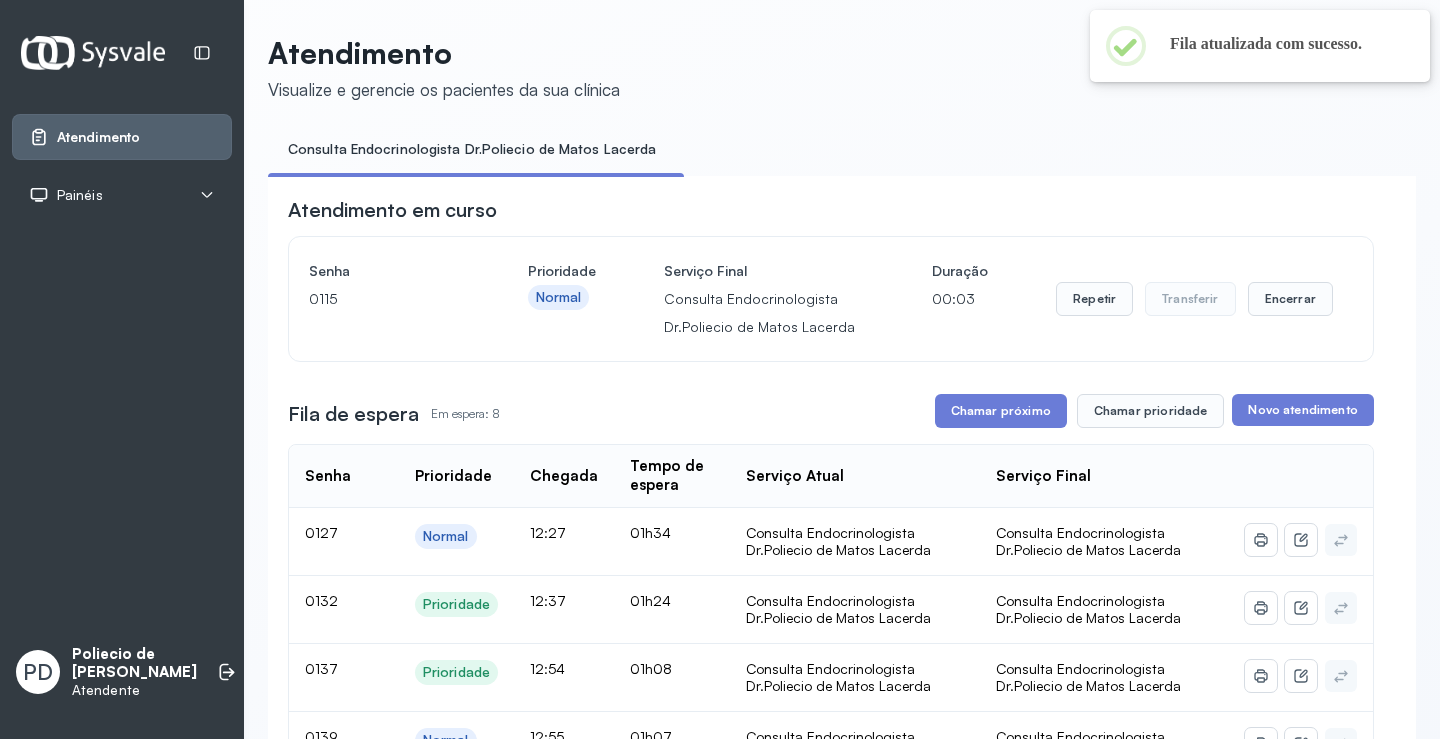 scroll, scrollTop: 200, scrollLeft: 0, axis: vertical 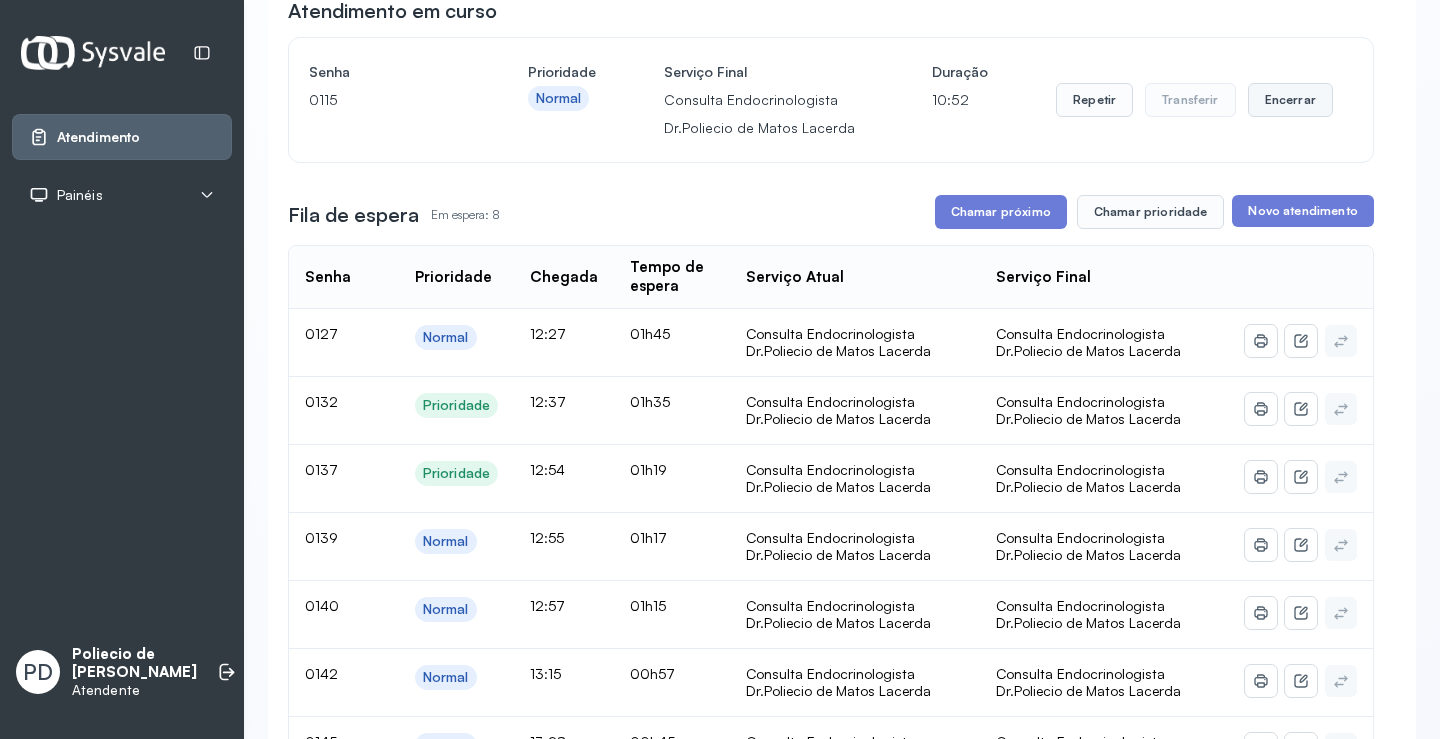 click on "Encerrar" at bounding box center [1290, 100] 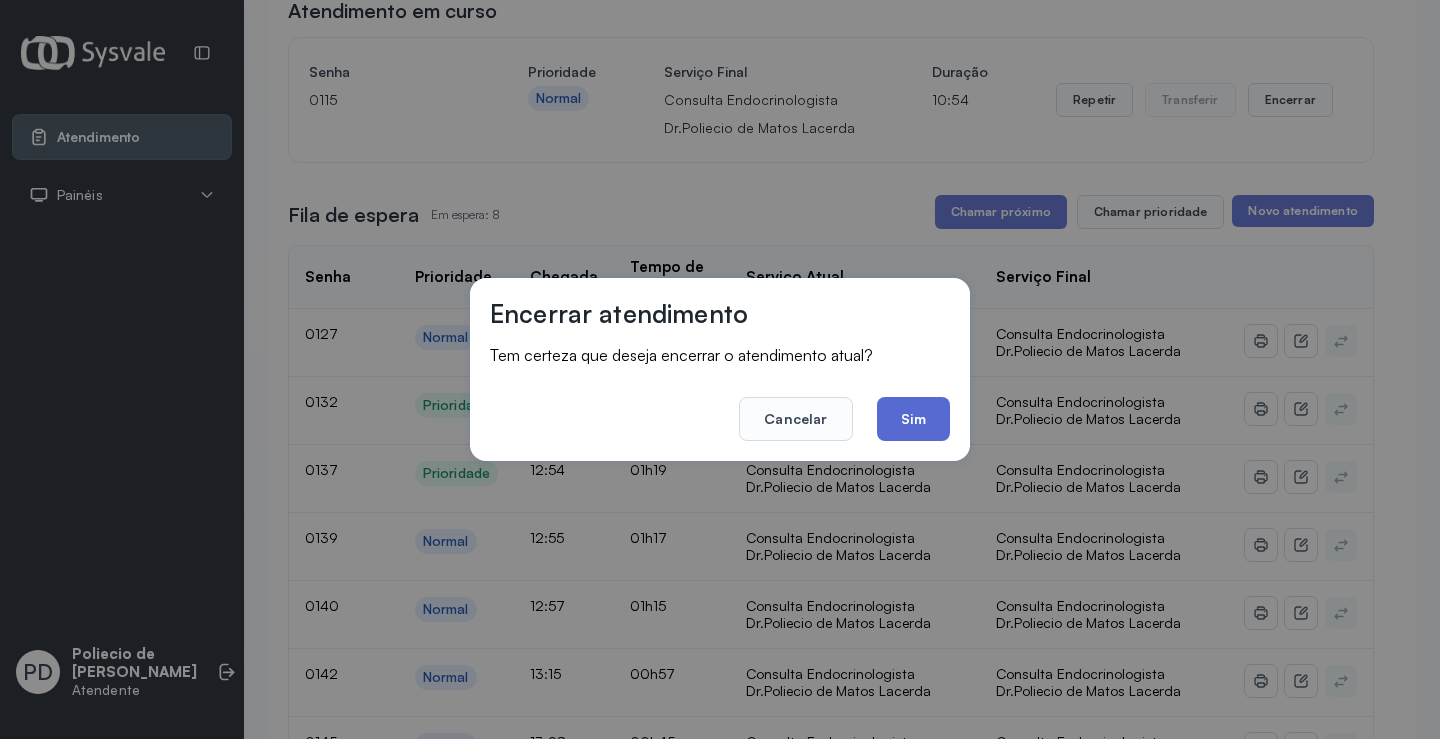click on "Sim" 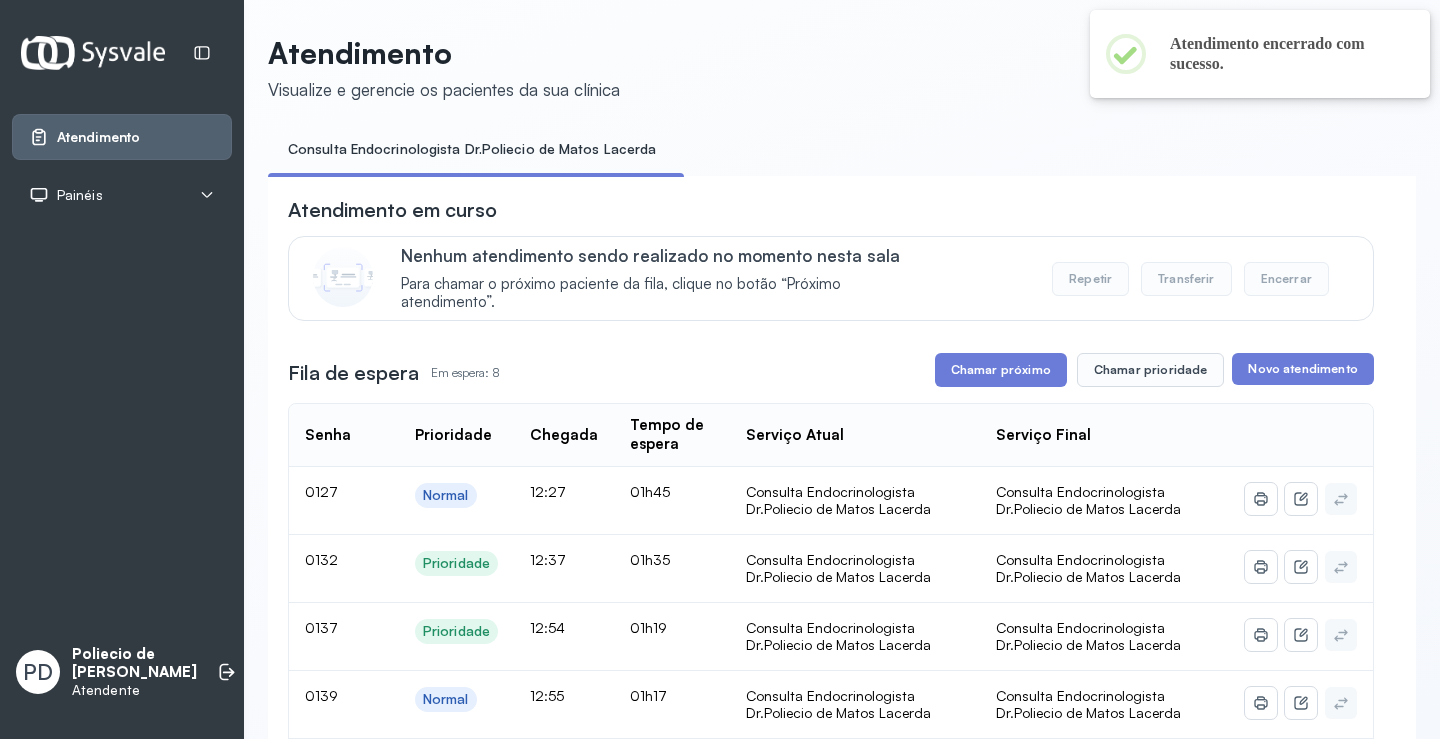 scroll, scrollTop: 200, scrollLeft: 0, axis: vertical 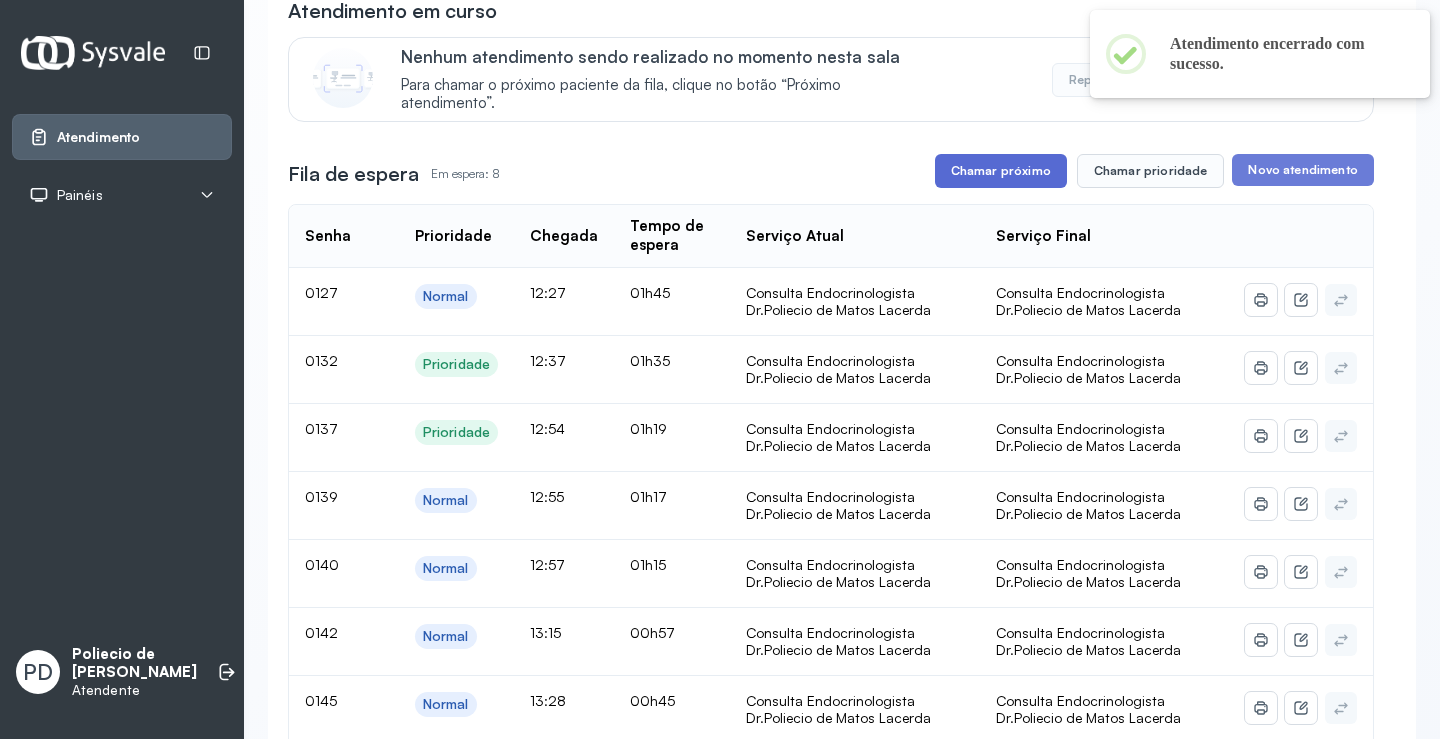 click on "Chamar próximo" at bounding box center [1001, 171] 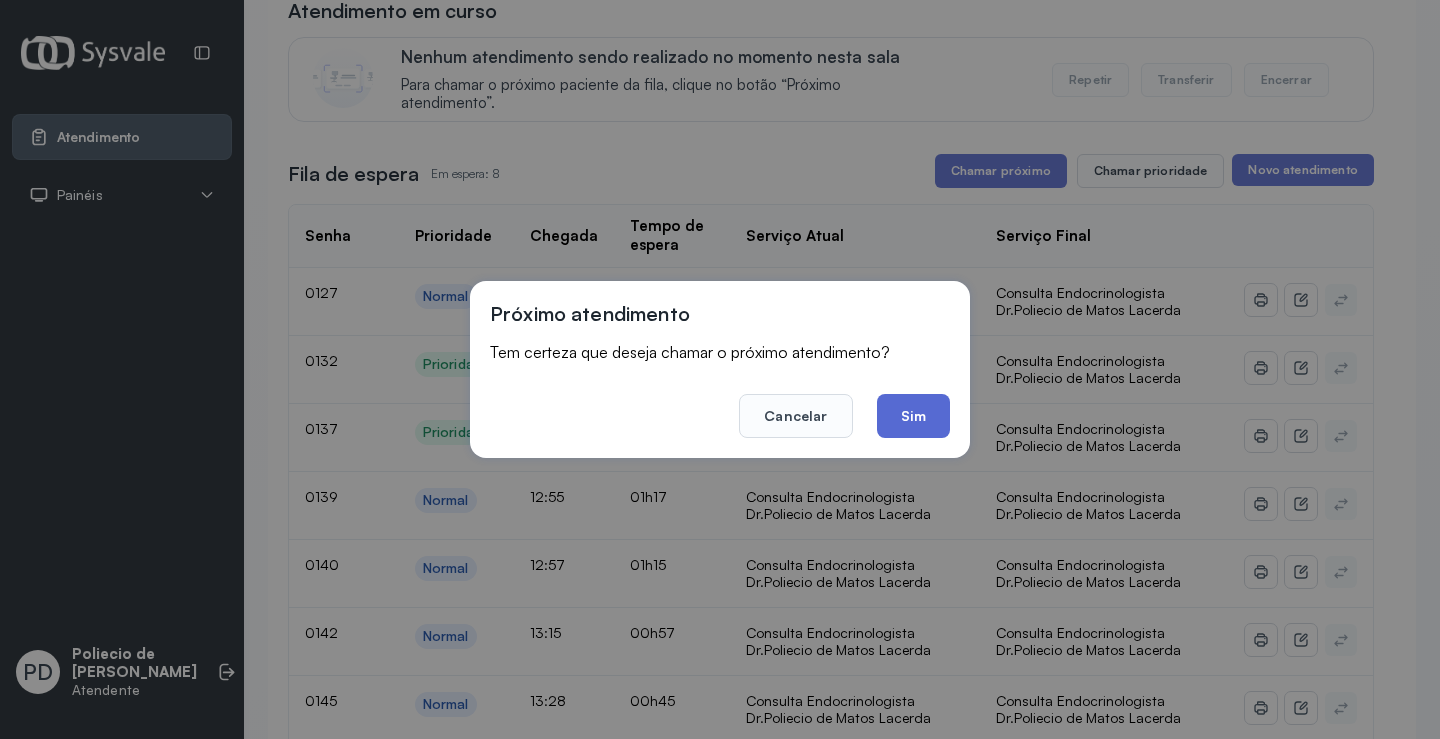 click on "Sim" 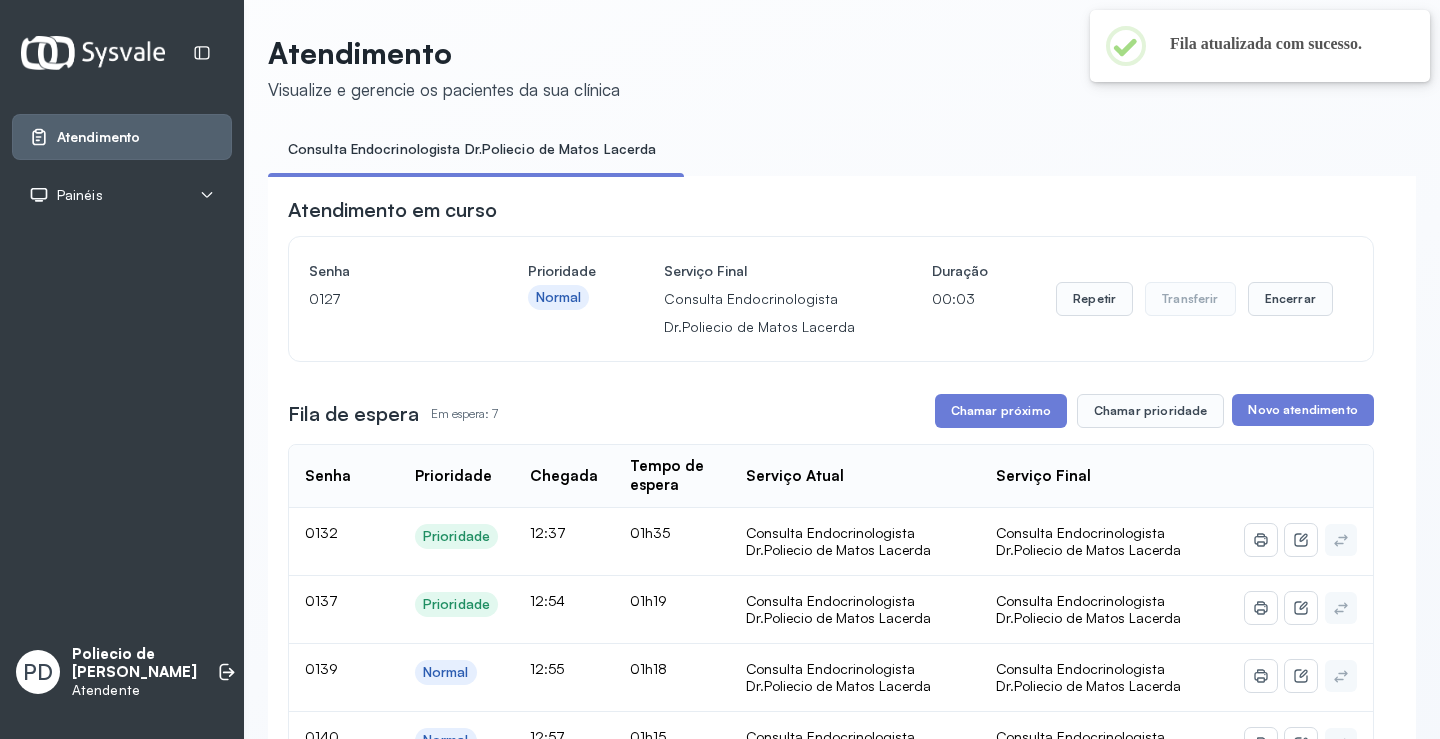 scroll, scrollTop: 200, scrollLeft: 0, axis: vertical 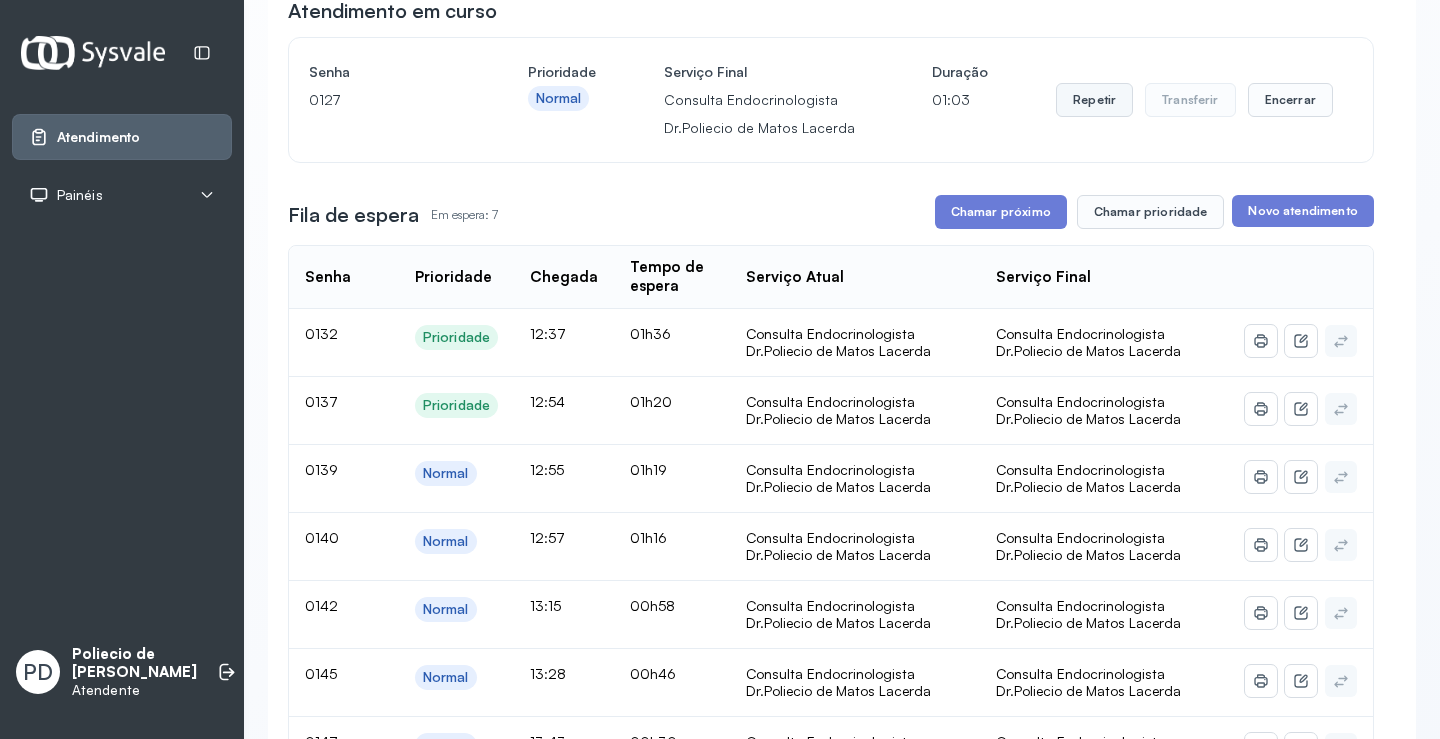 click on "Repetir" at bounding box center (1094, 100) 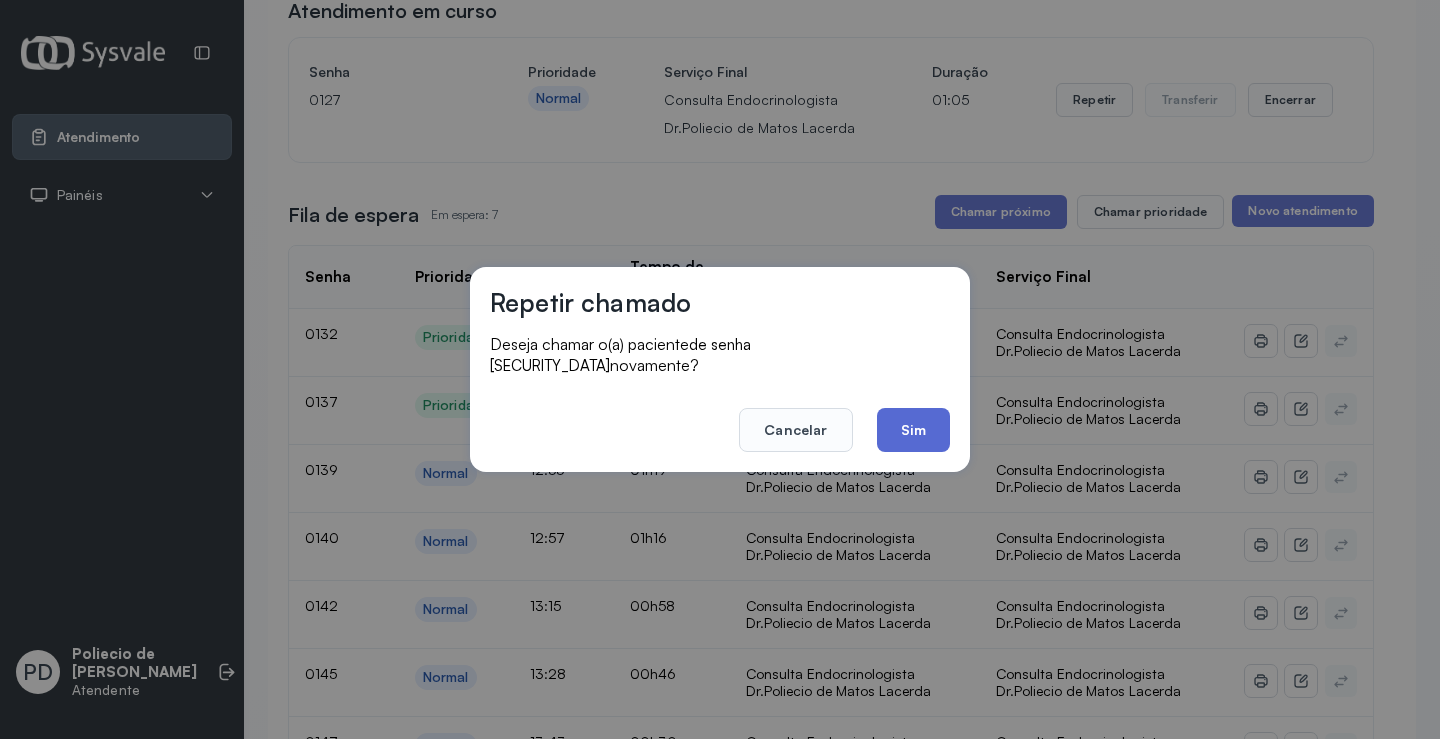 click on "Sim" 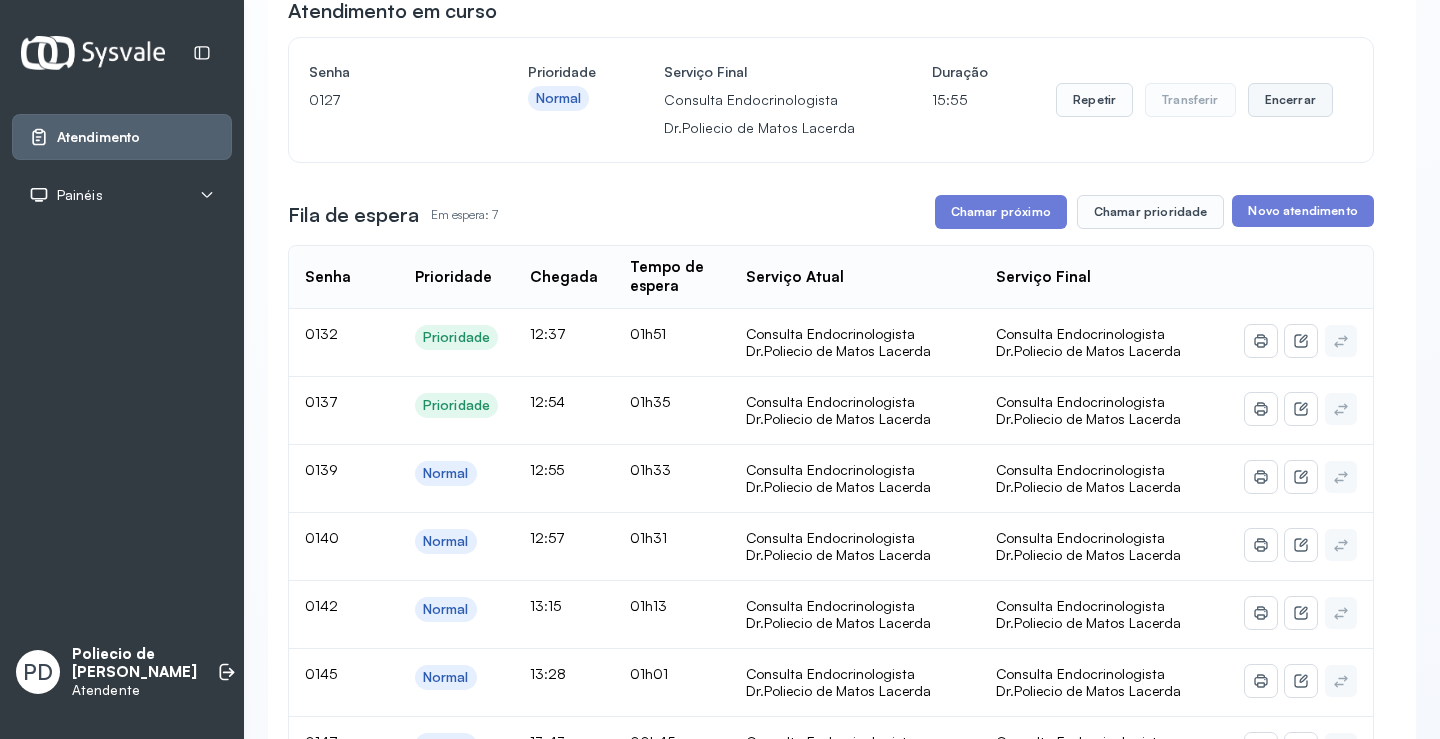 click on "Encerrar" at bounding box center [1290, 100] 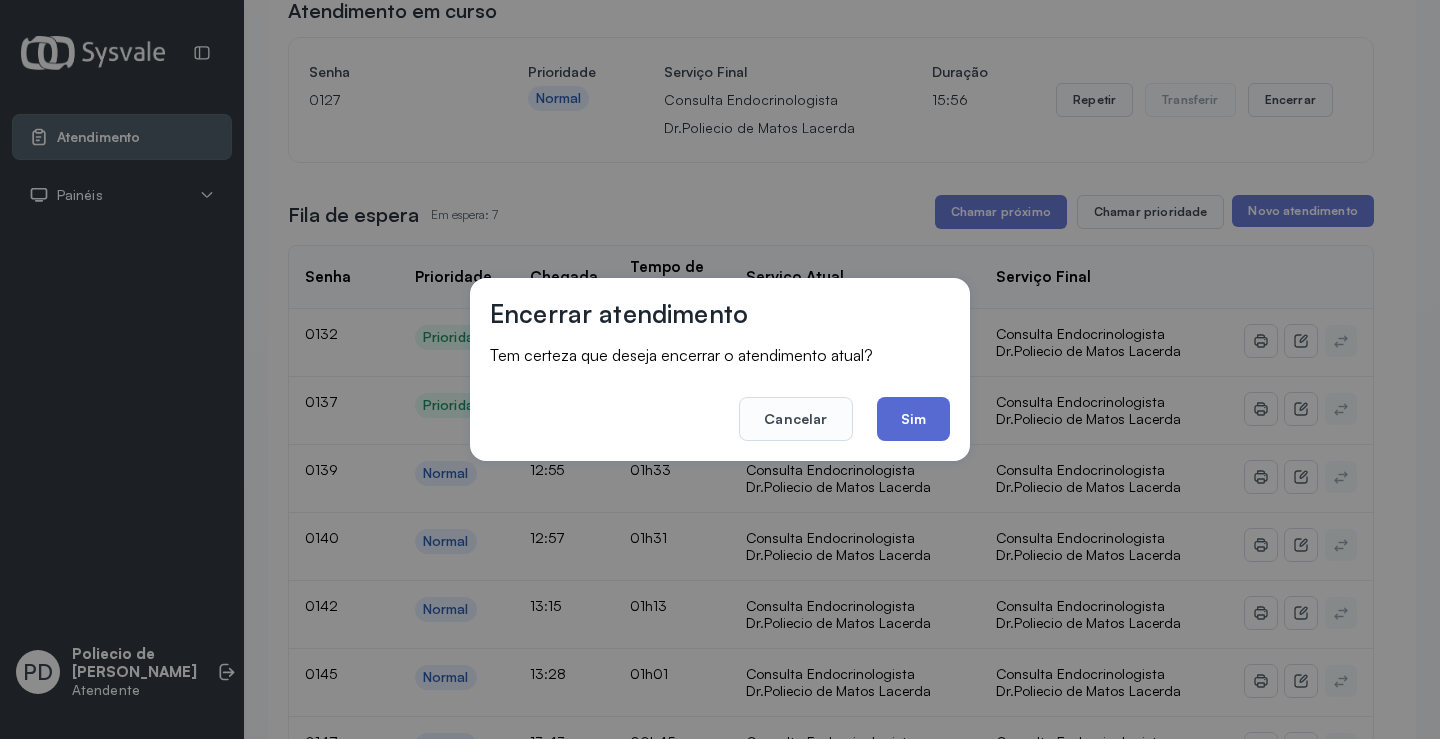 click on "Sim" 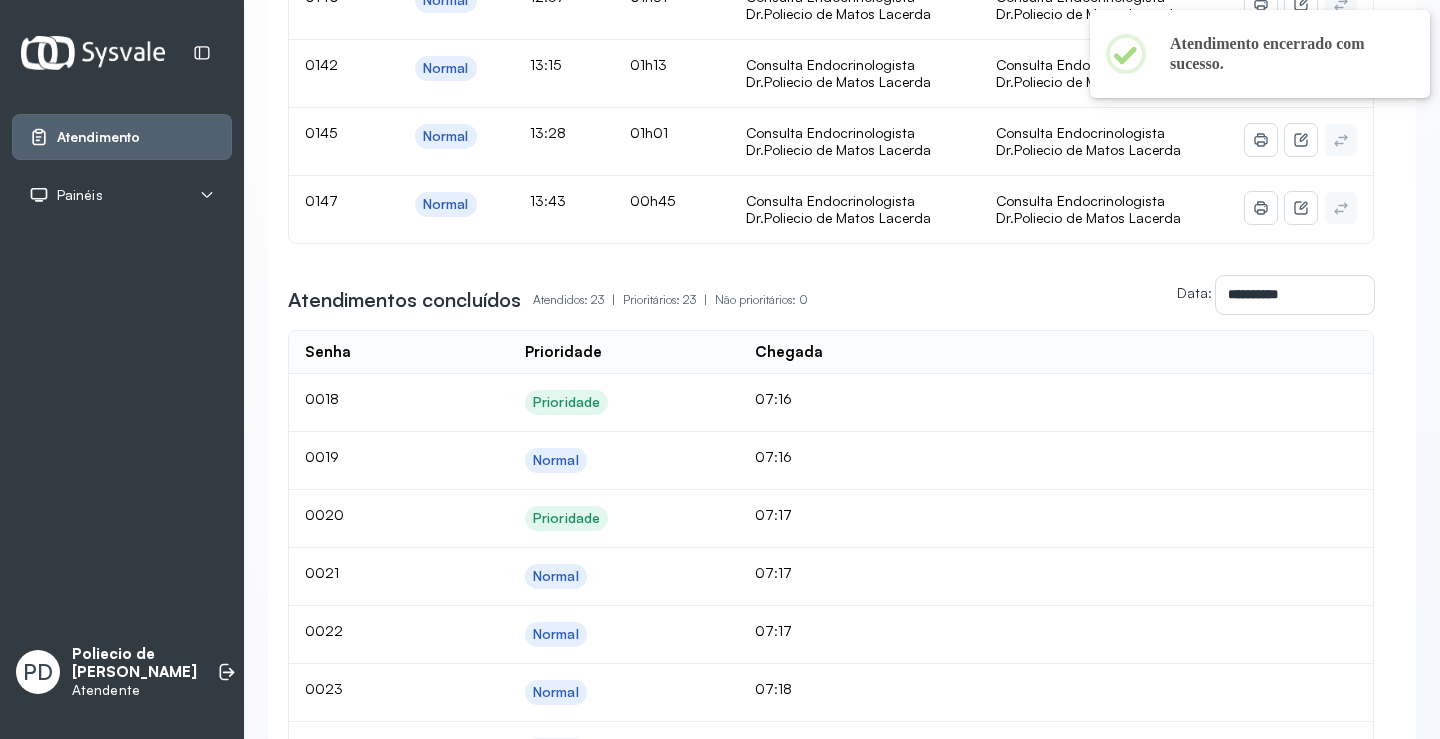 scroll, scrollTop: 200, scrollLeft: 0, axis: vertical 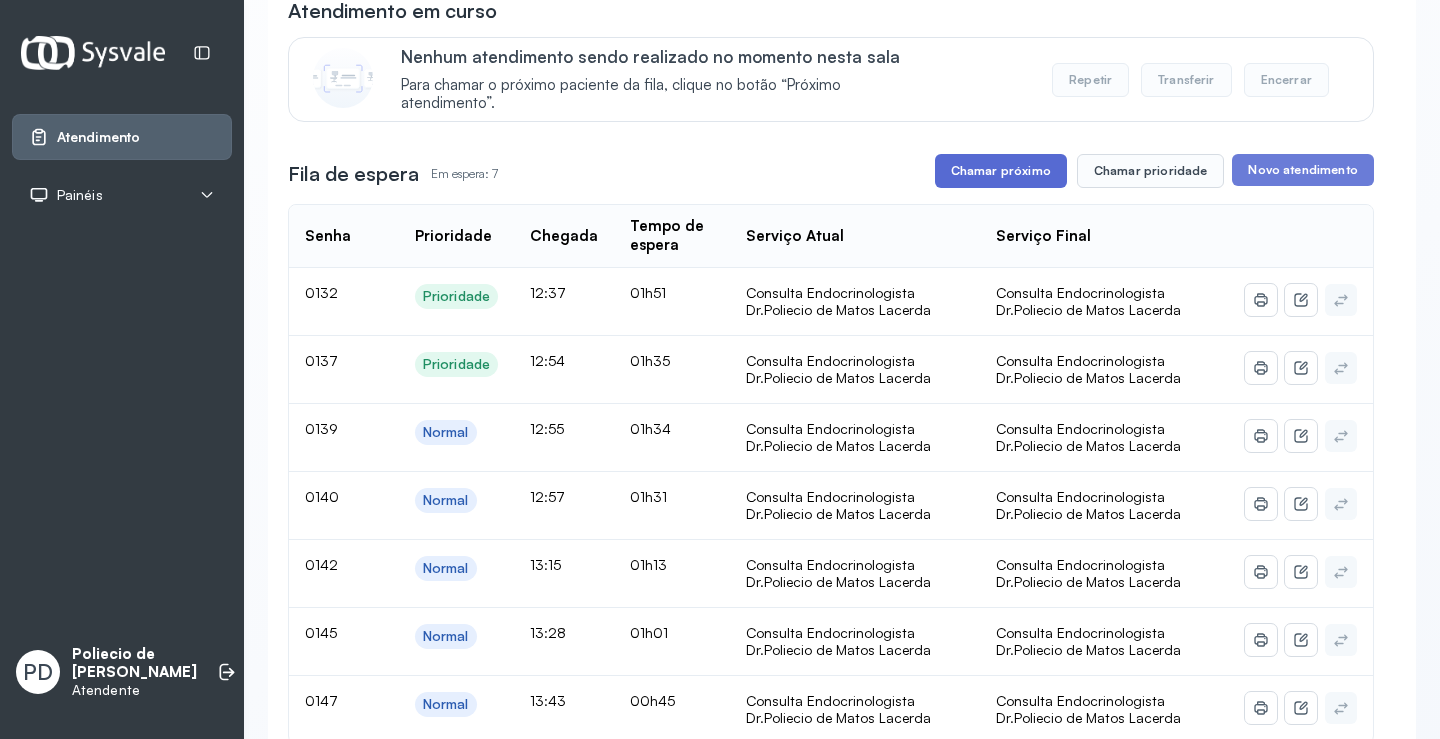 click on "Chamar próximo" at bounding box center (1001, 171) 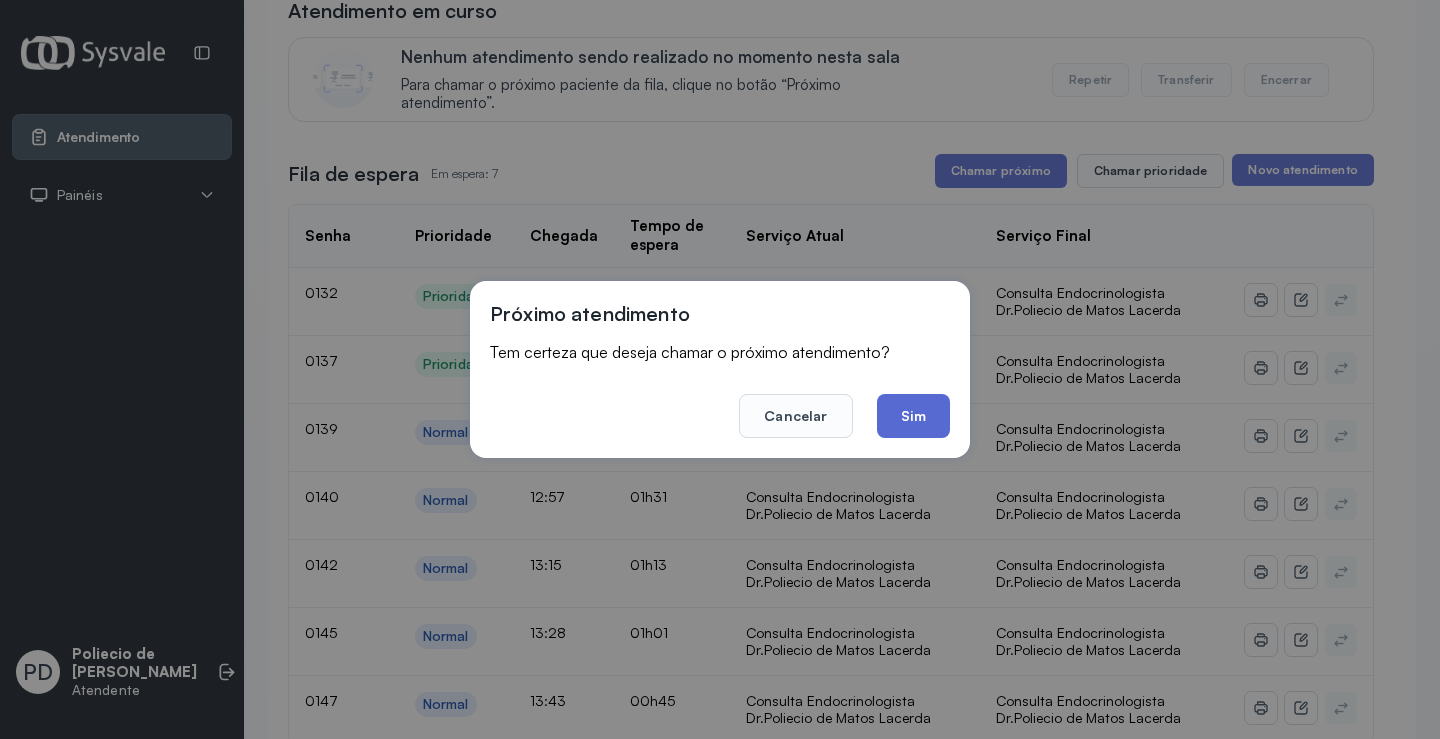 click on "Sim" 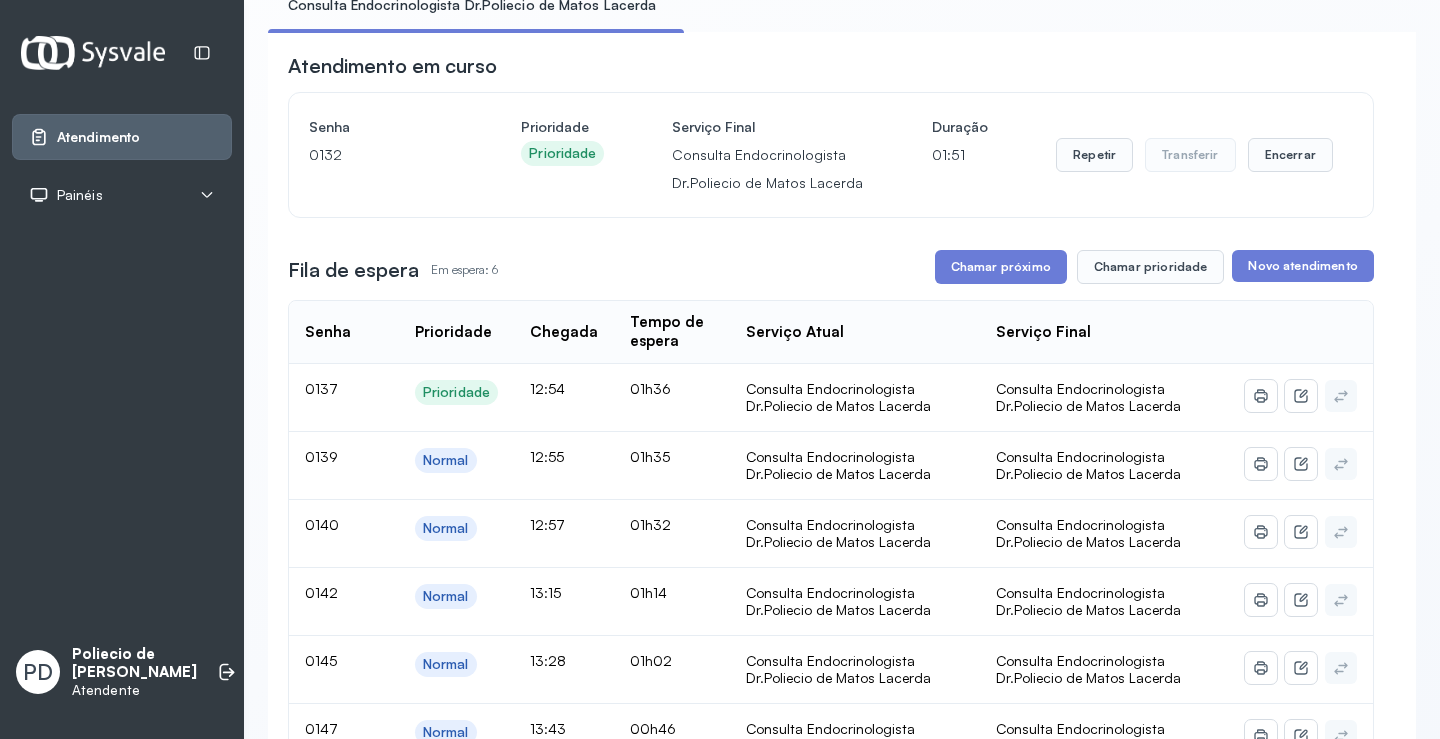 scroll, scrollTop: 100, scrollLeft: 0, axis: vertical 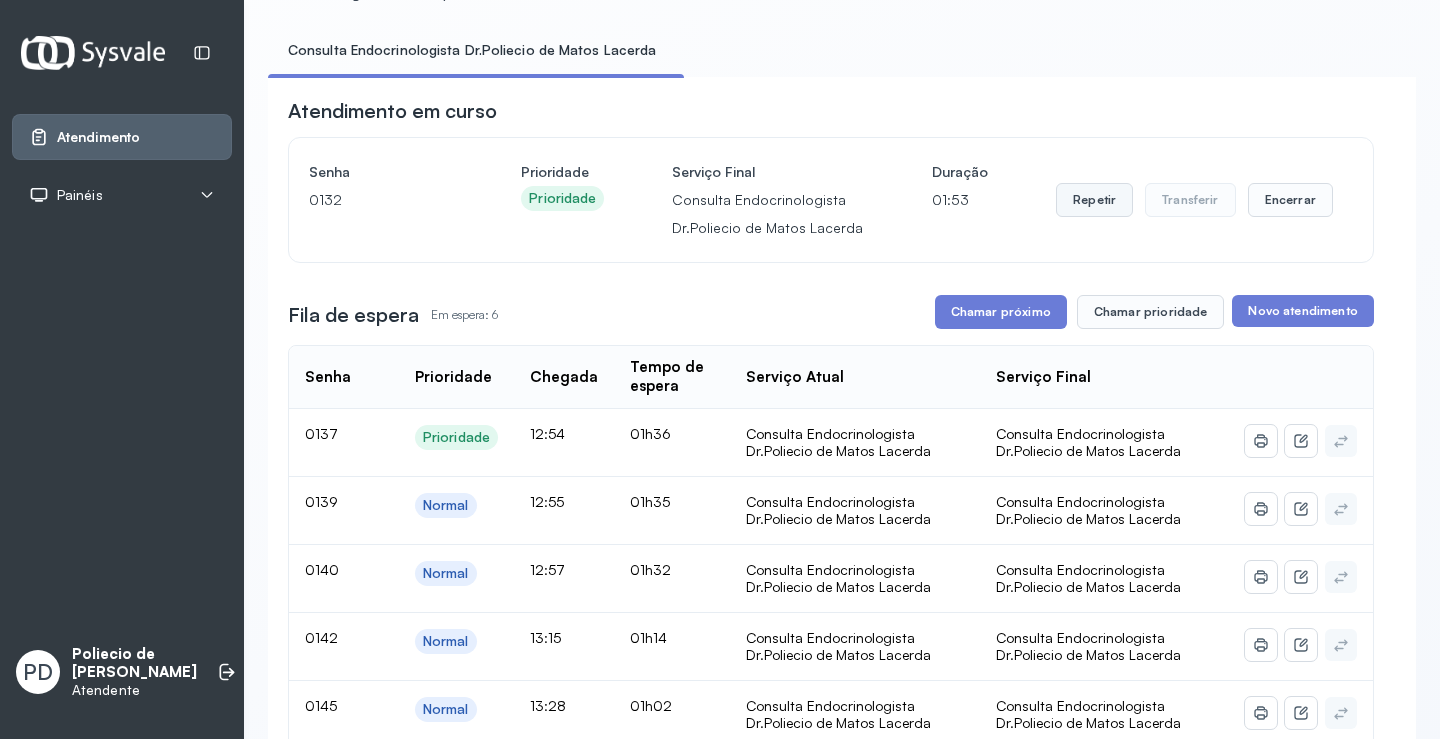 click on "Repetir" at bounding box center (1094, 200) 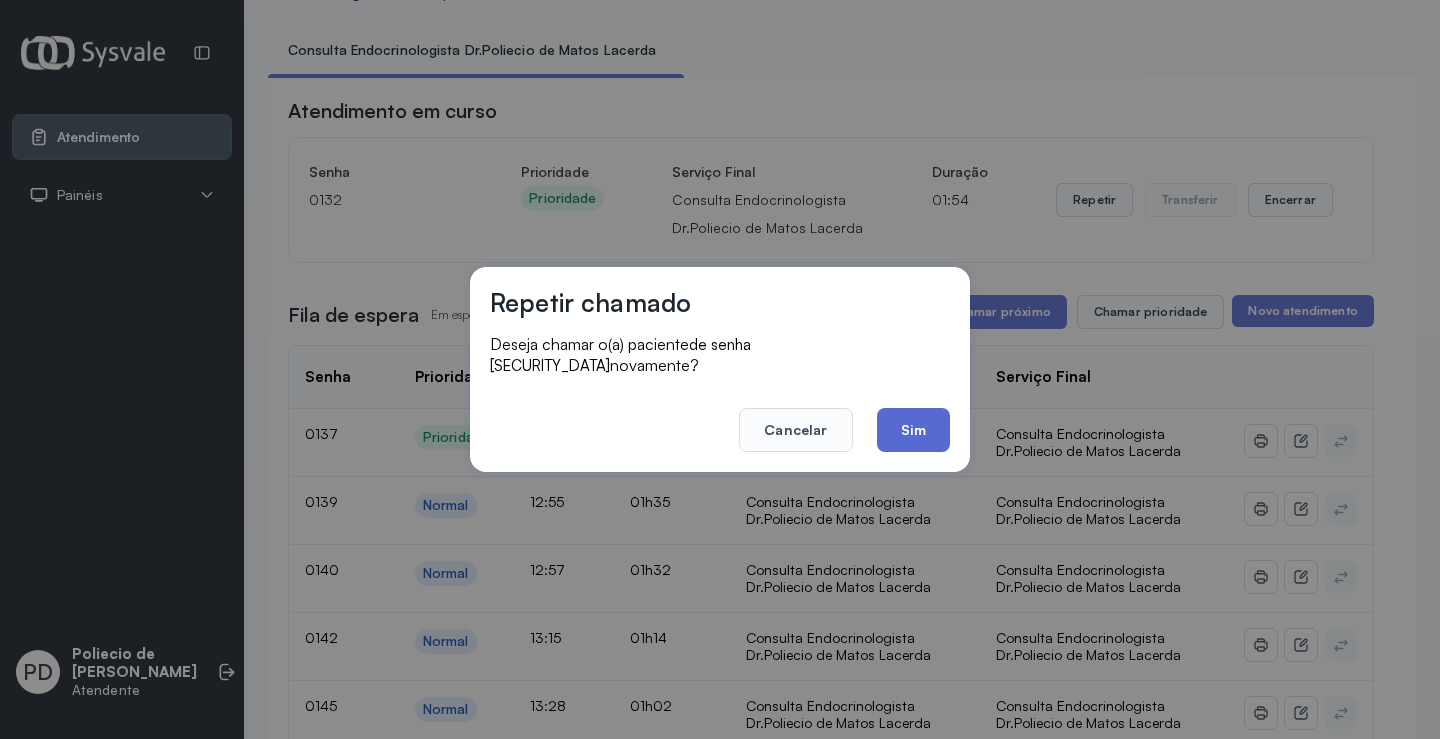 click on "Sim" 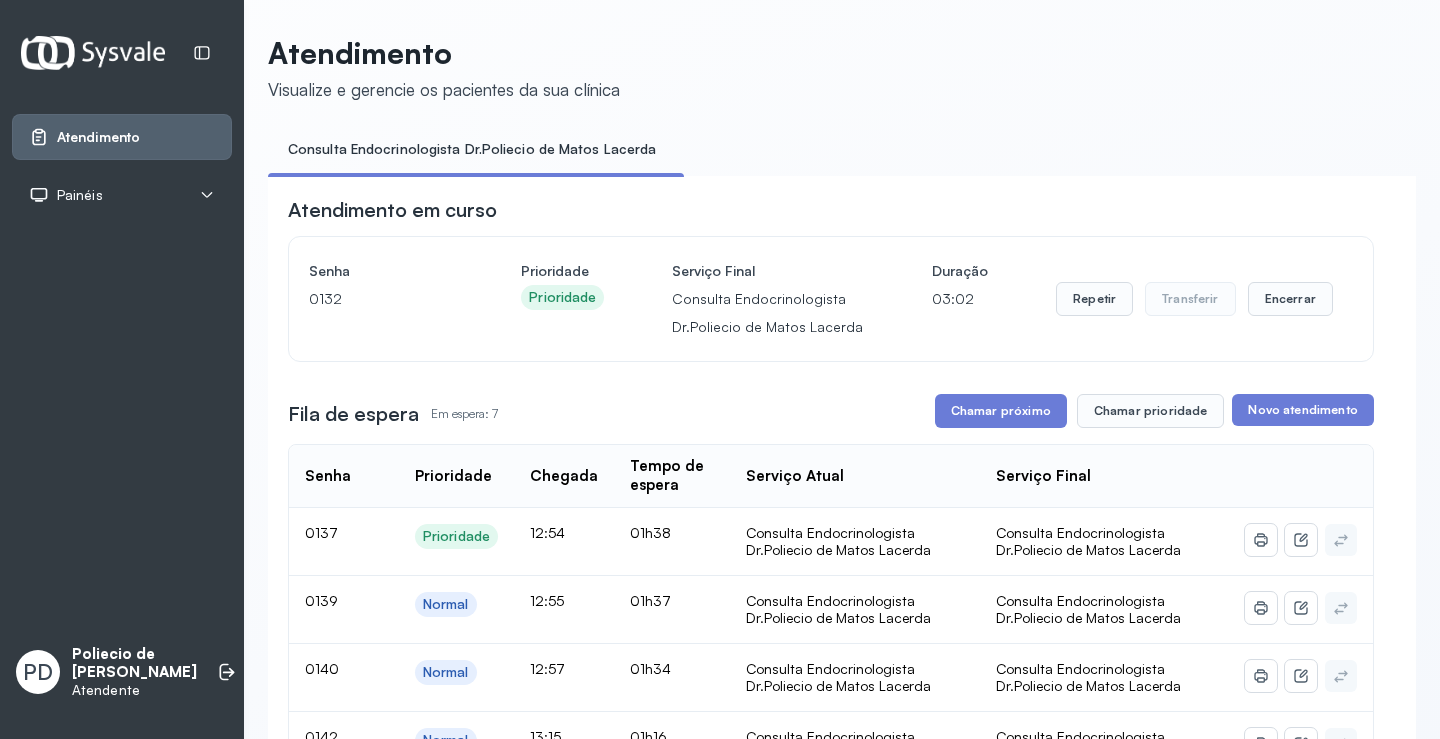 scroll, scrollTop: 100, scrollLeft: 0, axis: vertical 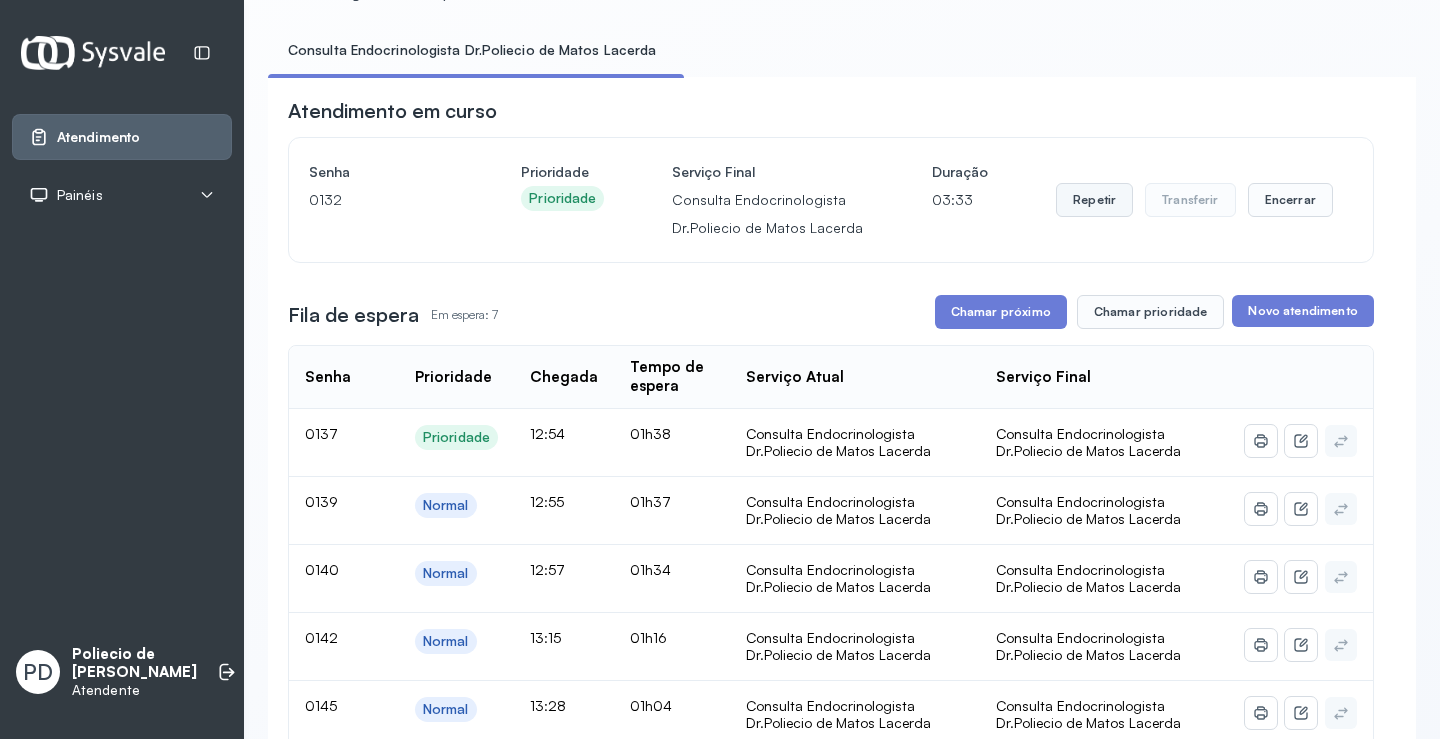 click on "Repetir" at bounding box center [1094, 200] 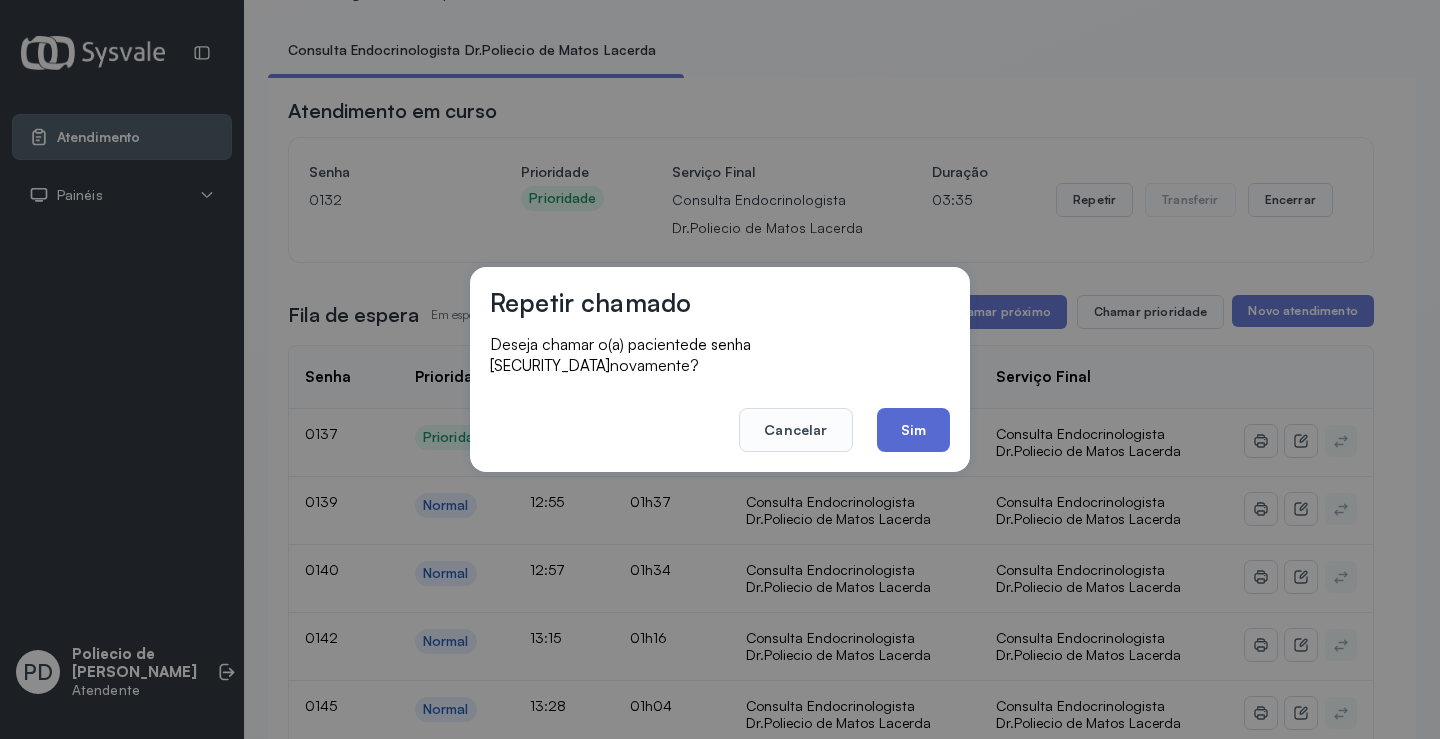 click on "Sim" 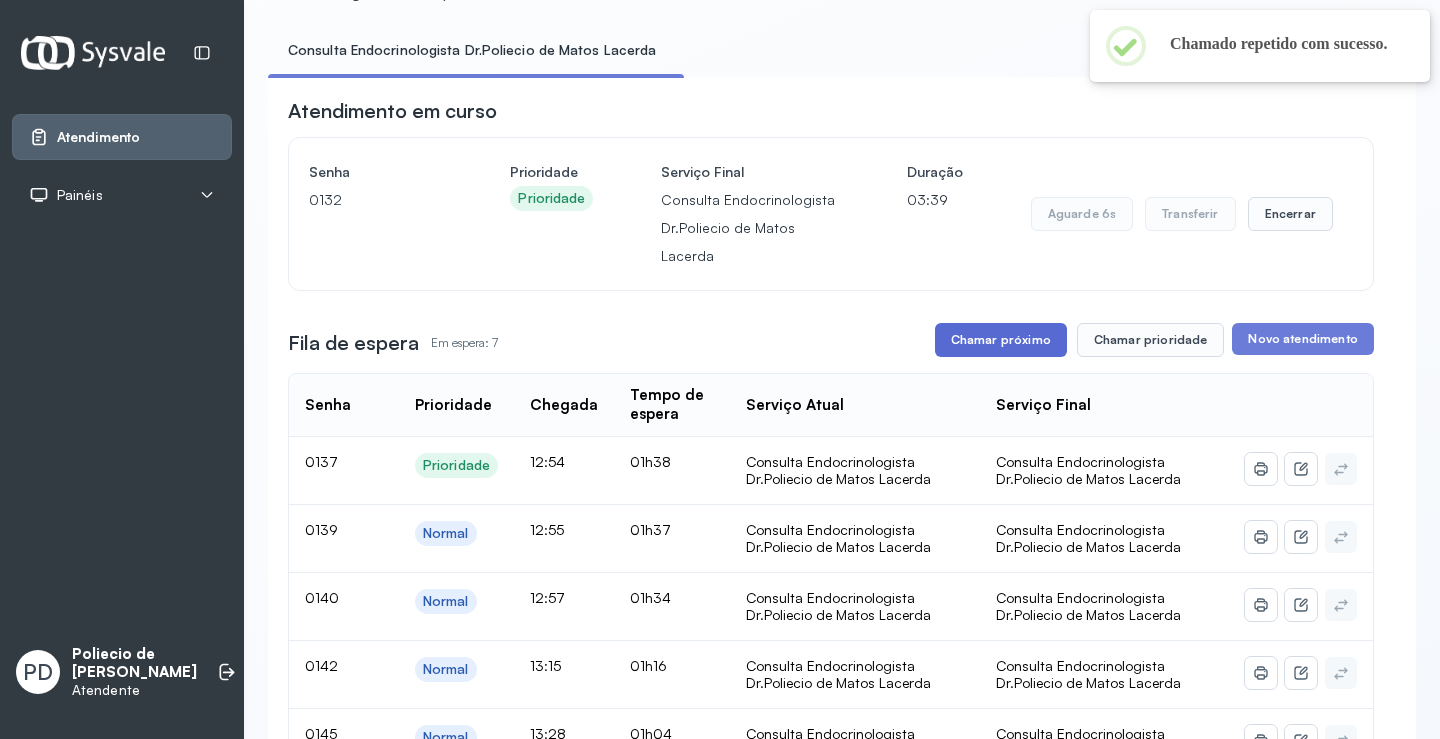 click on "Chamar próximo" at bounding box center (1001, 340) 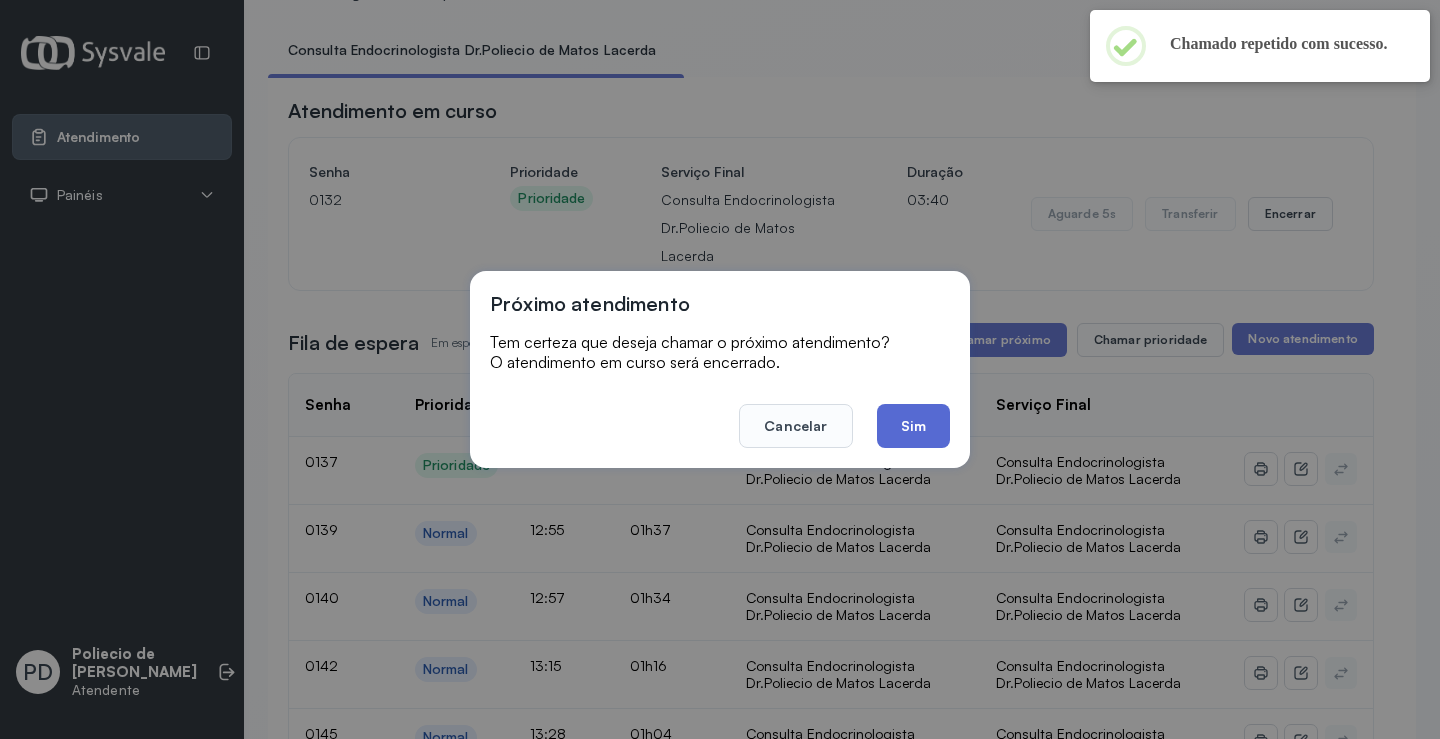 click on "Sim" 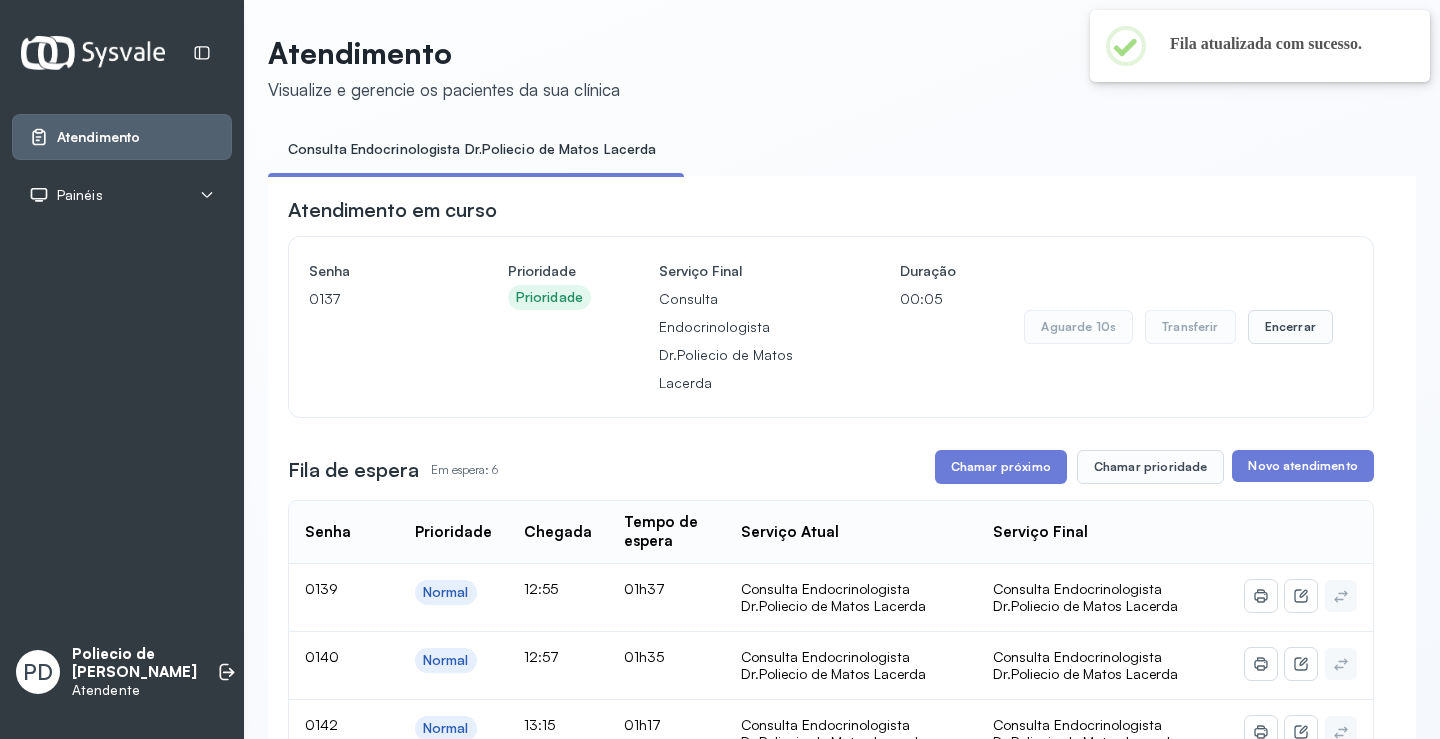 scroll, scrollTop: 100, scrollLeft: 0, axis: vertical 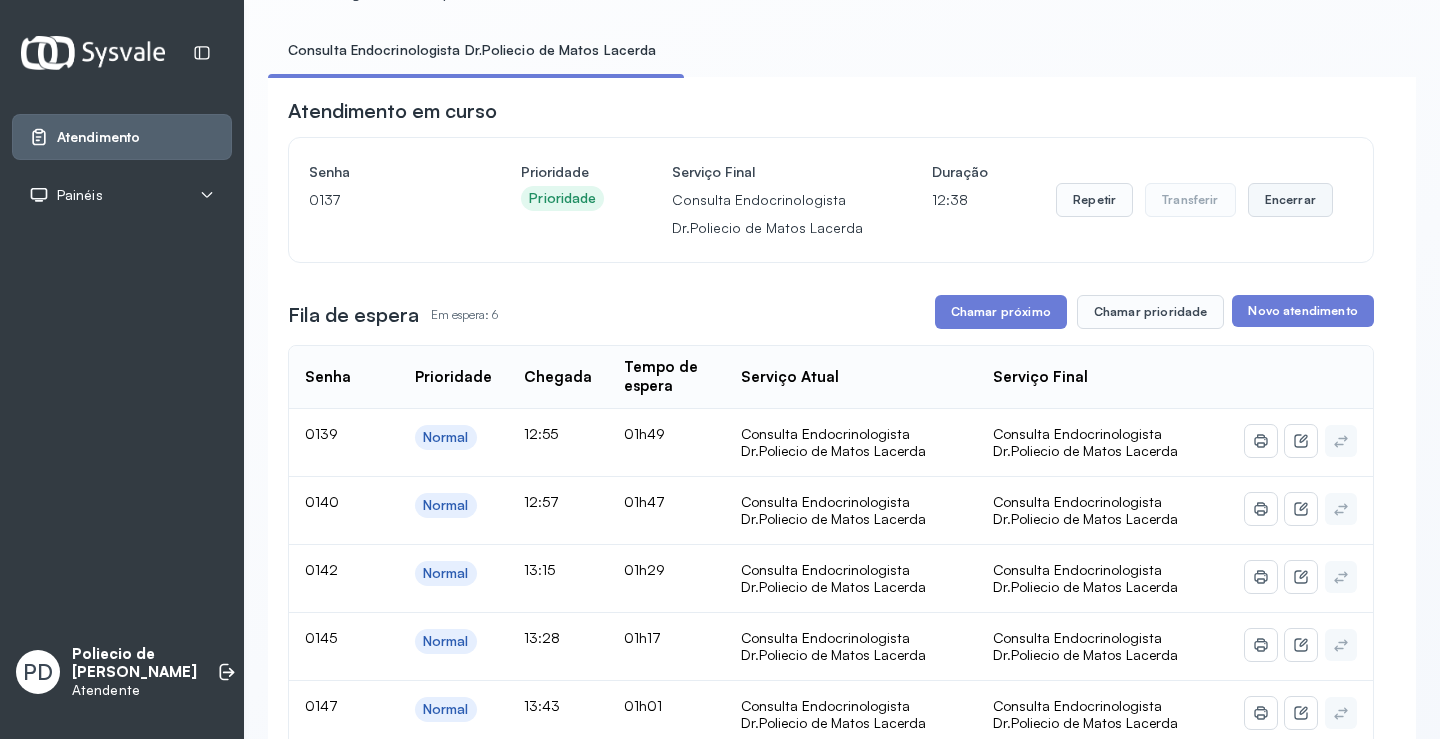 click on "Encerrar" at bounding box center (1290, 200) 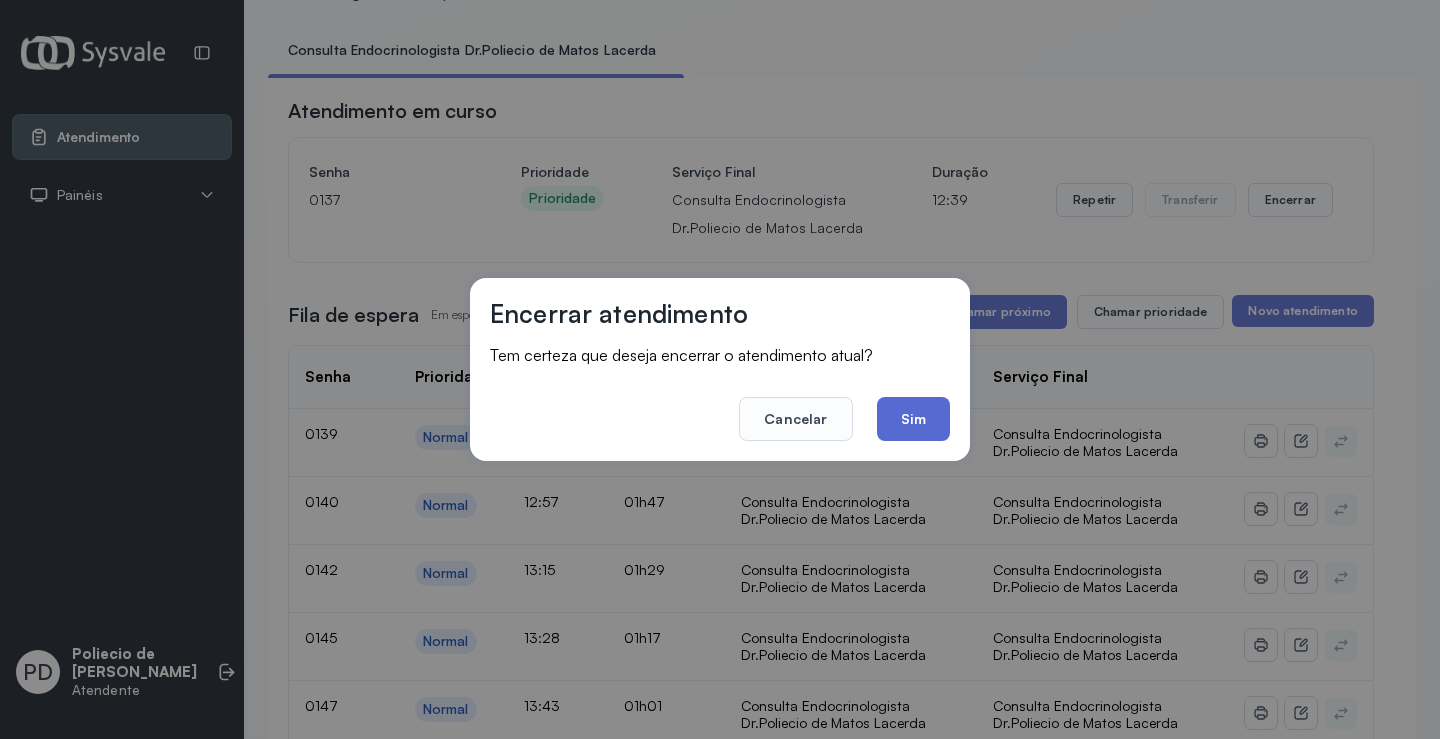 click on "Sim" 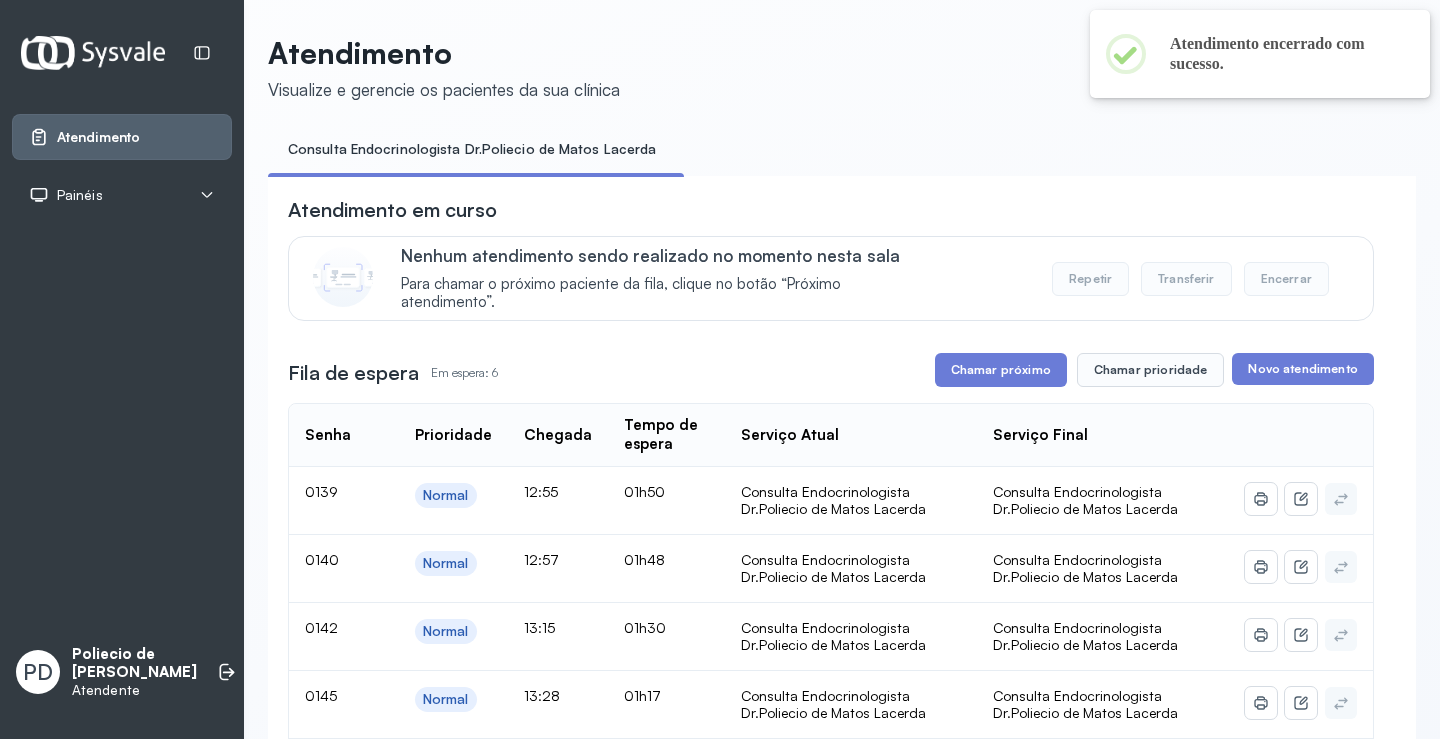 scroll, scrollTop: 100, scrollLeft: 0, axis: vertical 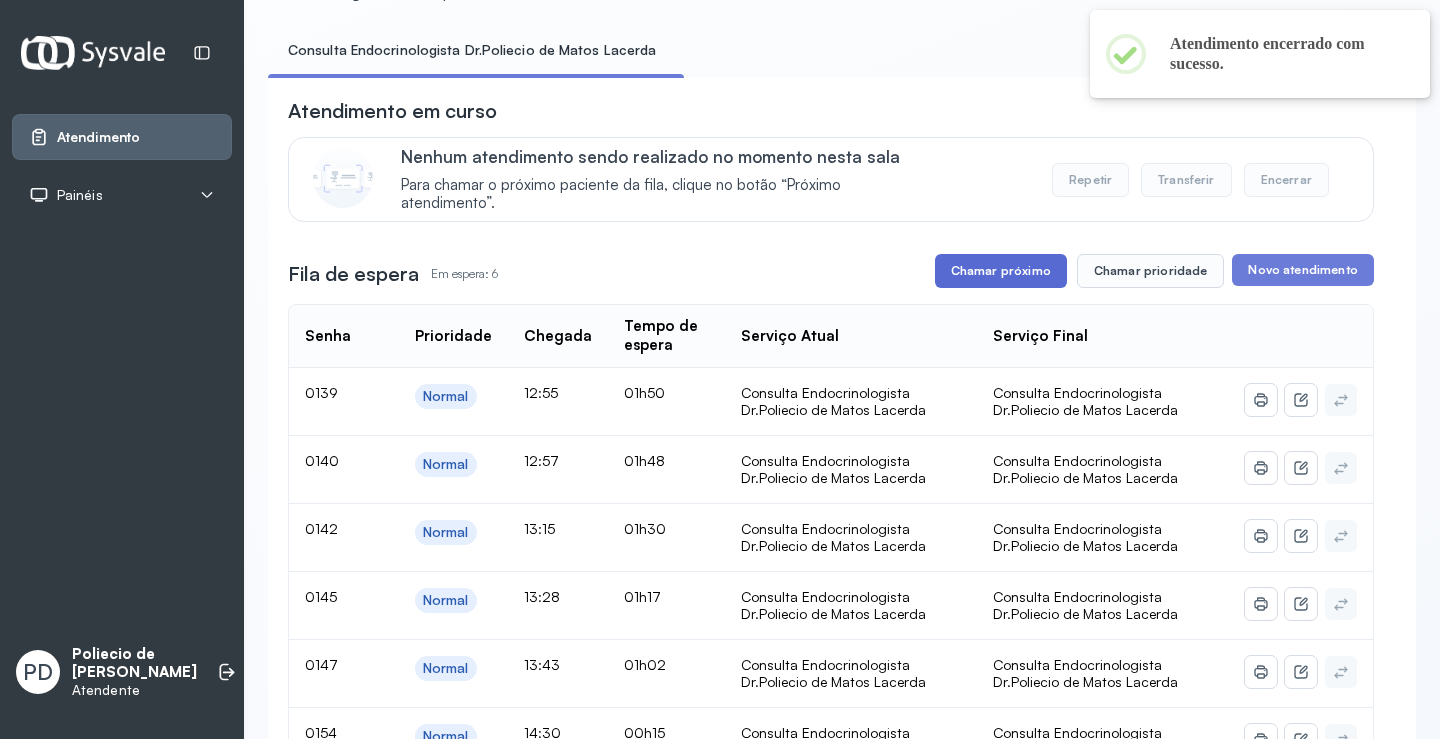 click on "Chamar próximo" at bounding box center (1001, 271) 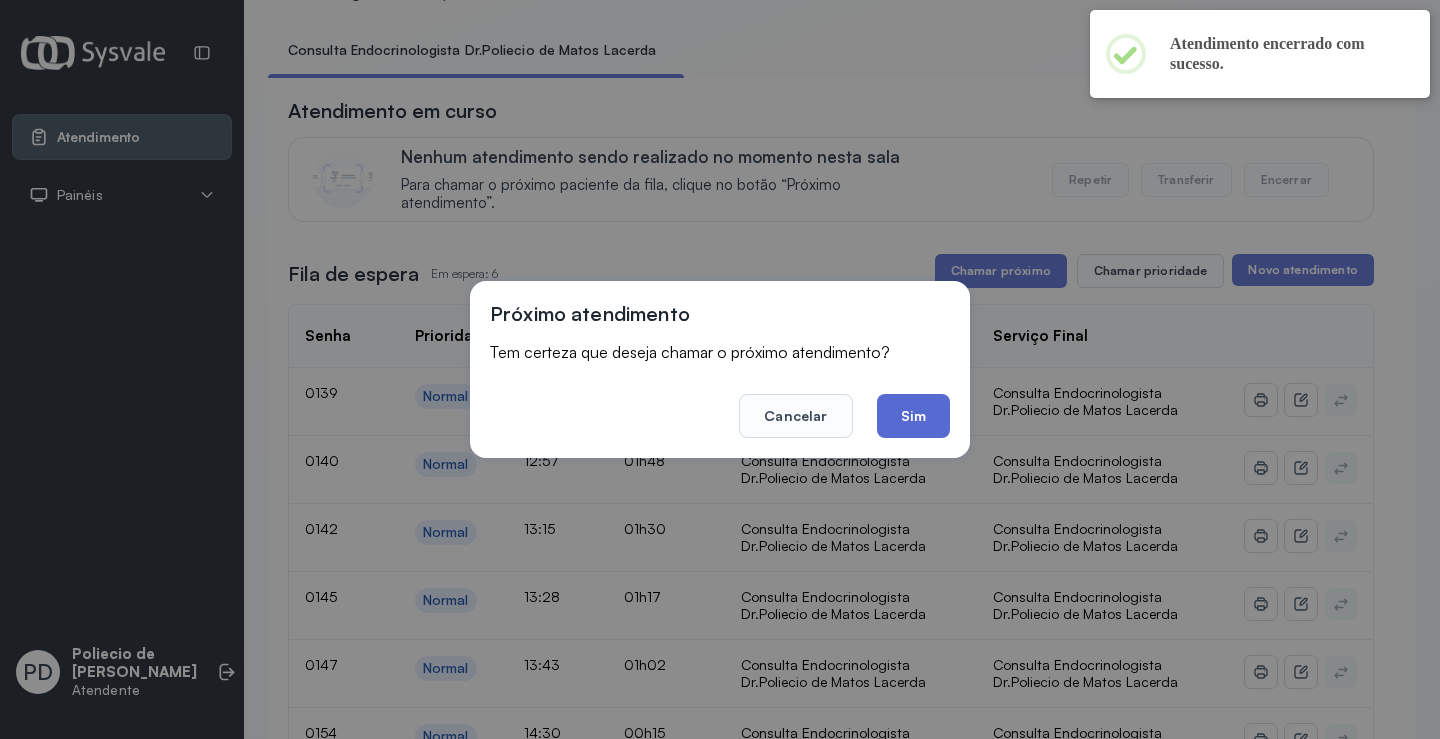 click on "Sim" 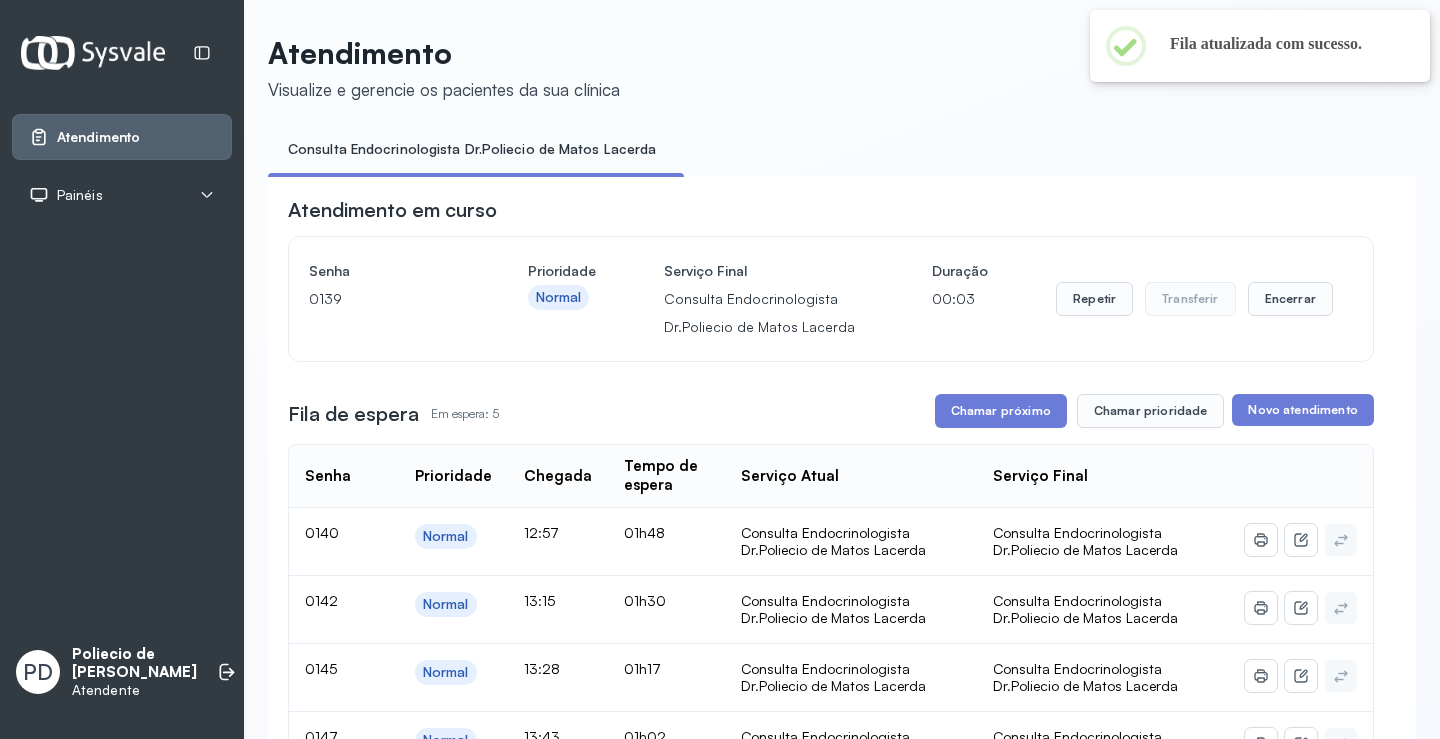 scroll, scrollTop: 100, scrollLeft: 0, axis: vertical 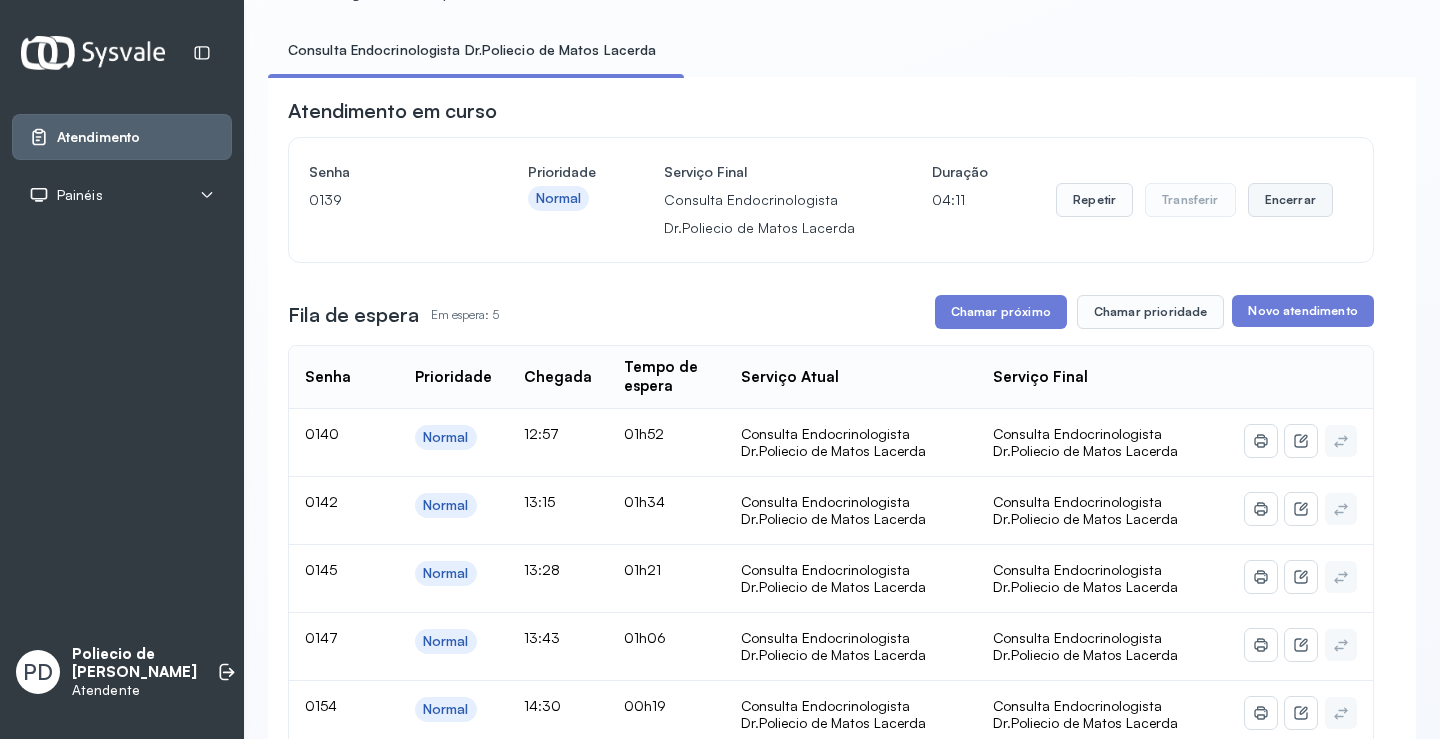 click on "Encerrar" at bounding box center [1290, 200] 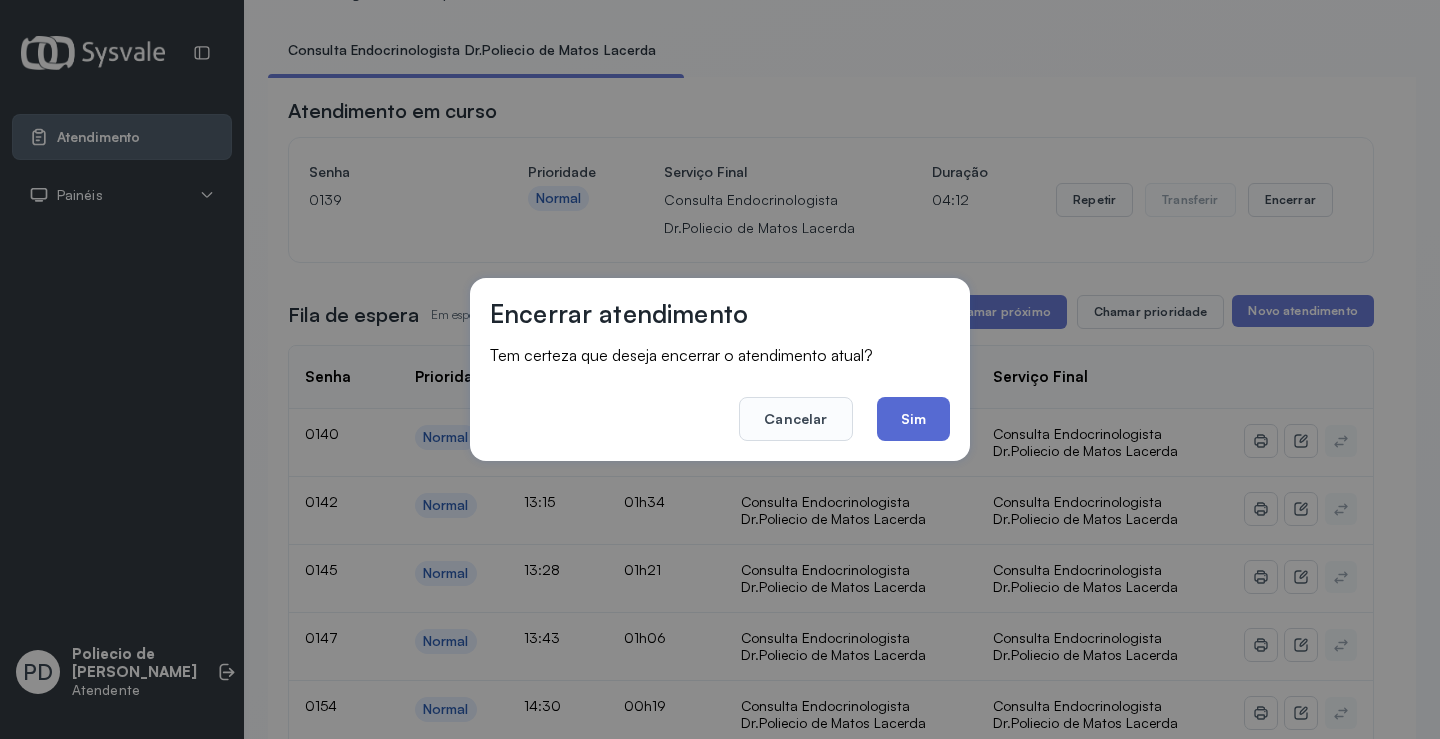 click on "Sim" 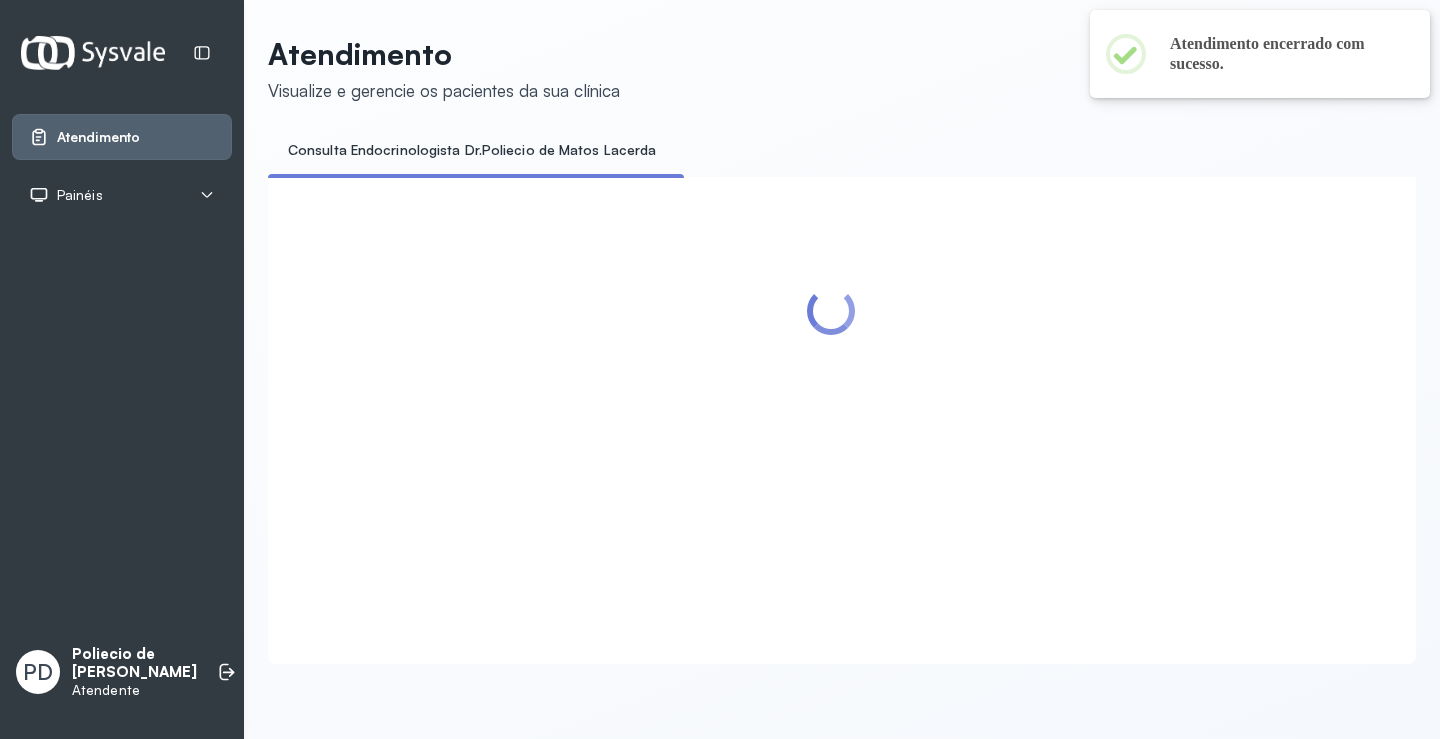 scroll, scrollTop: 100, scrollLeft: 0, axis: vertical 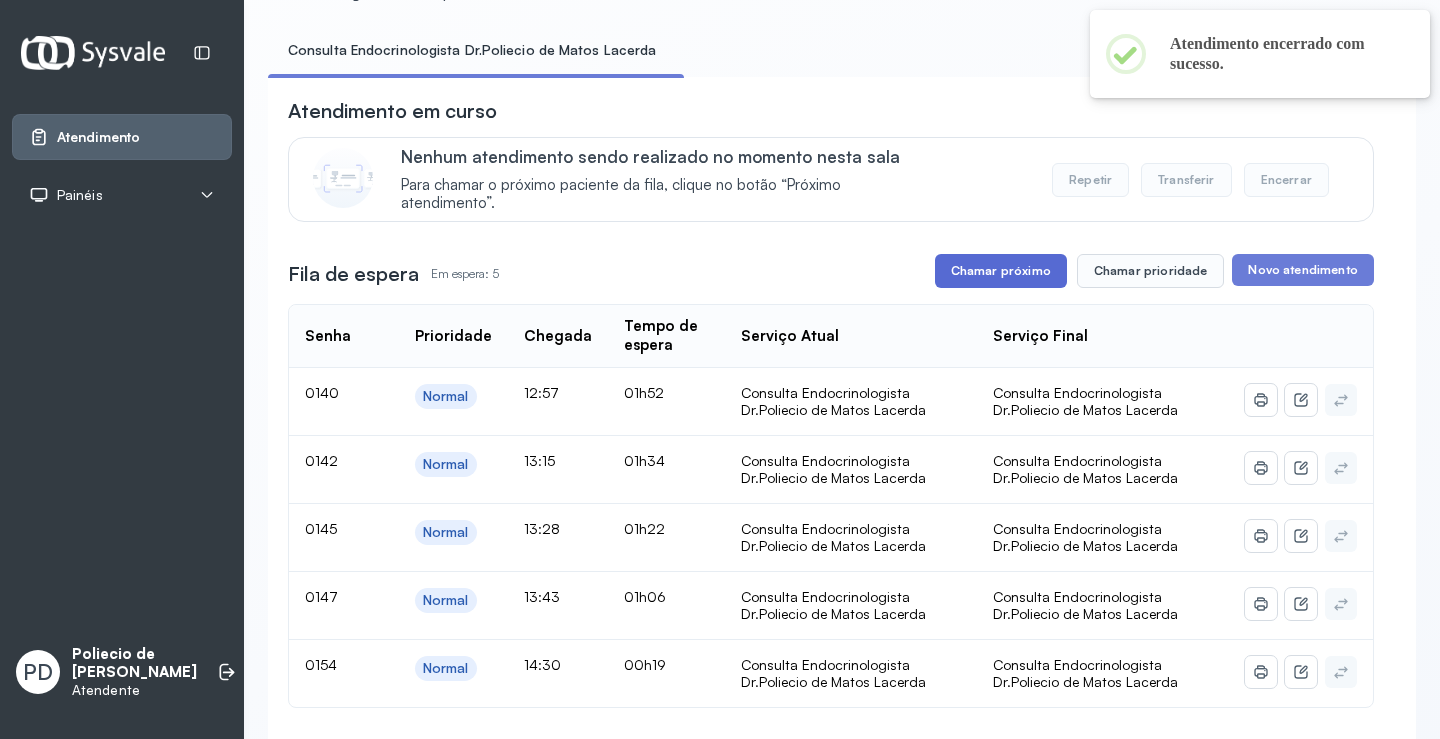click on "Chamar próximo" at bounding box center [1001, 271] 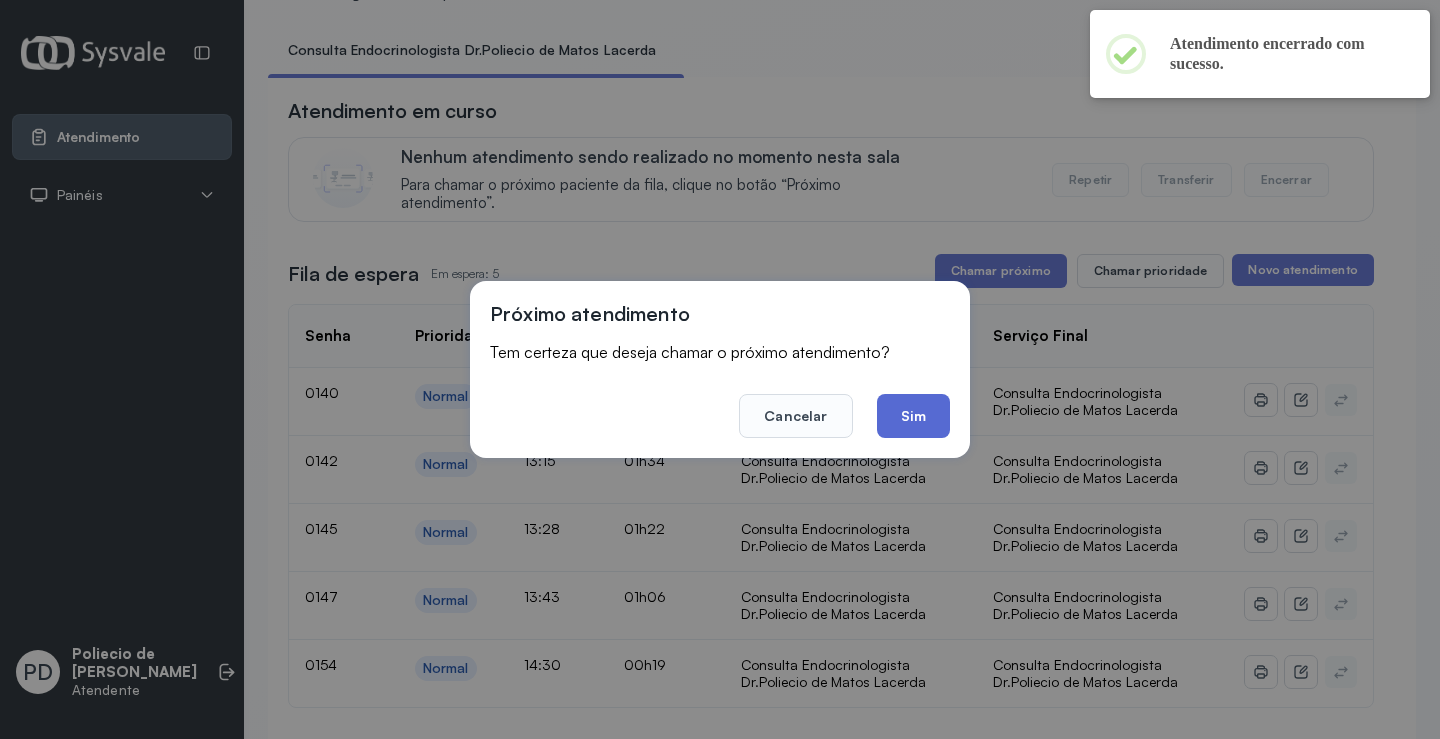 click on "Sim" 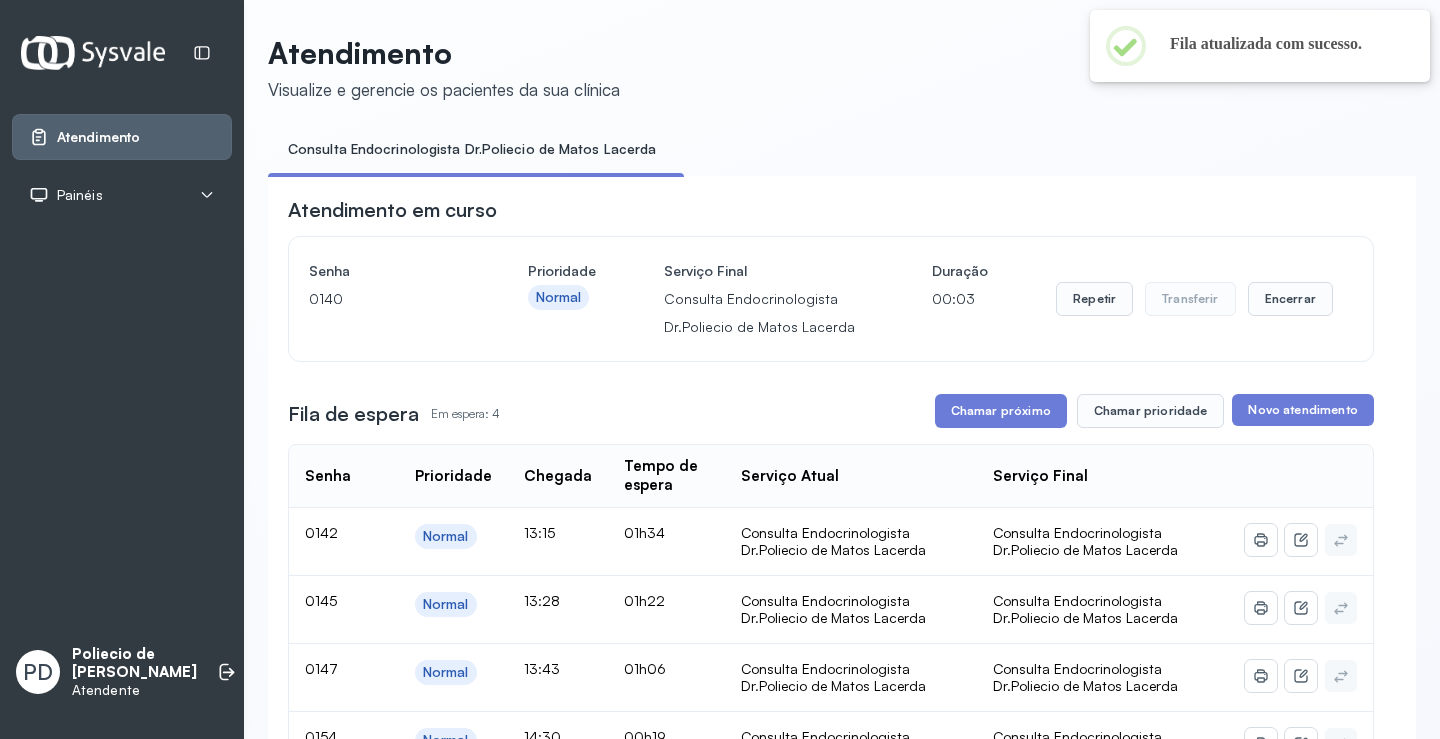 scroll, scrollTop: 100, scrollLeft: 0, axis: vertical 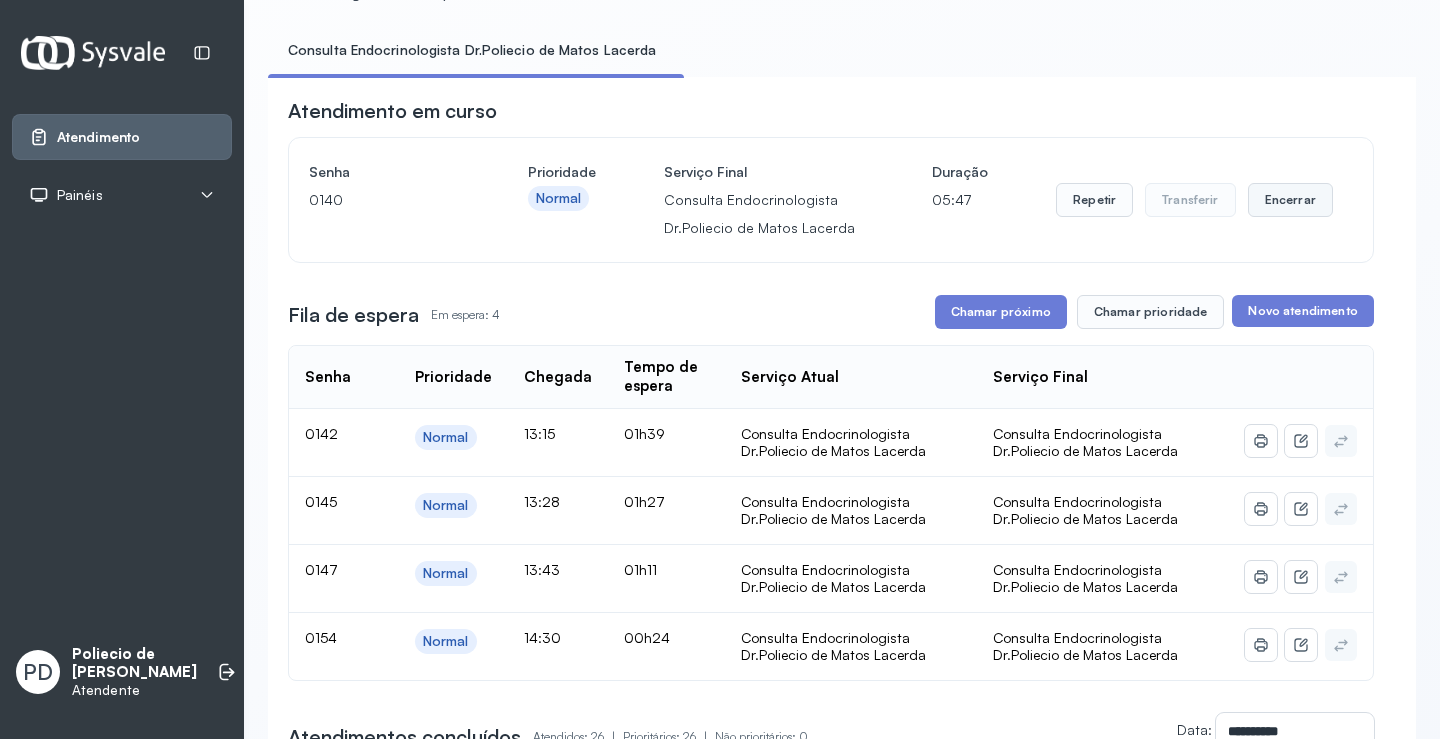 click on "Encerrar" at bounding box center [1290, 200] 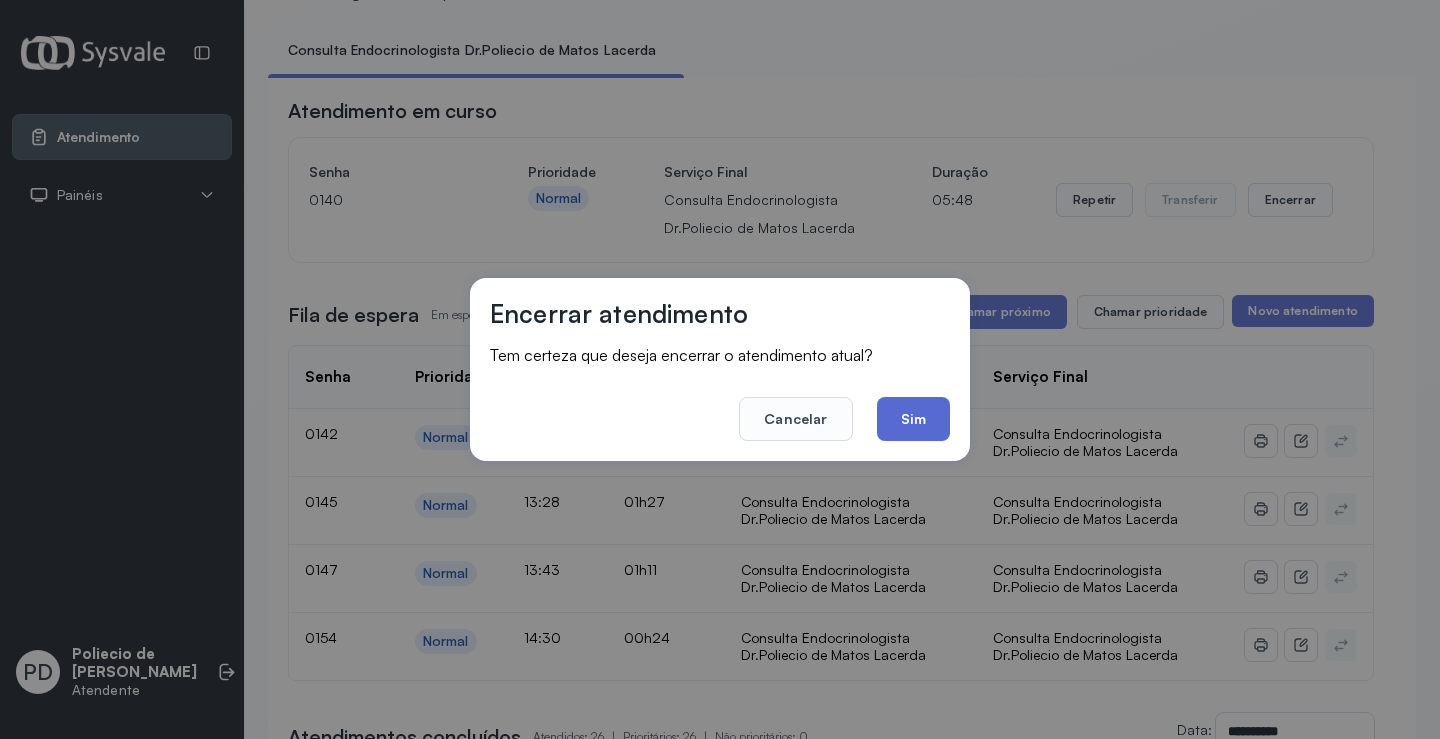 click on "Sim" 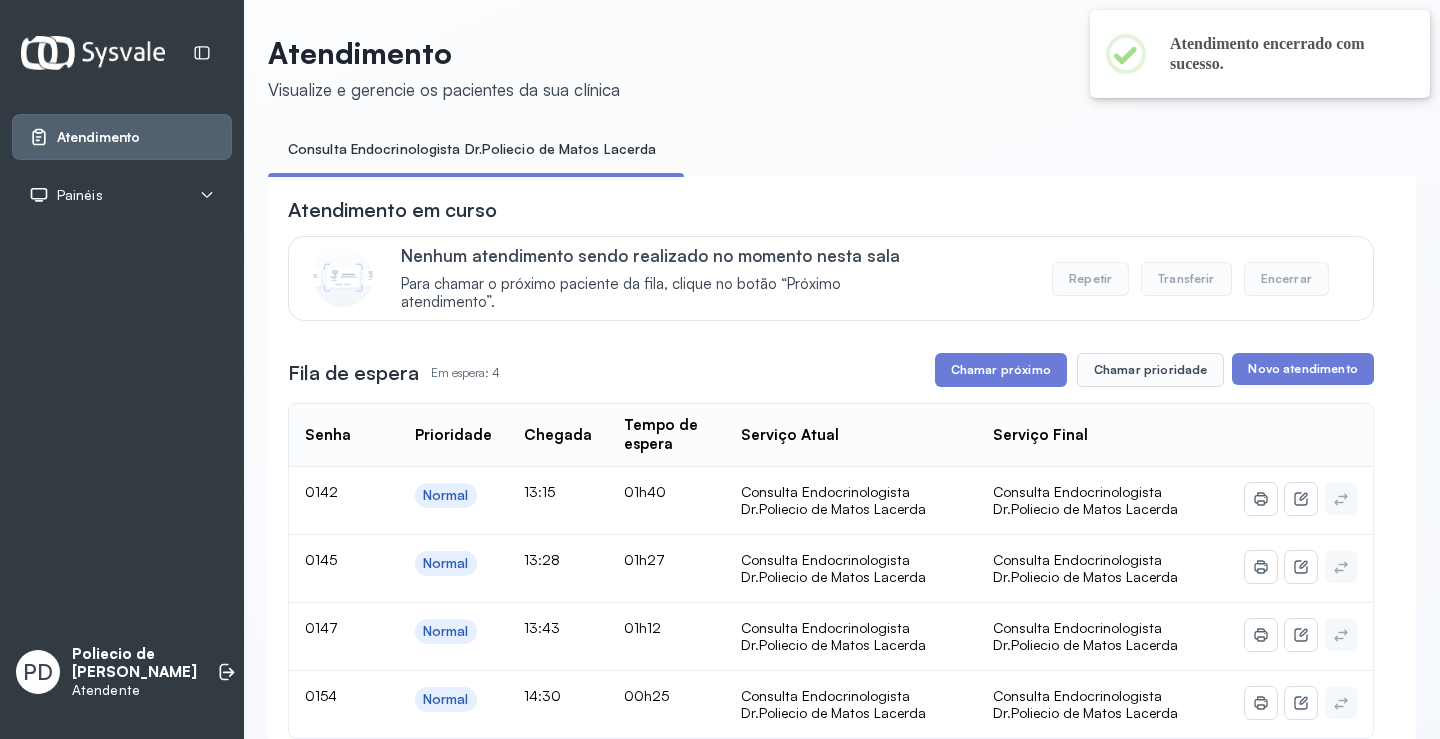 scroll, scrollTop: 100, scrollLeft: 0, axis: vertical 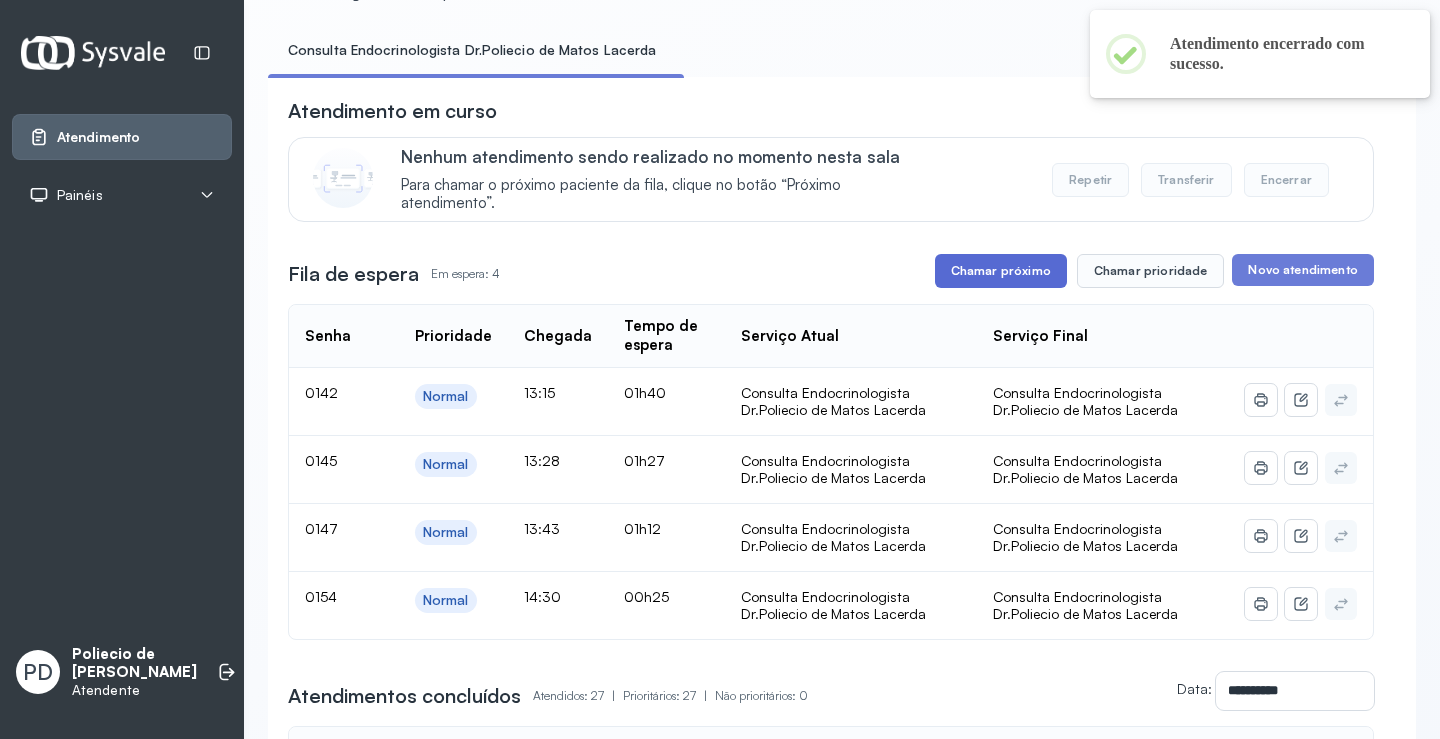 click on "Chamar próximo" at bounding box center (1001, 271) 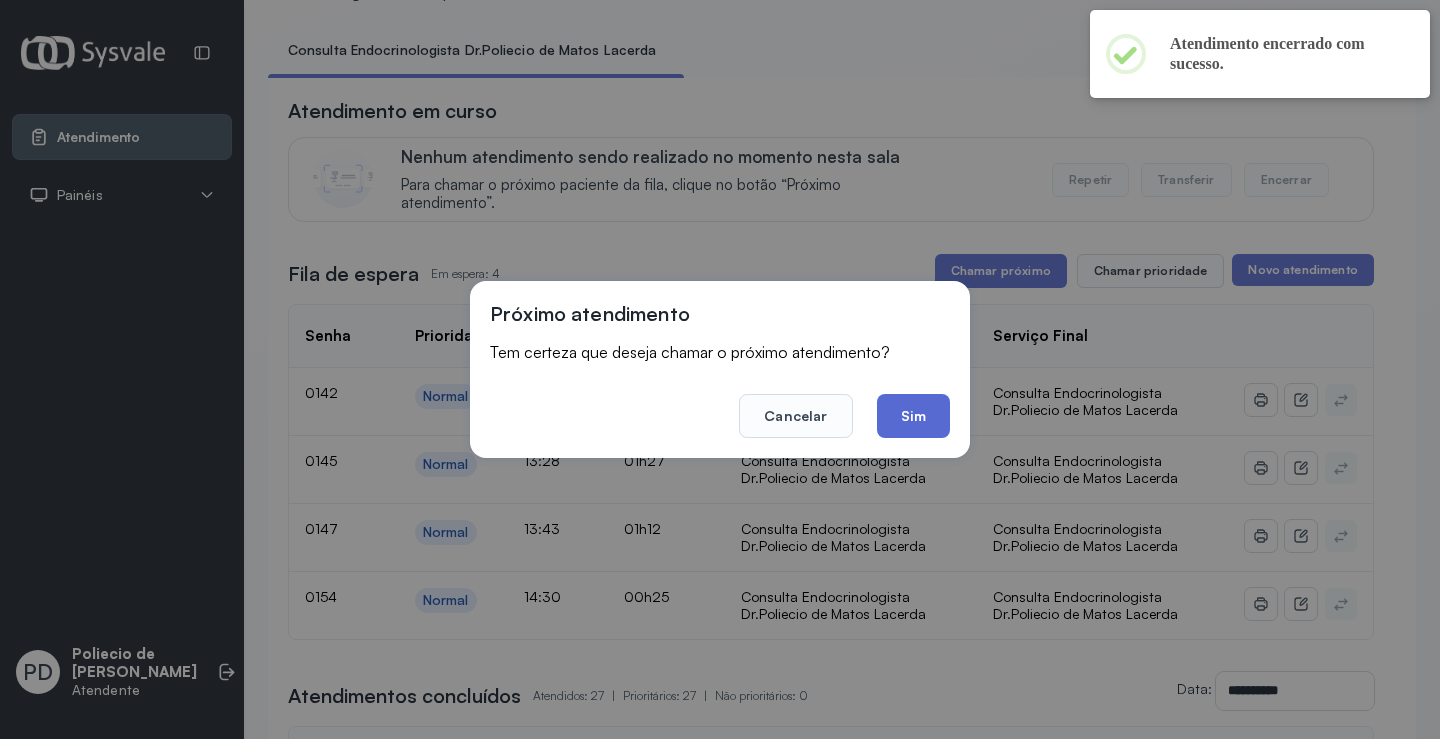 click on "Sim" 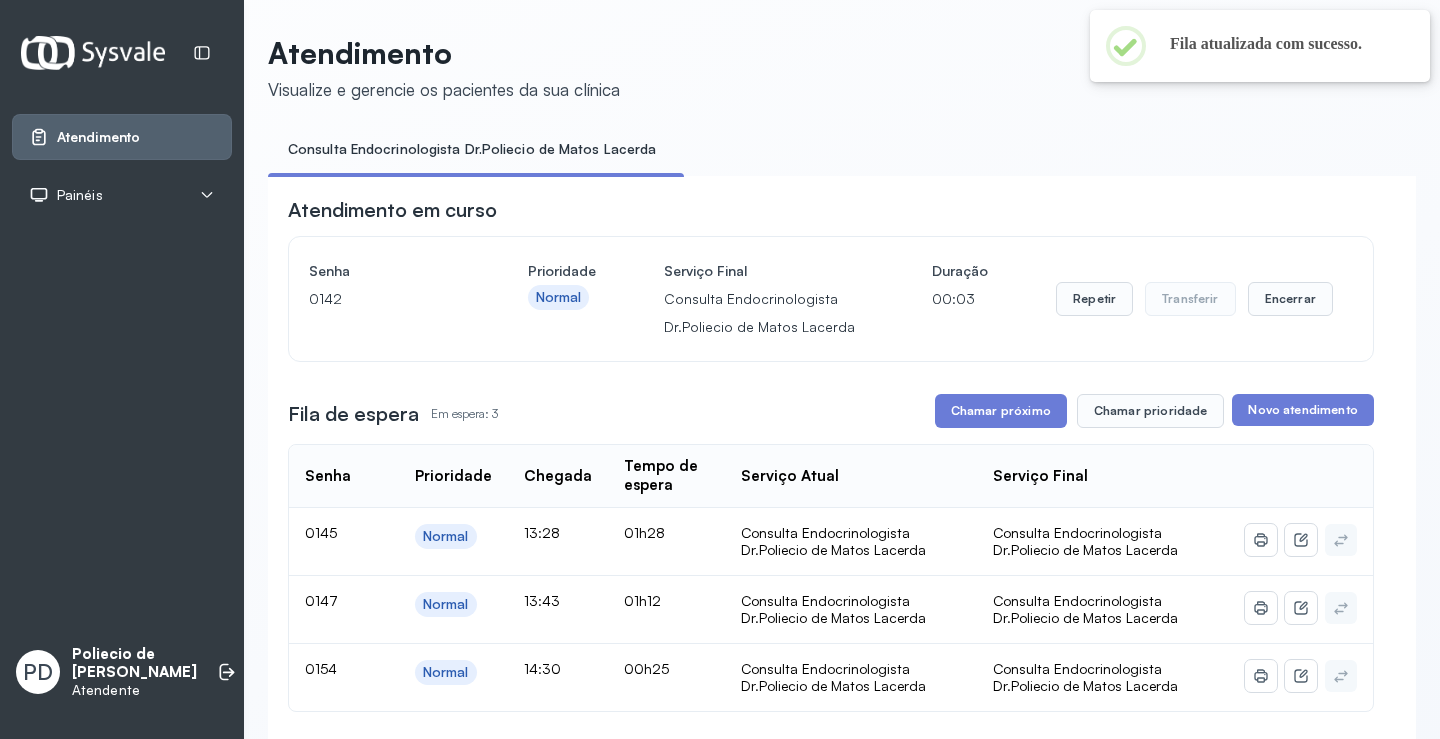 scroll, scrollTop: 100, scrollLeft: 0, axis: vertical 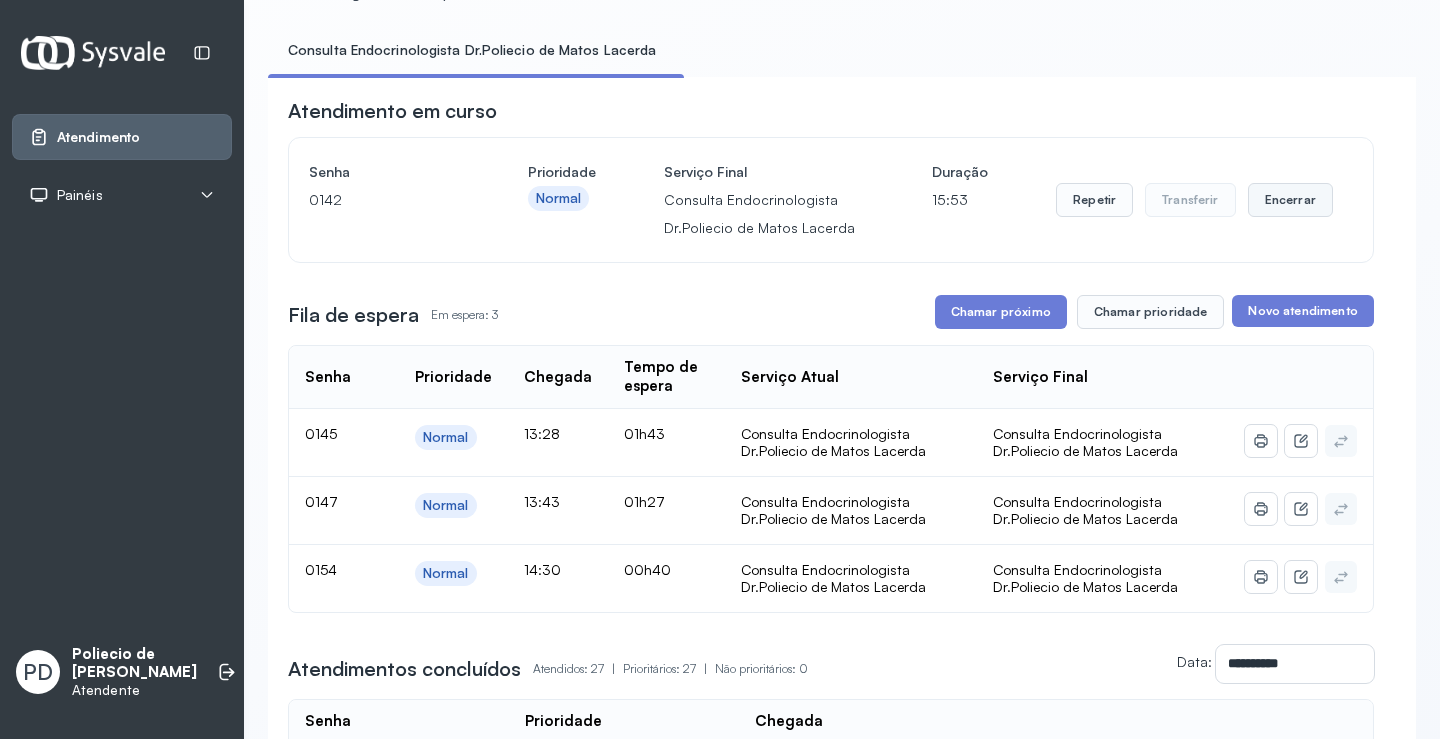 click on "Encerrar" at bounding box center [1290, 200] 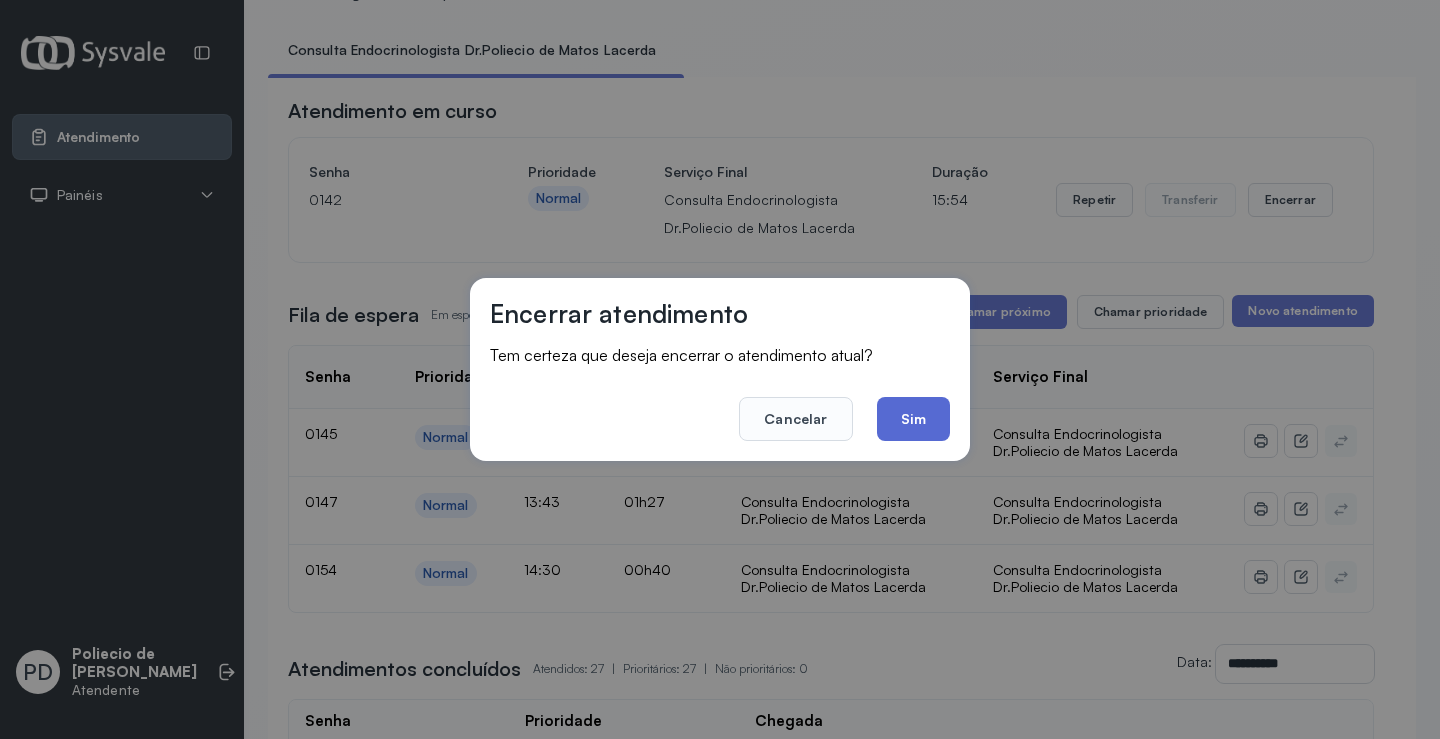 click on "Sim" 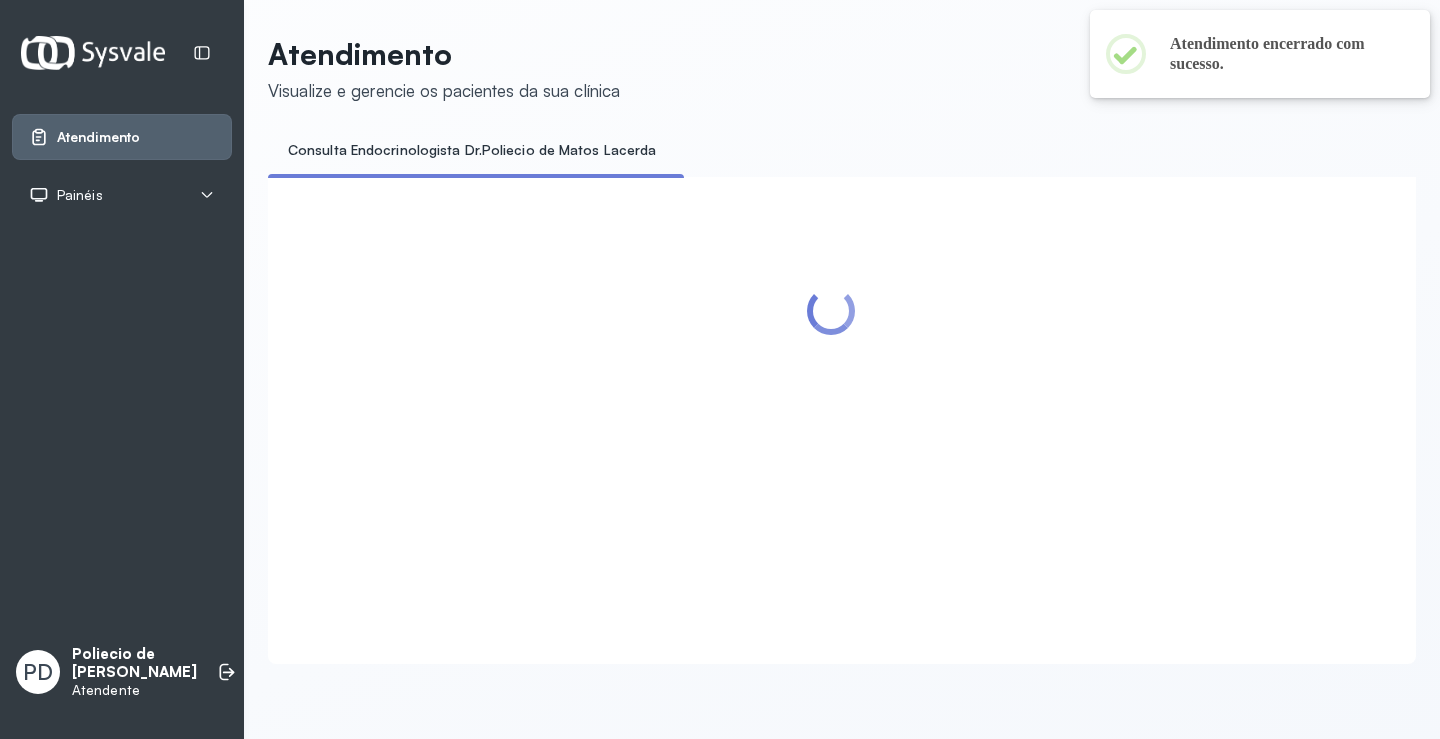 scroll, scrollTop: 100, scrollLeft: 0, axis: vertical 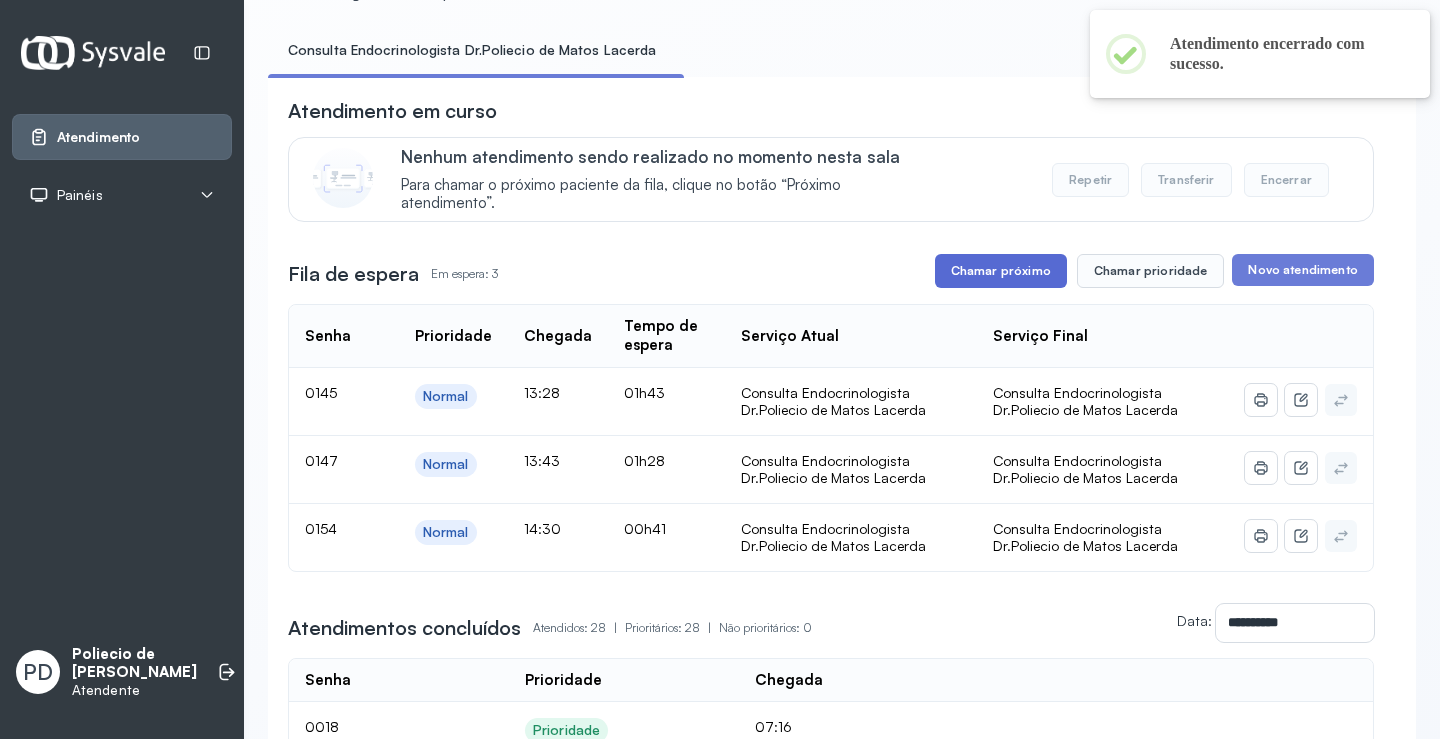 click on "Chamar próximo" at bounding box center [1001, 271] 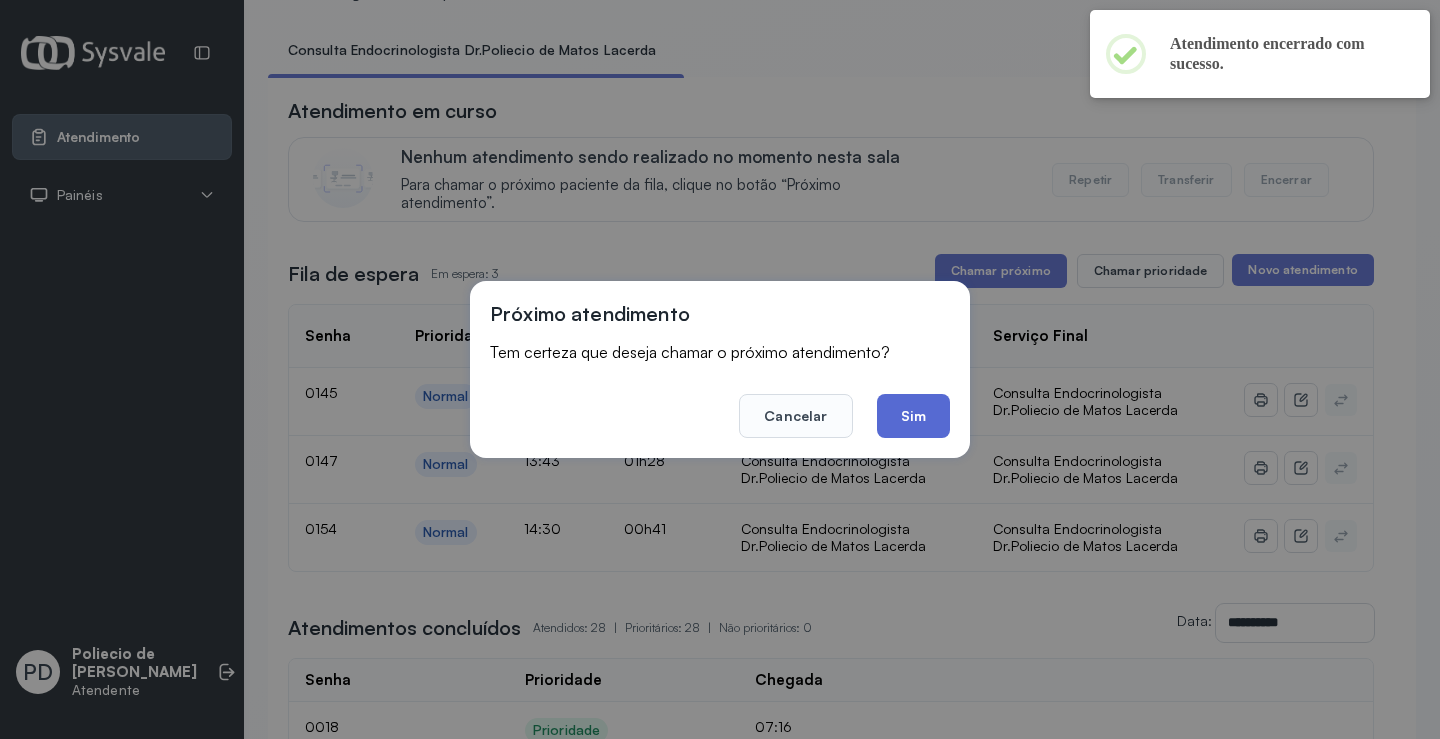 click on "Sim" 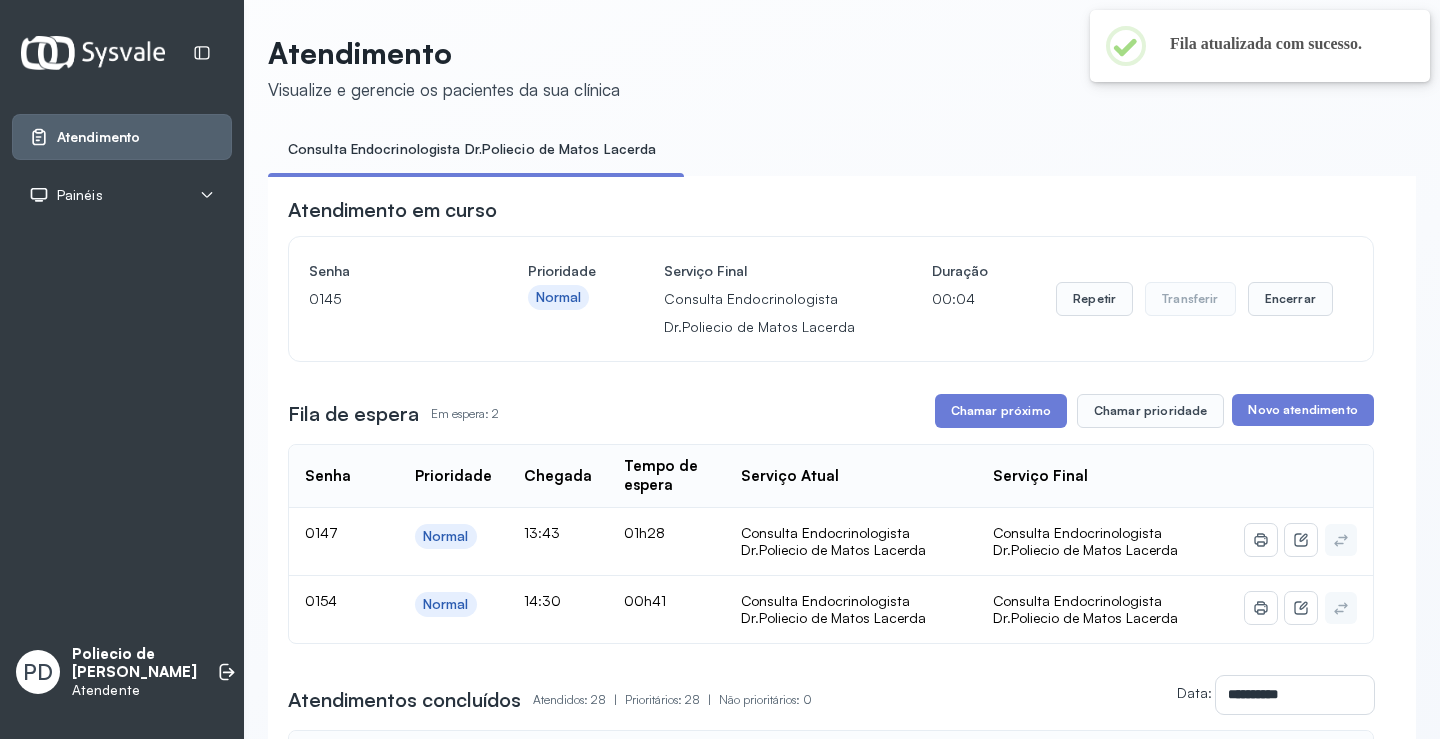 scroll, scrollTop: 100, scrollLeft: 0, axis: vertical 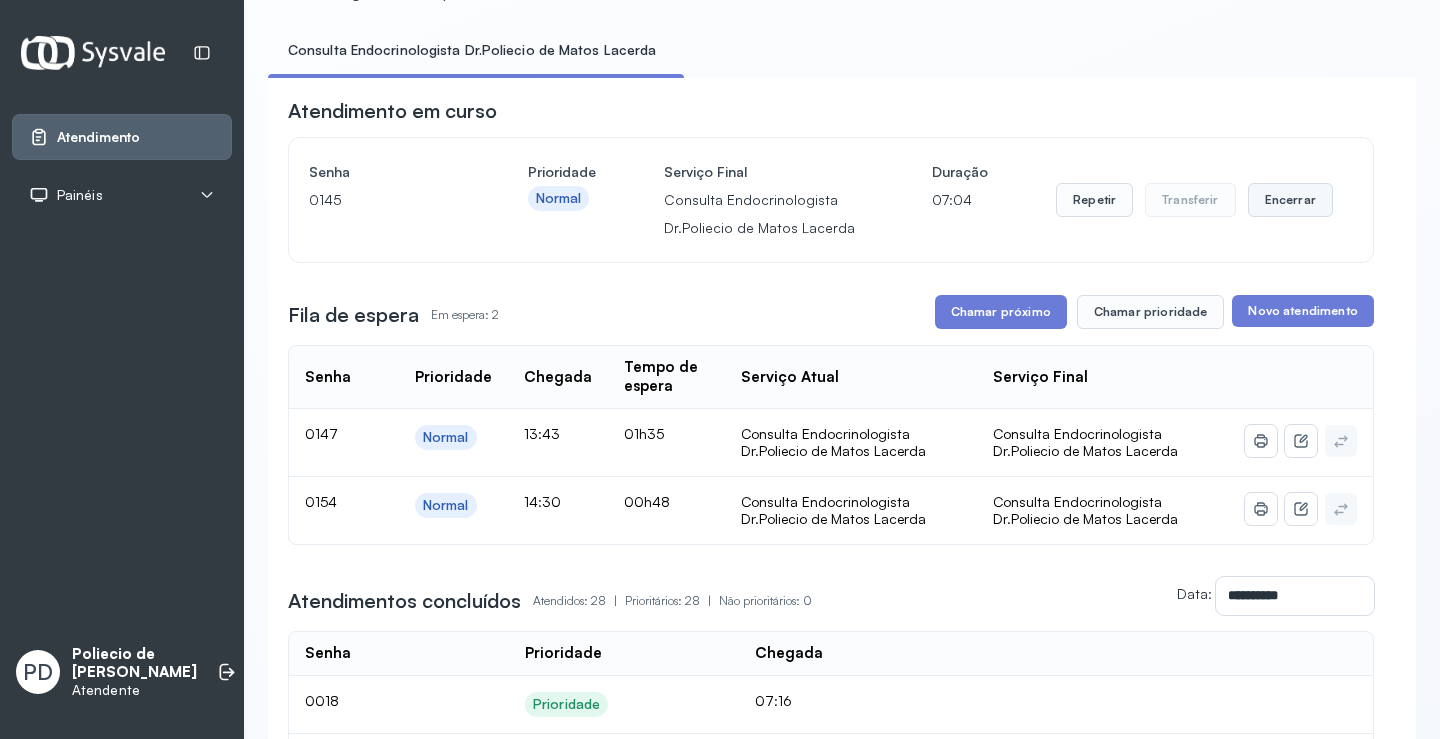 click on "Encerrar" at bounding box center (1290, 200) 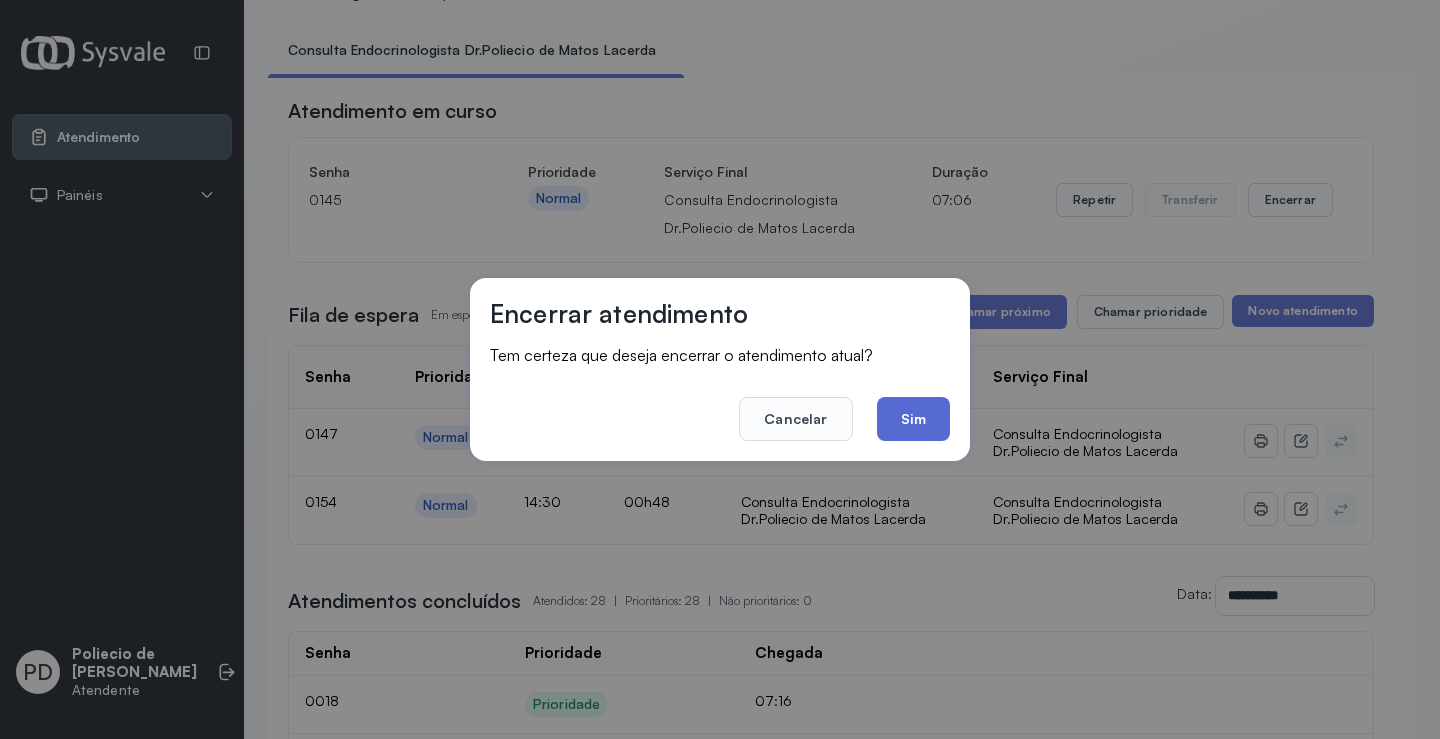click on "Sim" 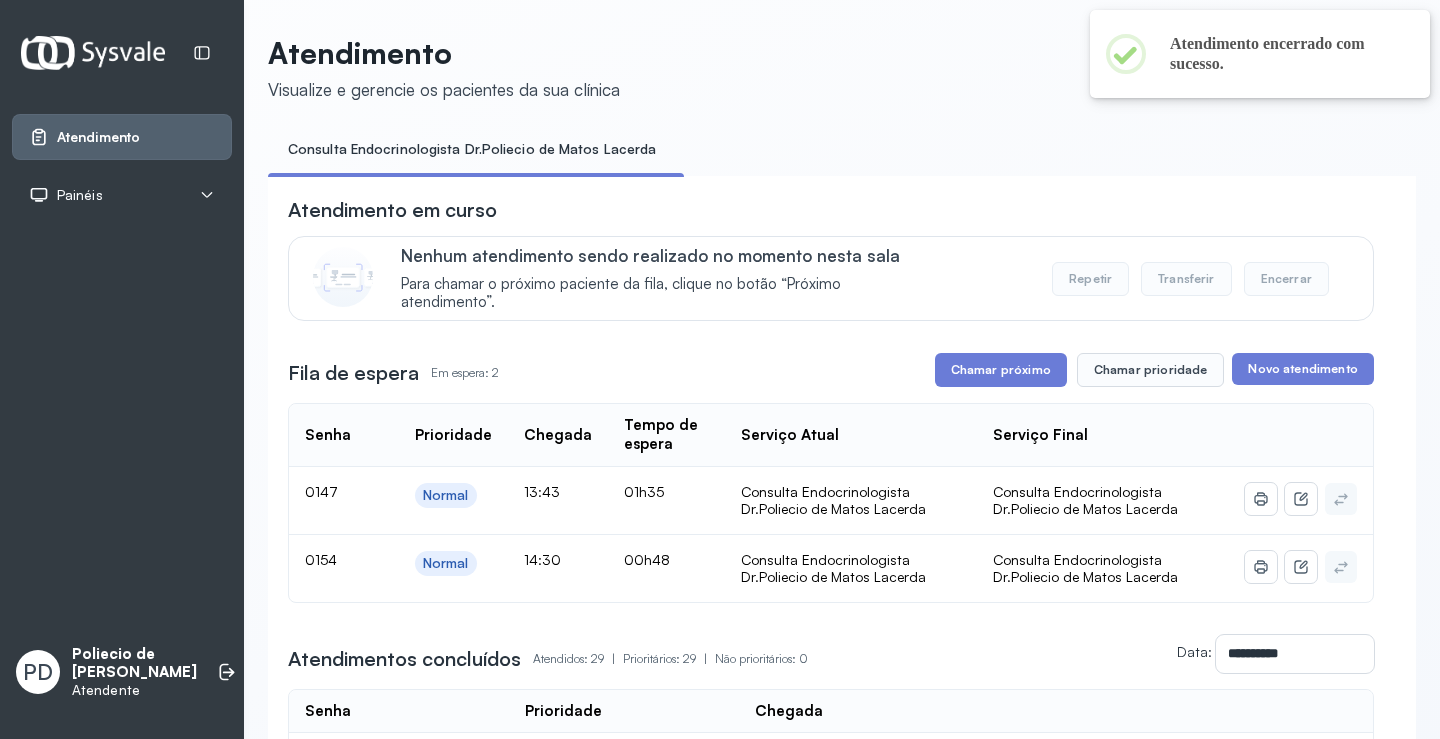 scroll, scrollTop: 100, scrollLeft: 0, axis: vertical 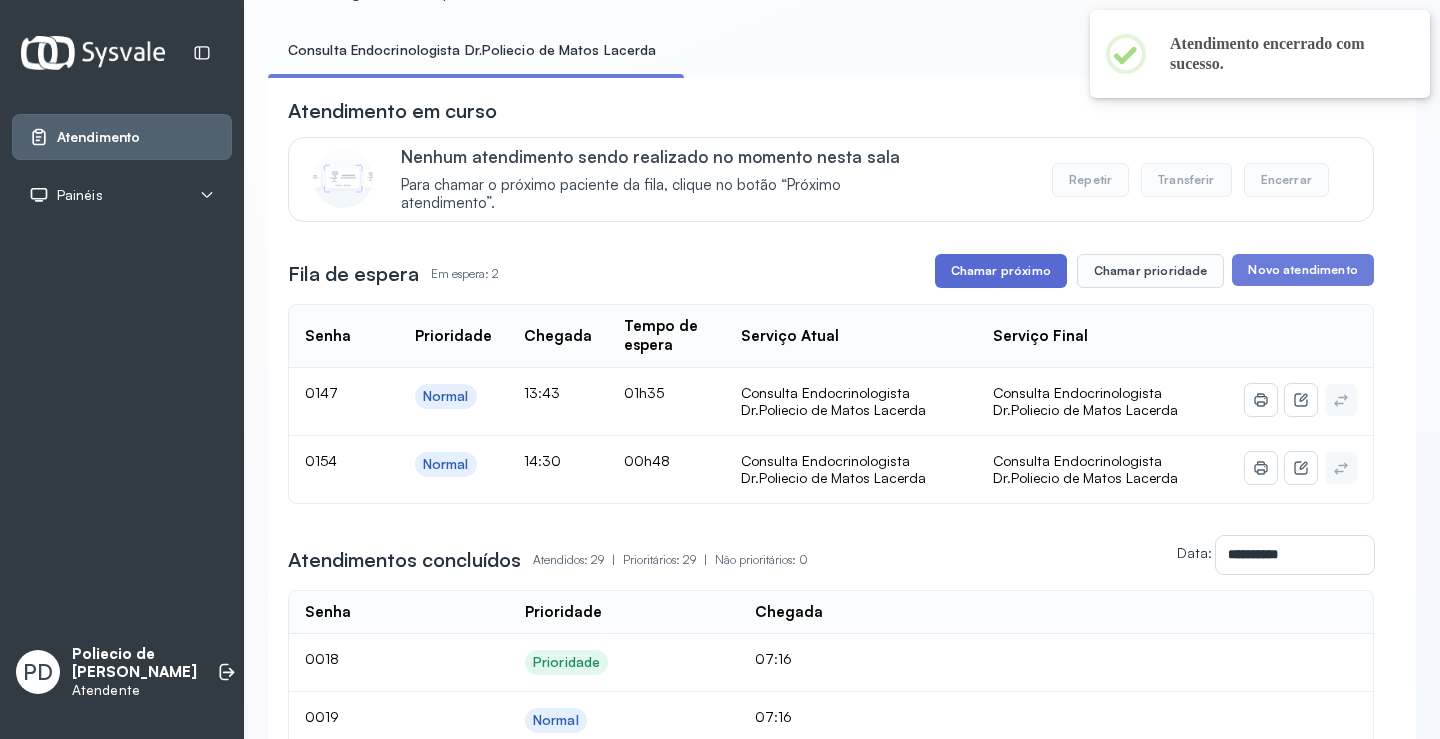 click on "Chamar próximo" at bounding box center (1001, 271) 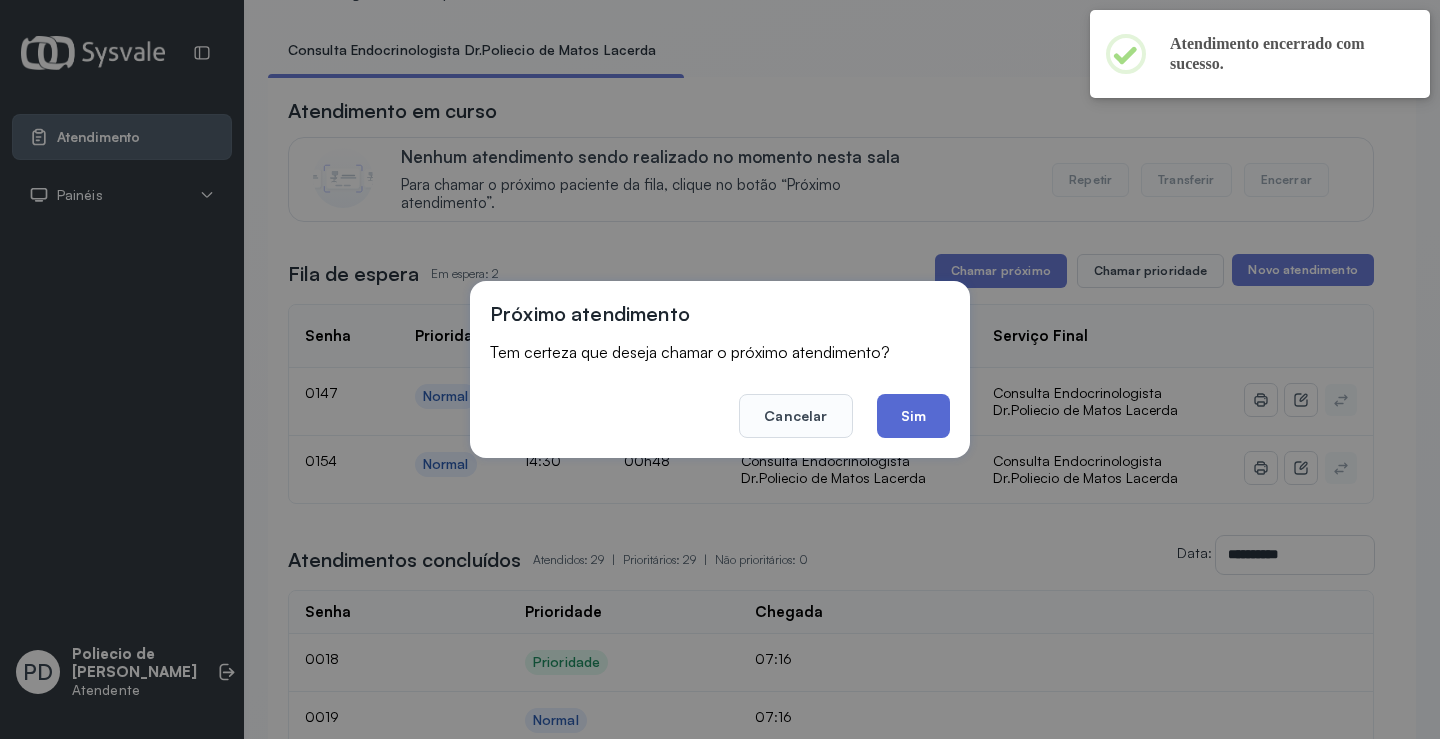 click on "Sim" 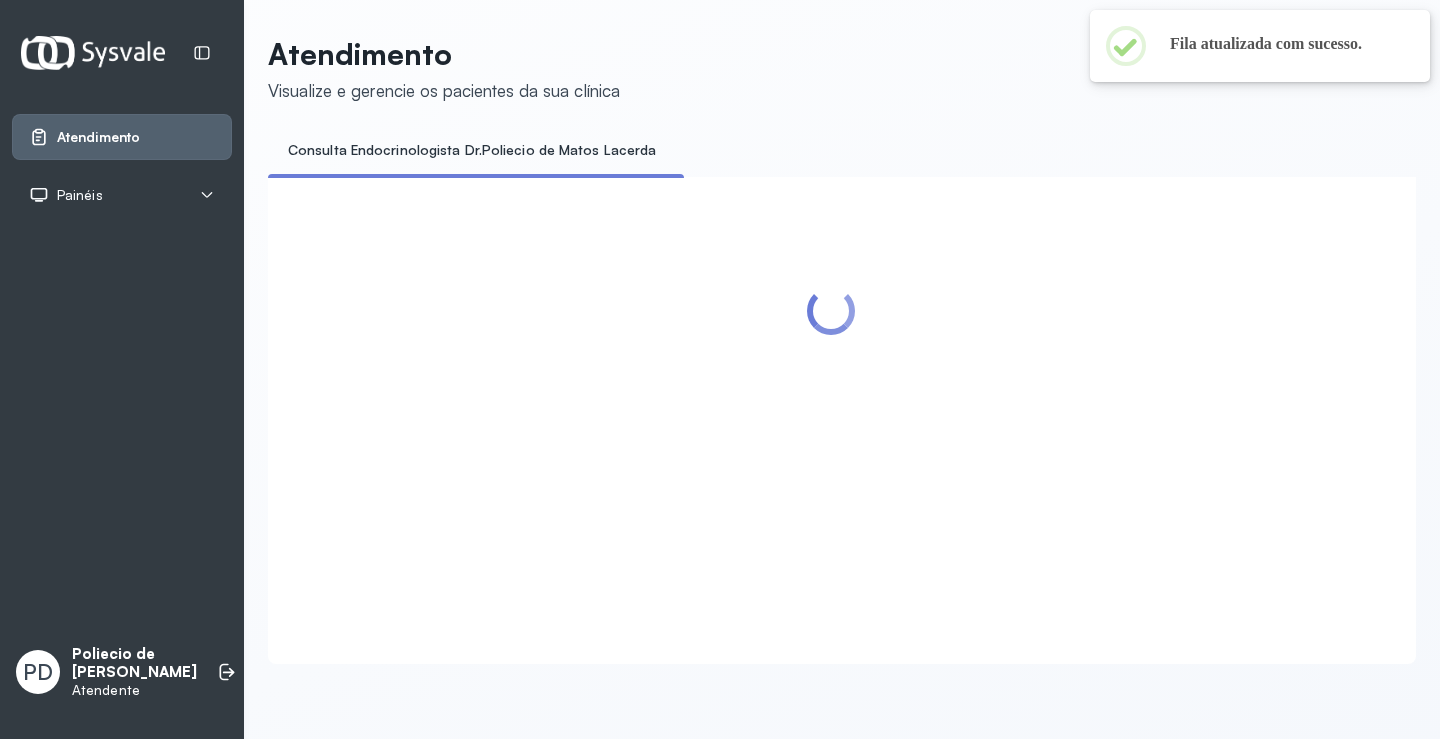 scroll, scrollTop: 100, scrollLeft: 0, axis: vertical 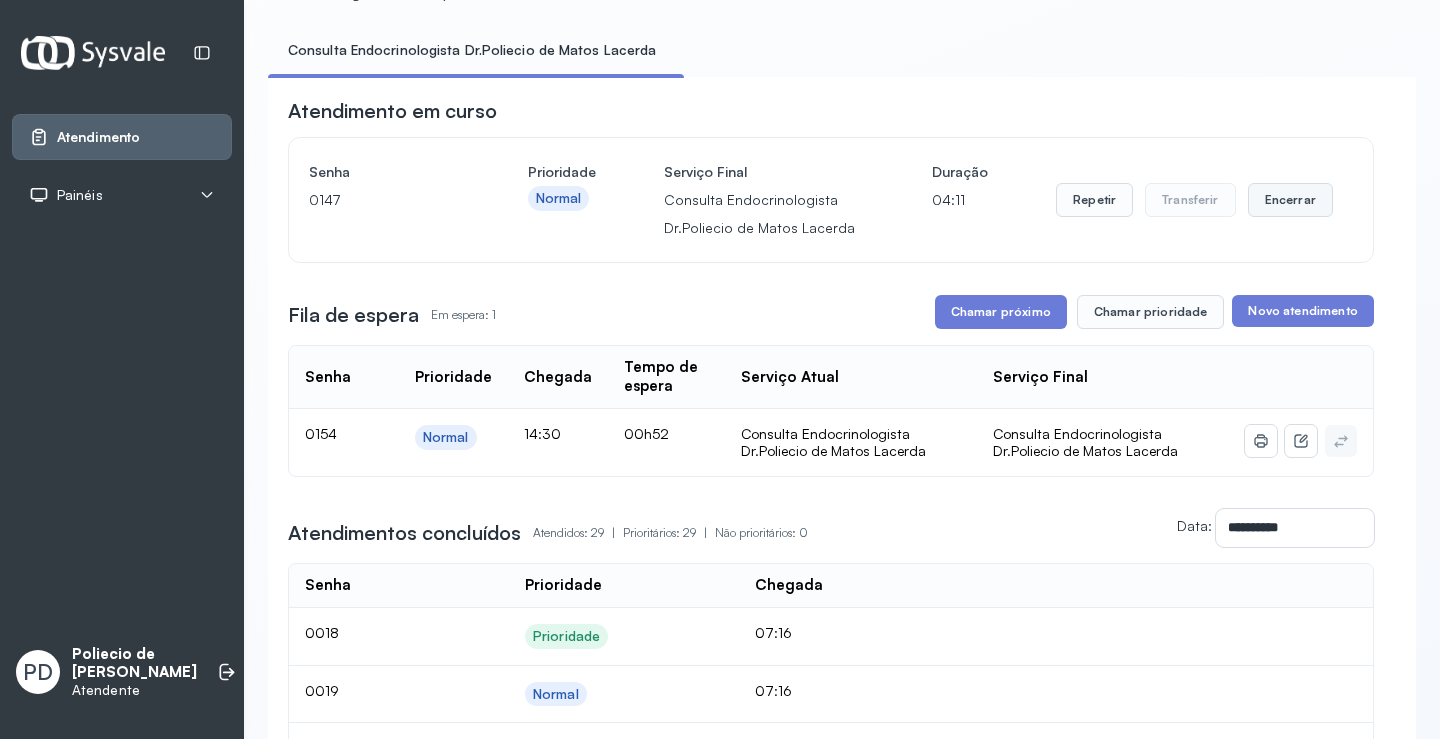 click on "Encerrar" at bounding box center (1290, 200) 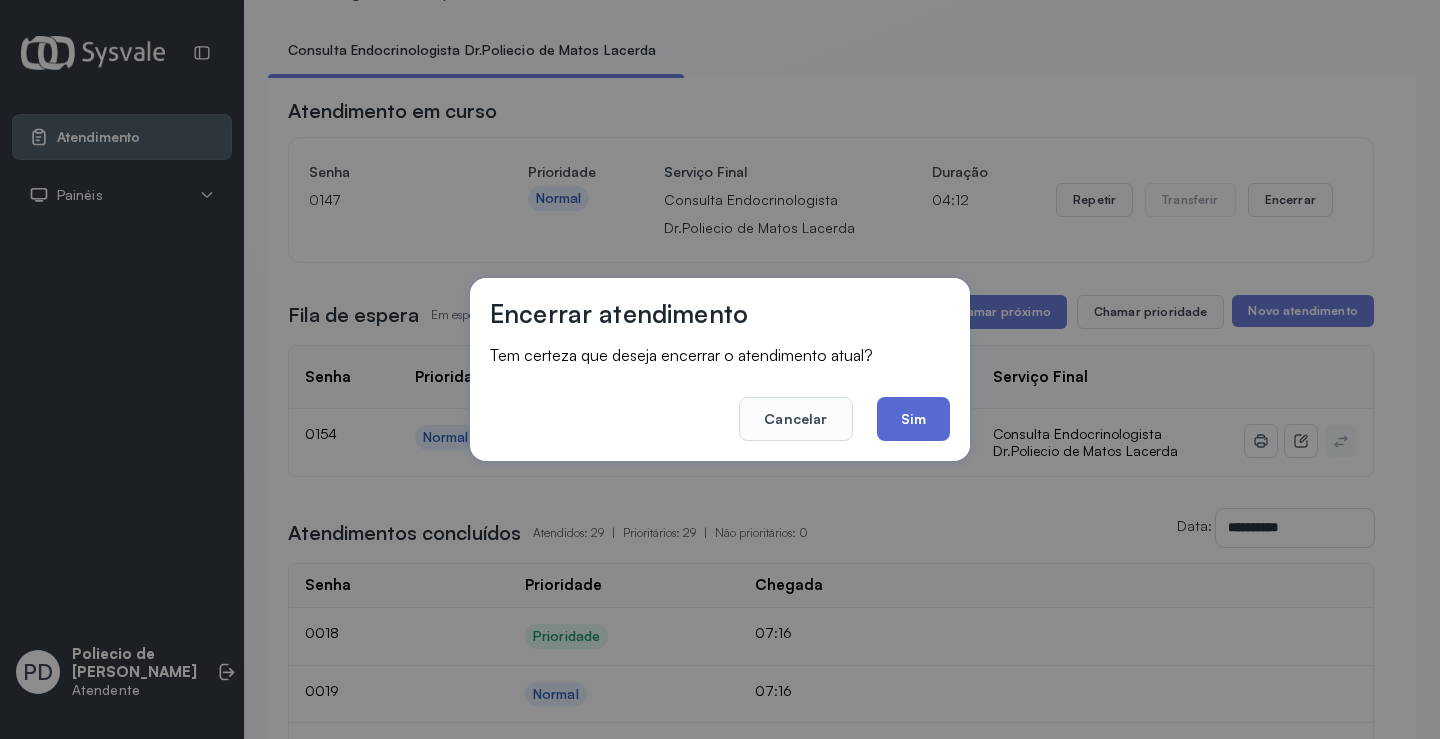 click on "Sim" 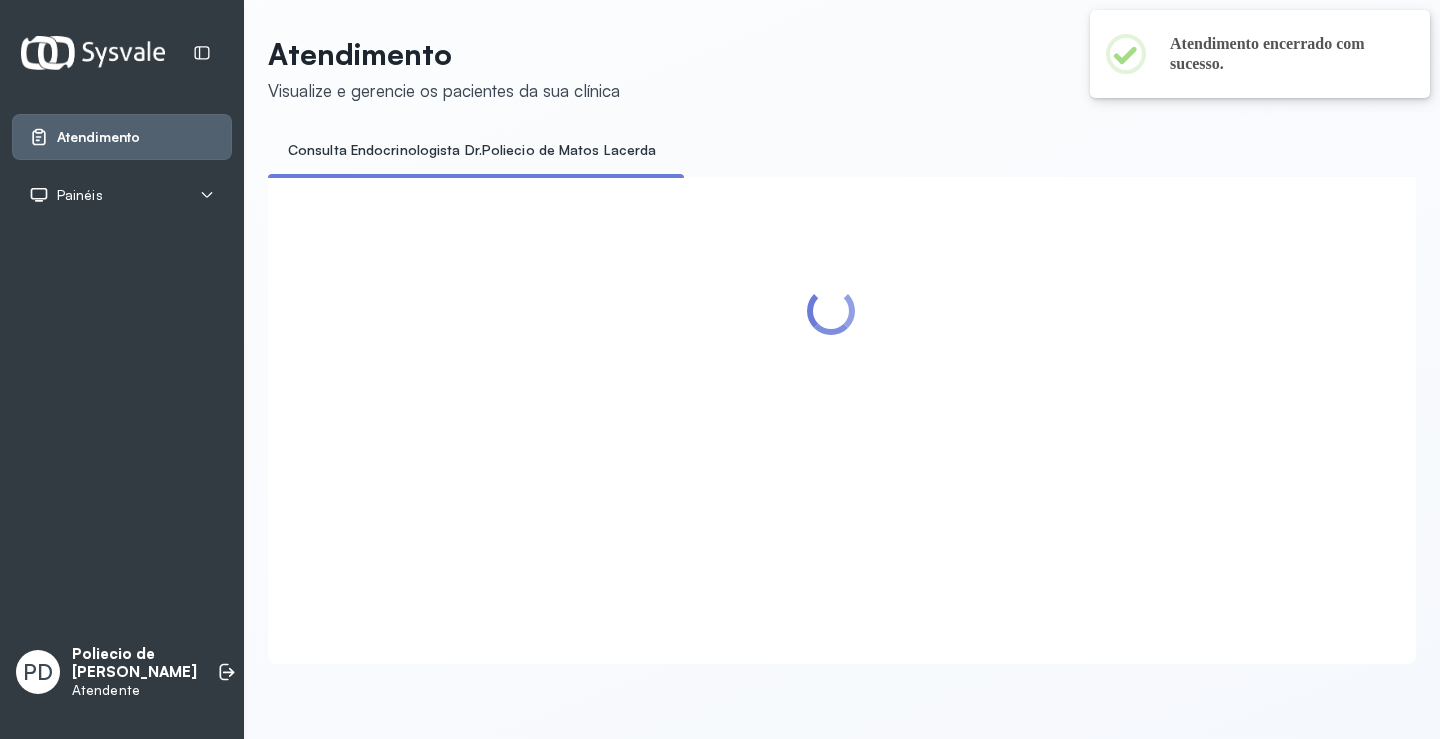 scroll, scrollTop: 100, scrollLeft: 0, axis: vertical 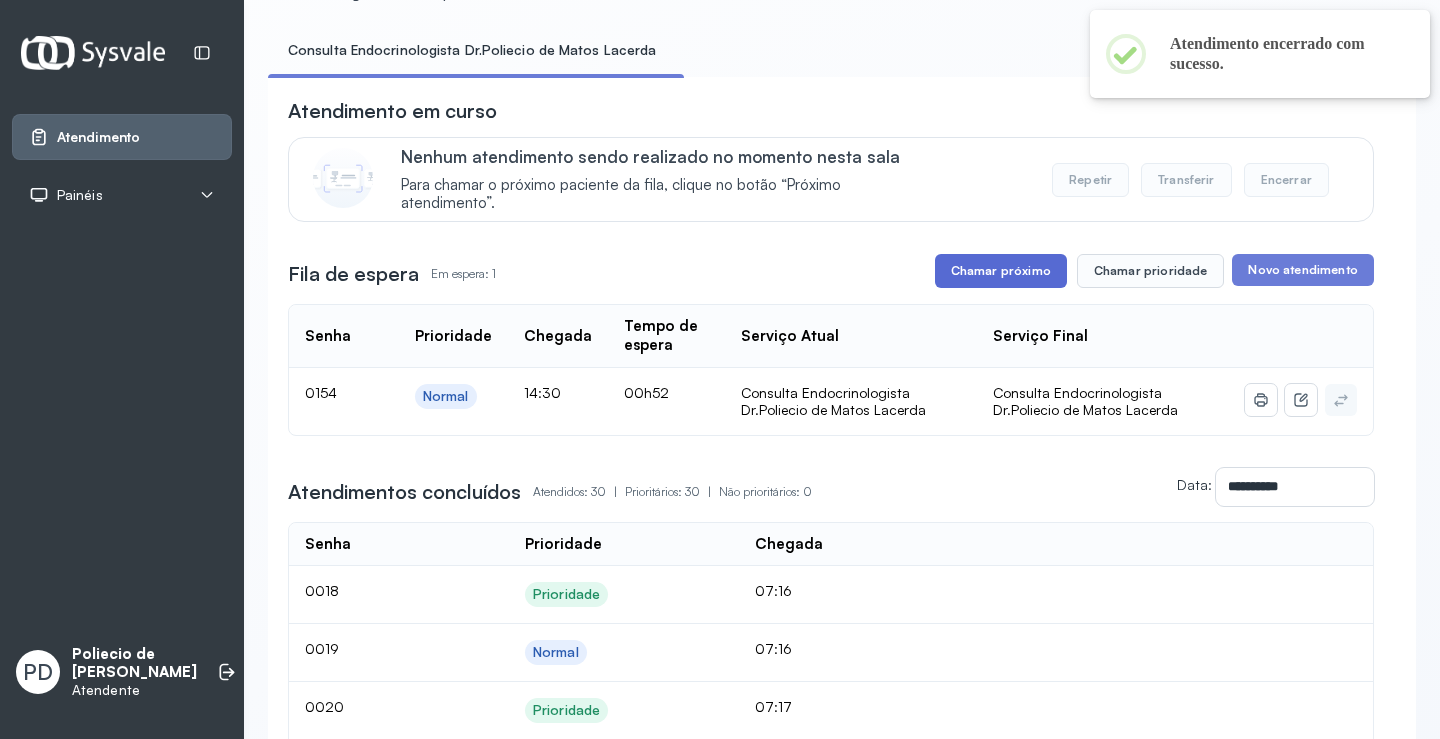 click on "Chamar próximo" at bounding box center [1001, 271] 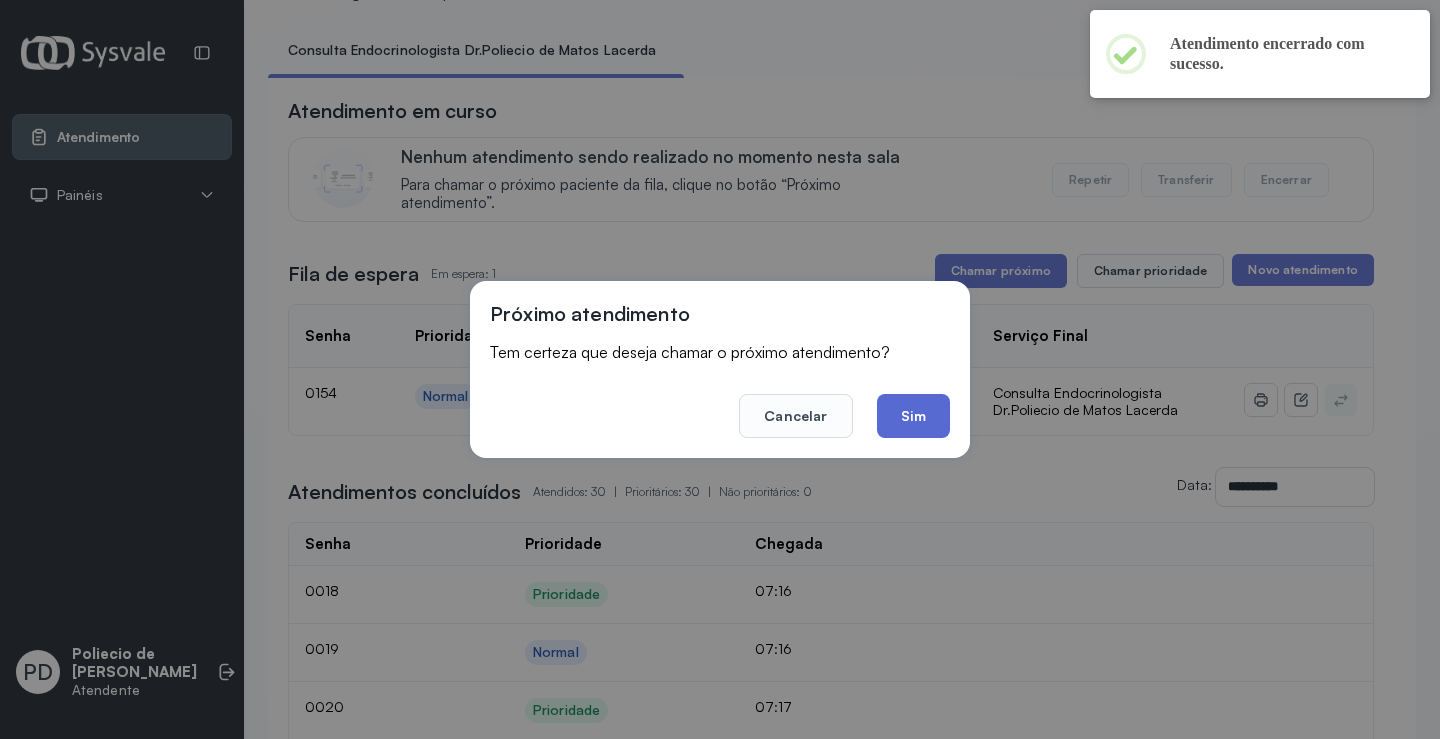 click on "Sim" 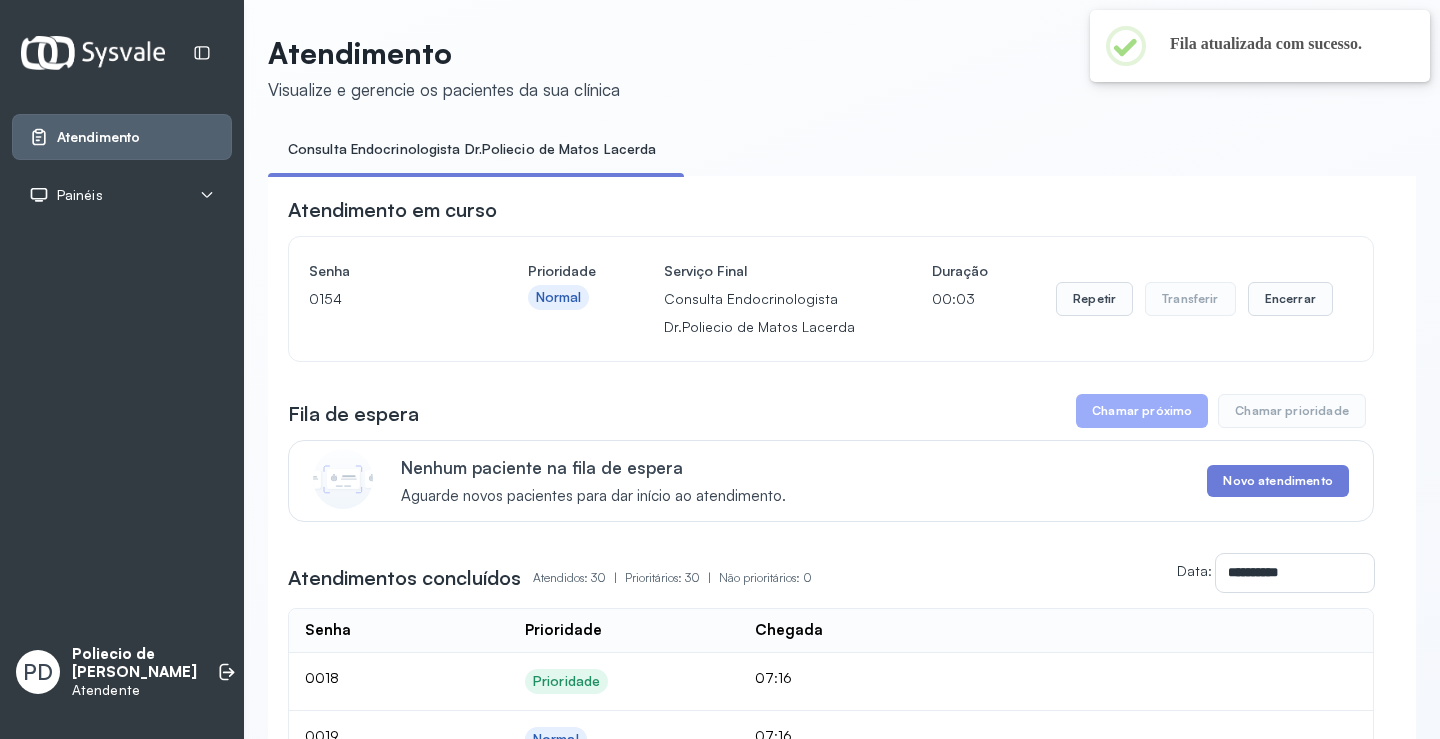 scroll, scrollTop: 100, scrollLeft: 0, axis: vertical 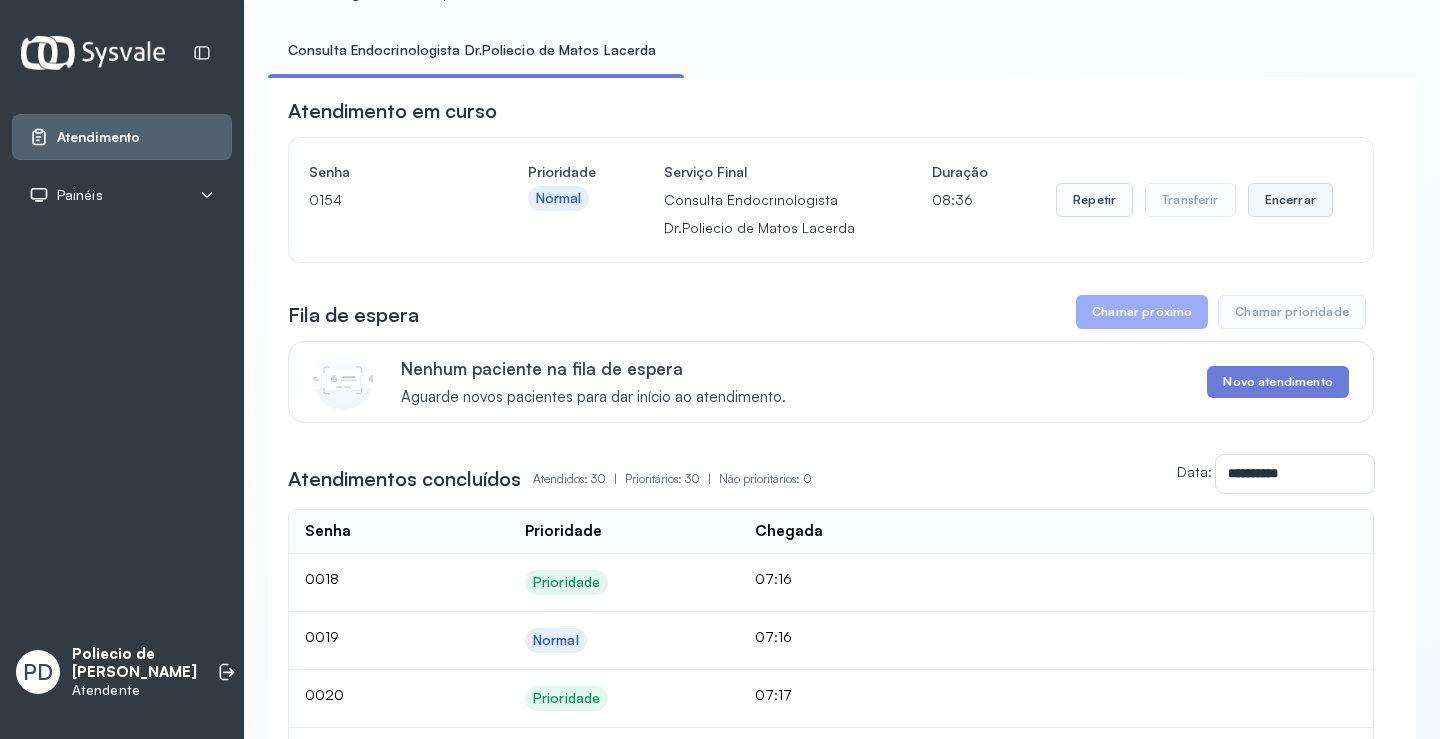click on "Encerrar" at bounding box center [1290, 200] 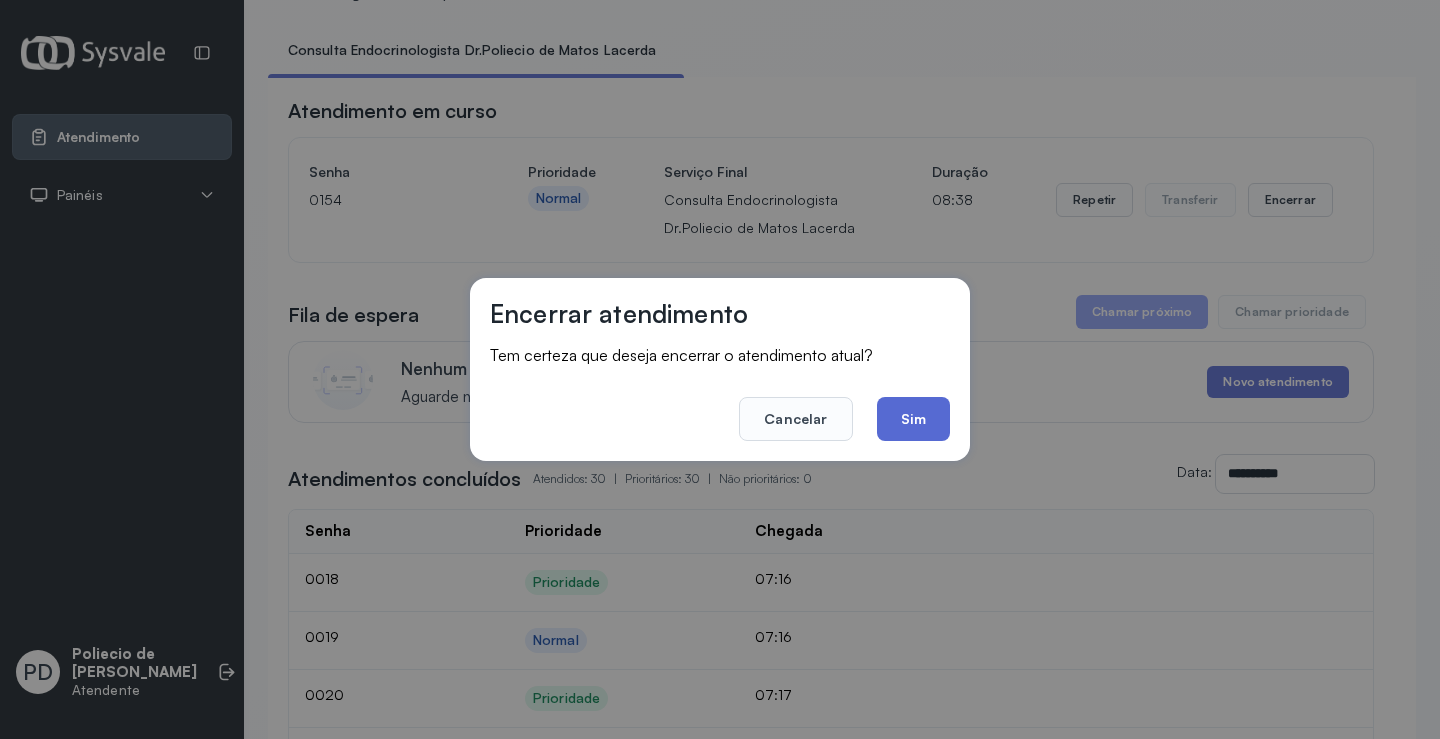 click on "Sim" 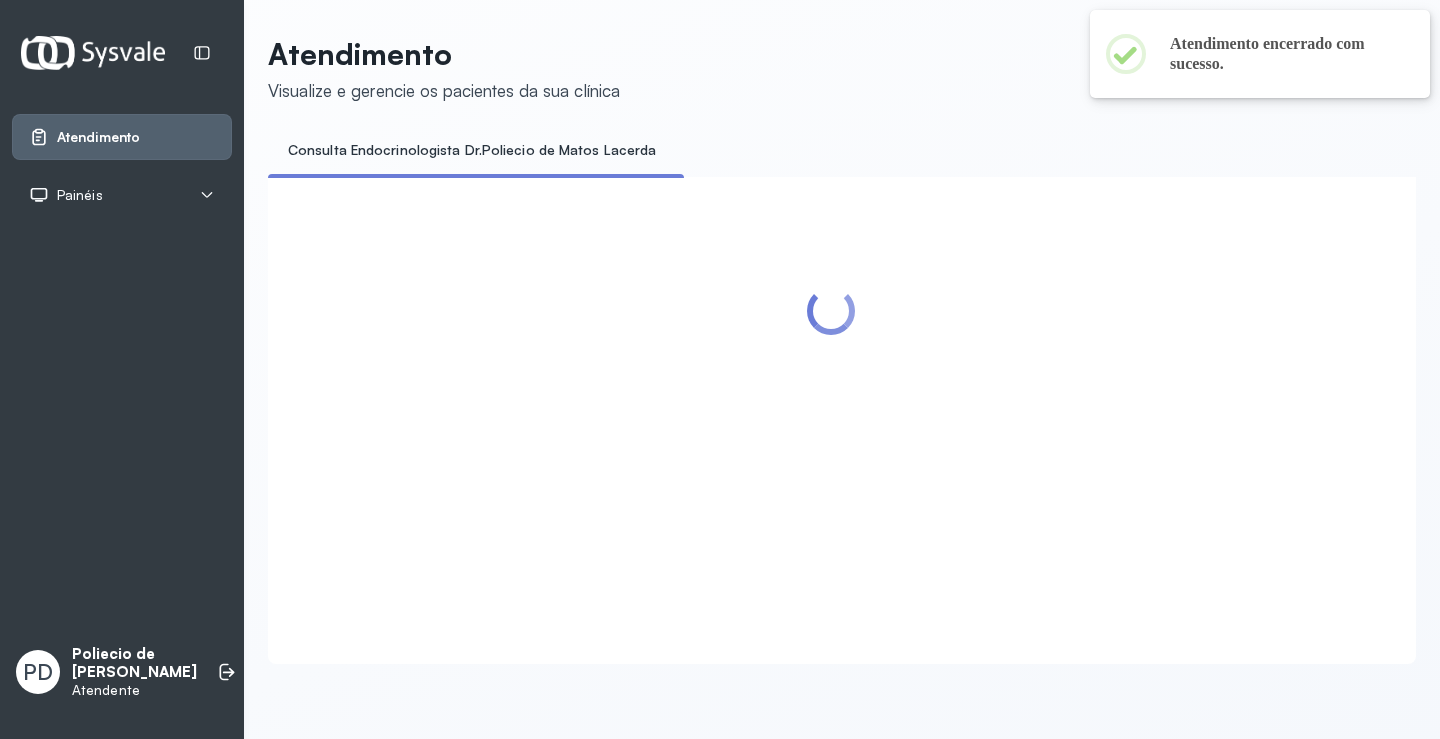 scroll, scrollTop: 100, scrollLeft: 0, axis: vertical 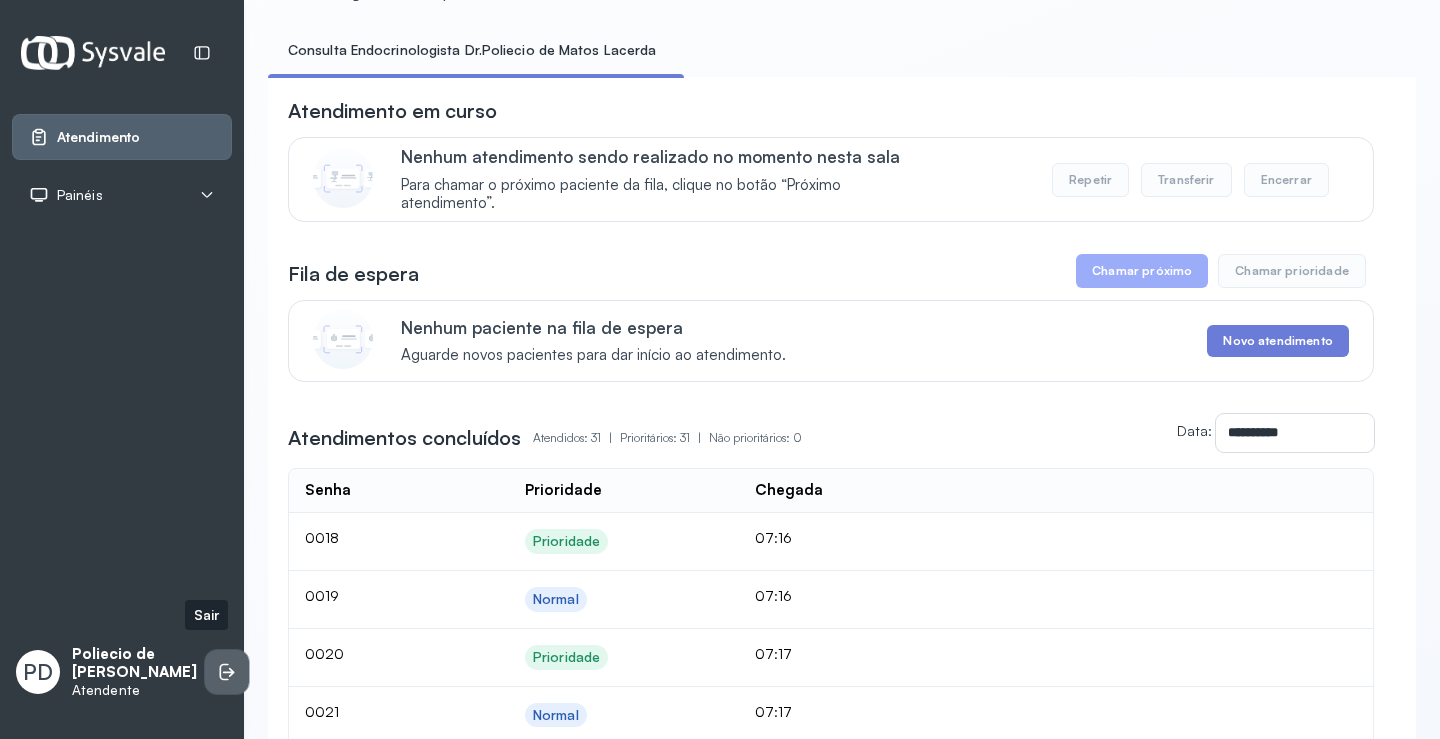 click 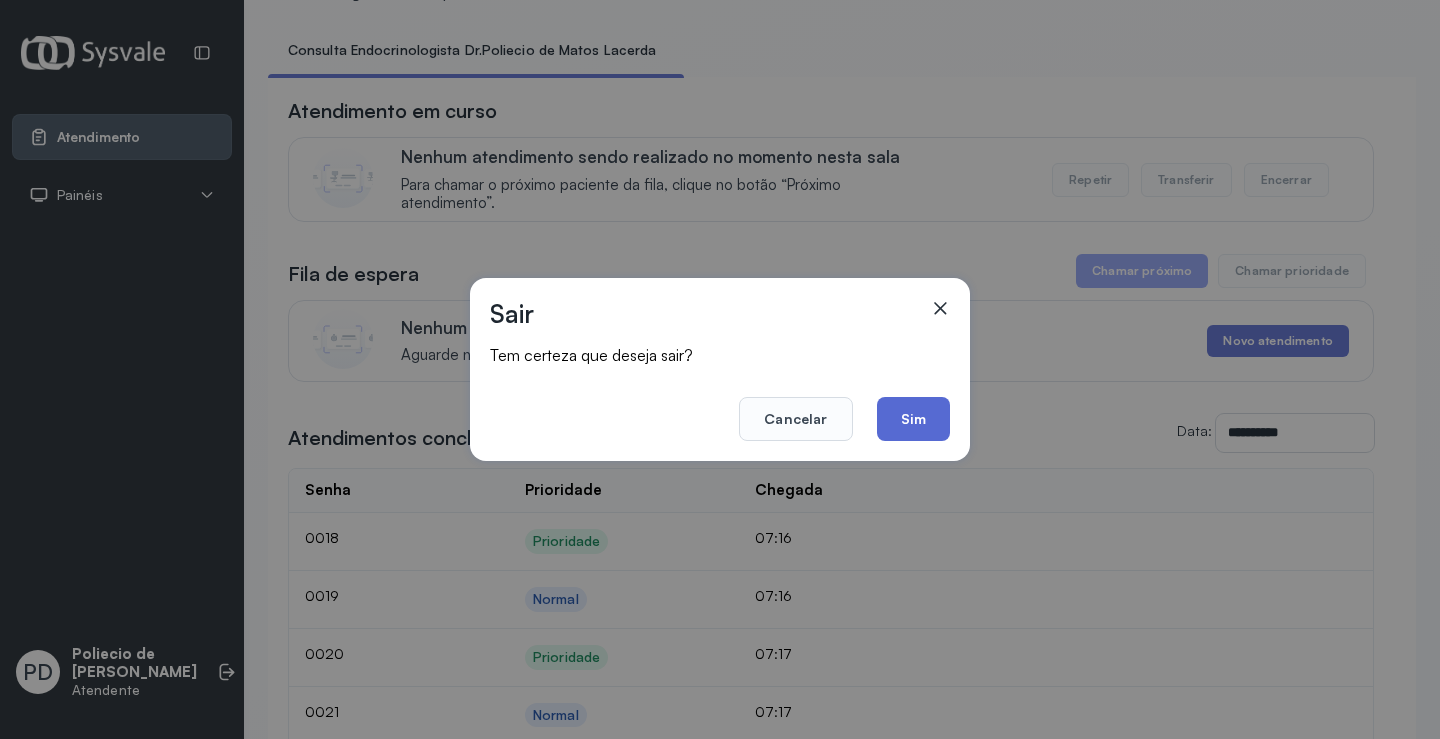 click on "Sim" 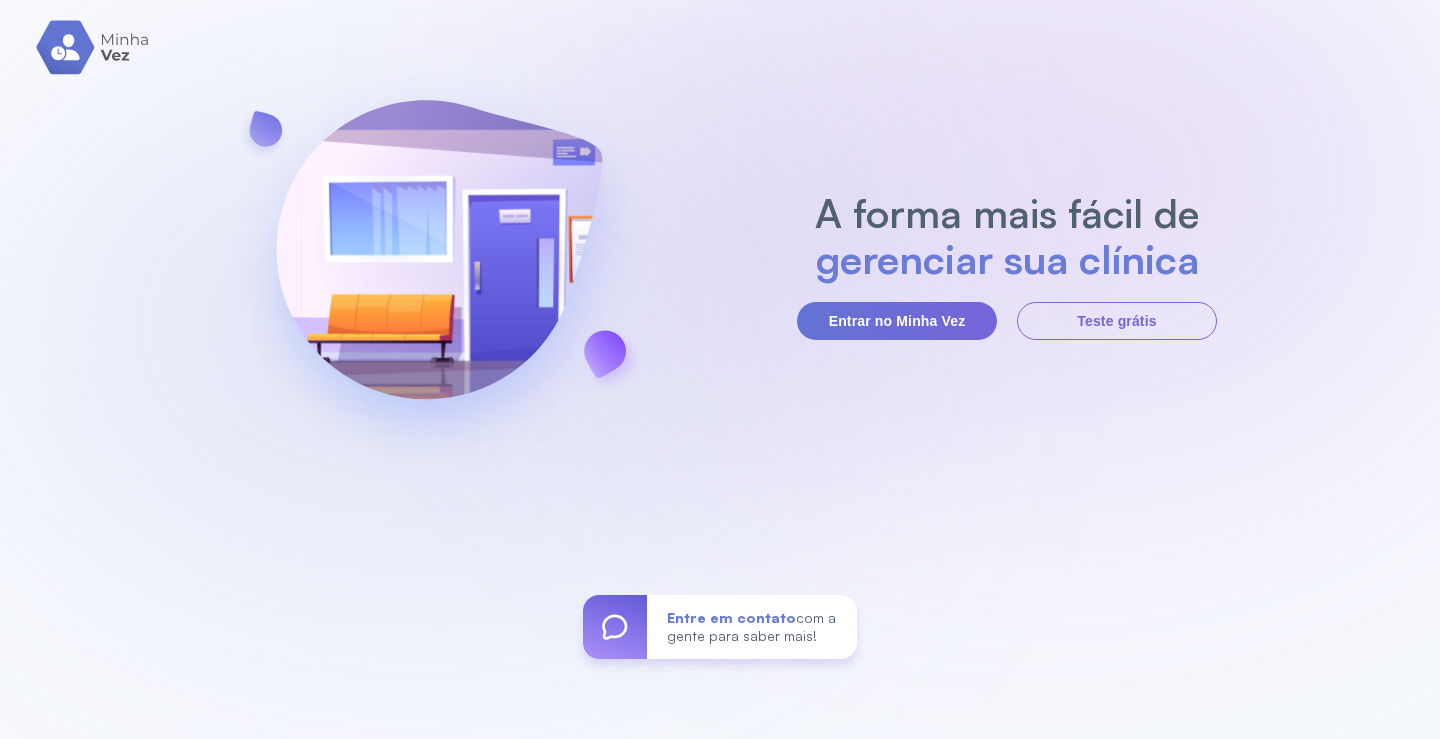 scroll, scrollTop: 0, scrollLeft: 0, axis: both 